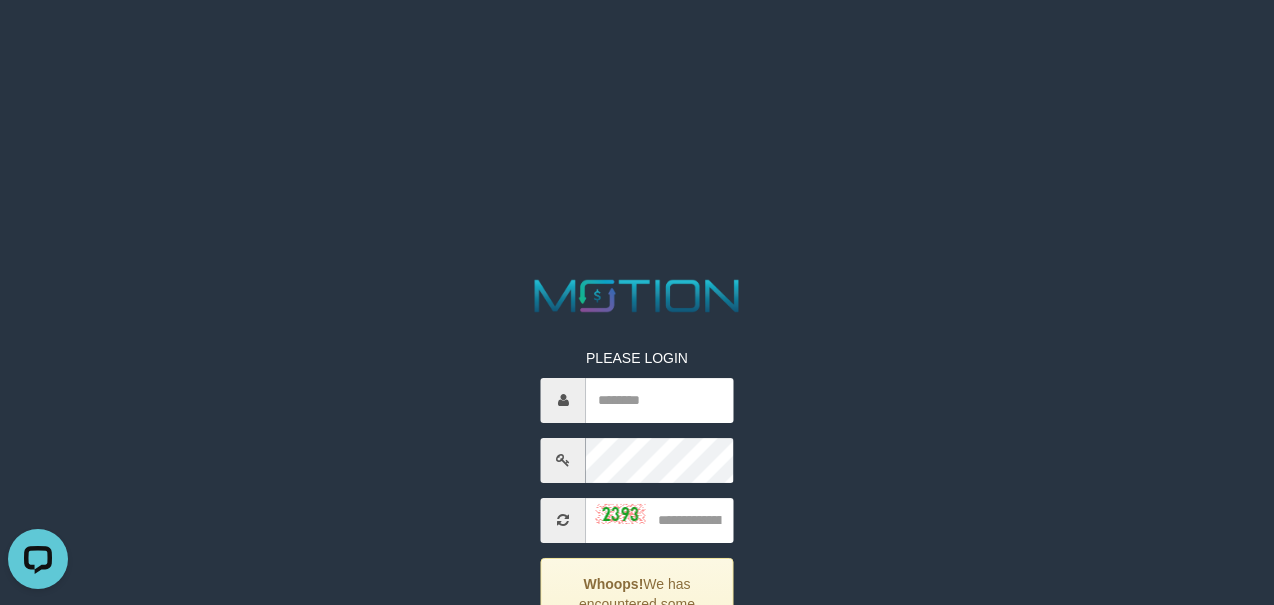 scroll, scrollTop: 0, scrollLeft: 0, axis: both 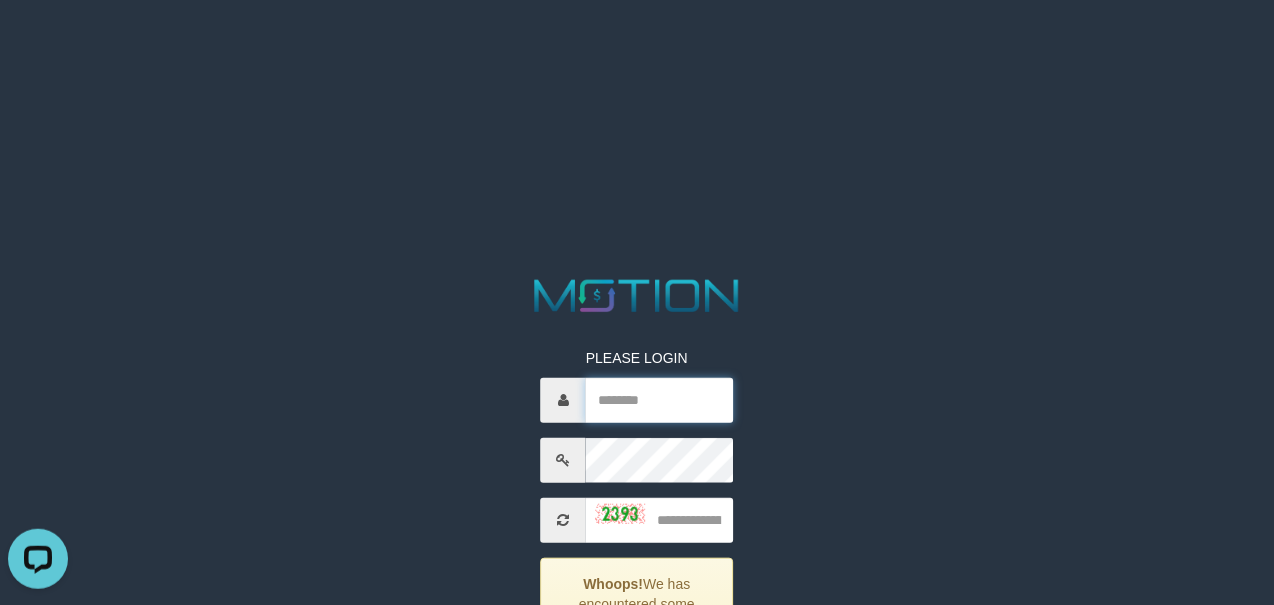 type on "**********" 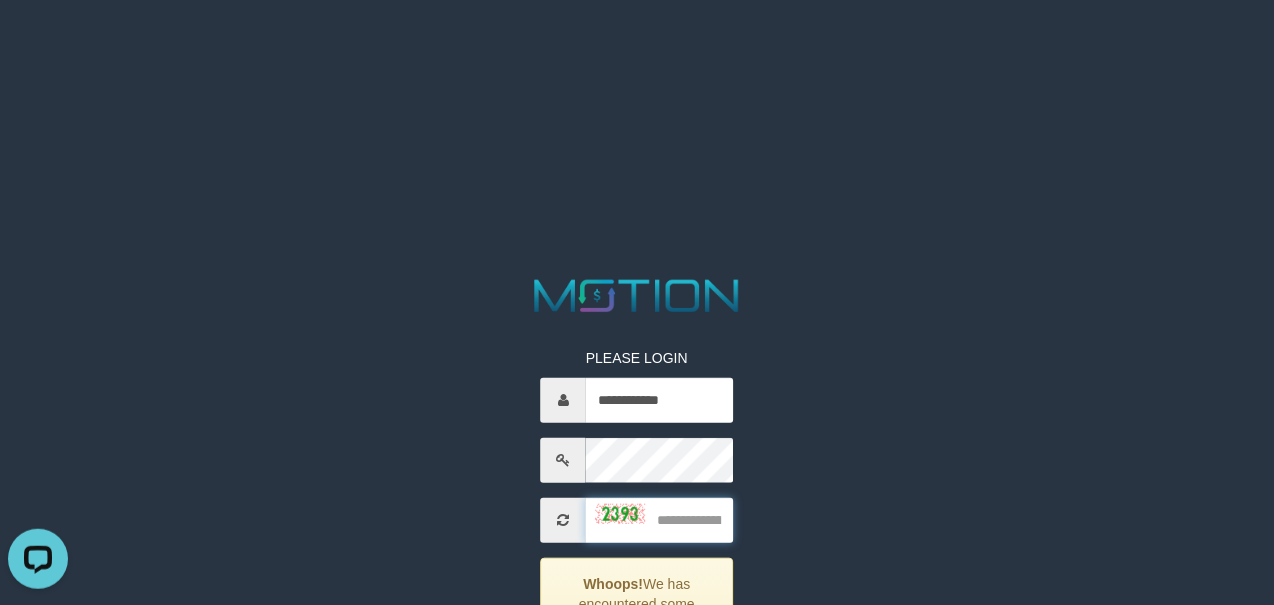 click at bounding box center [659, 520] 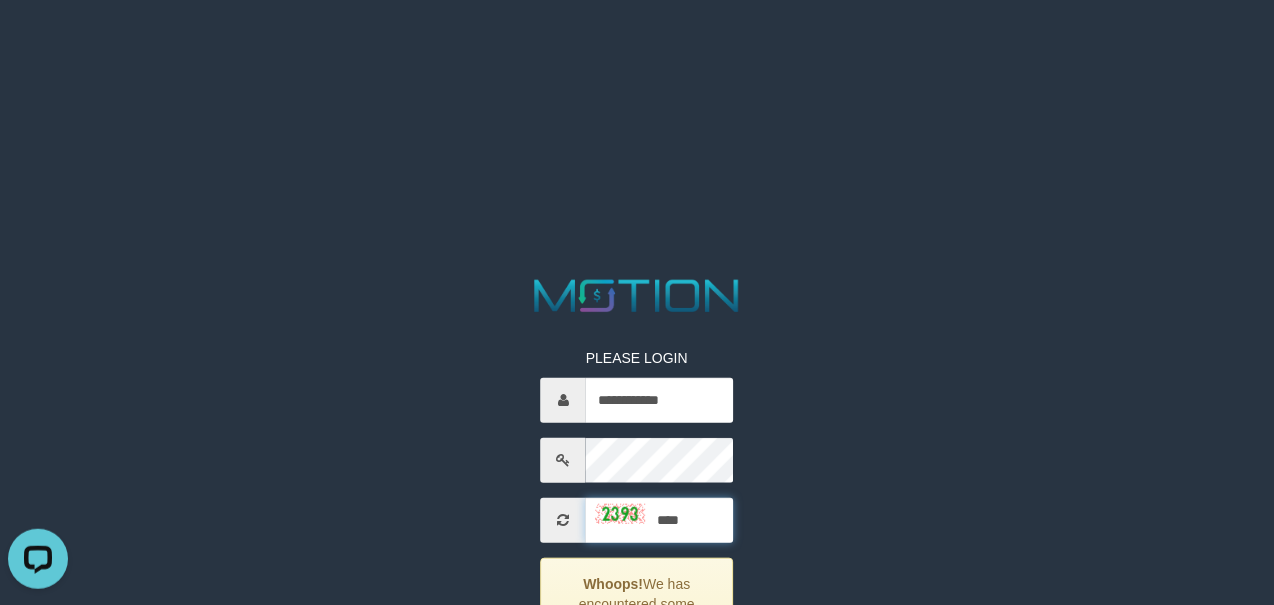 type on "****" 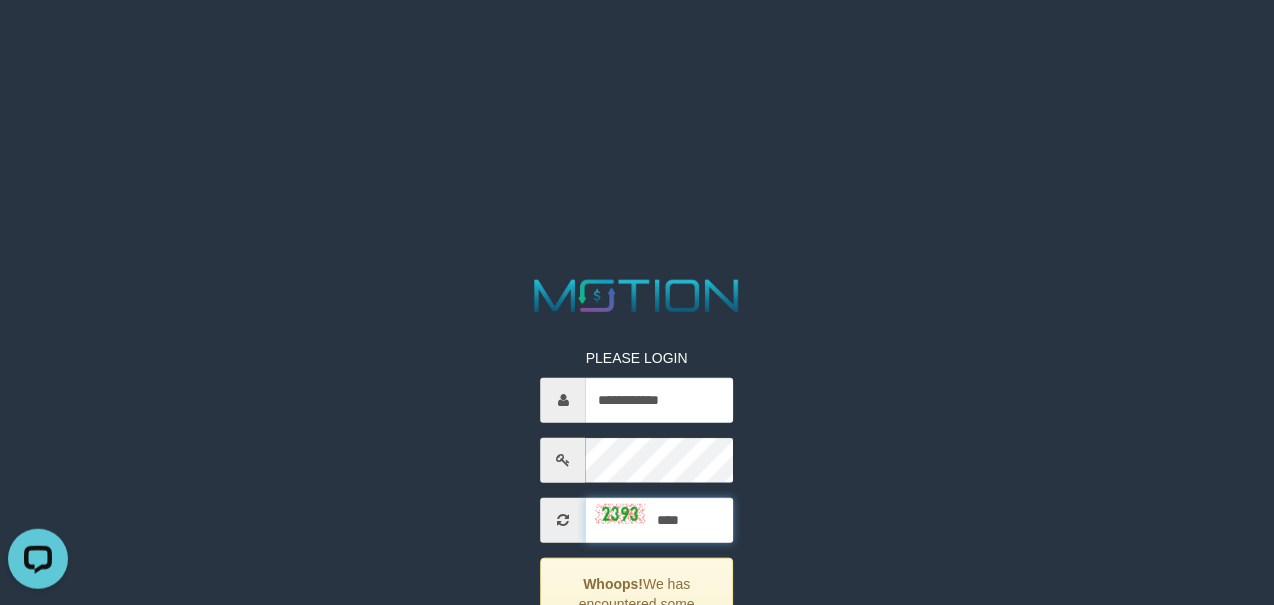 click on "*****" at bounding box center [637, 771] 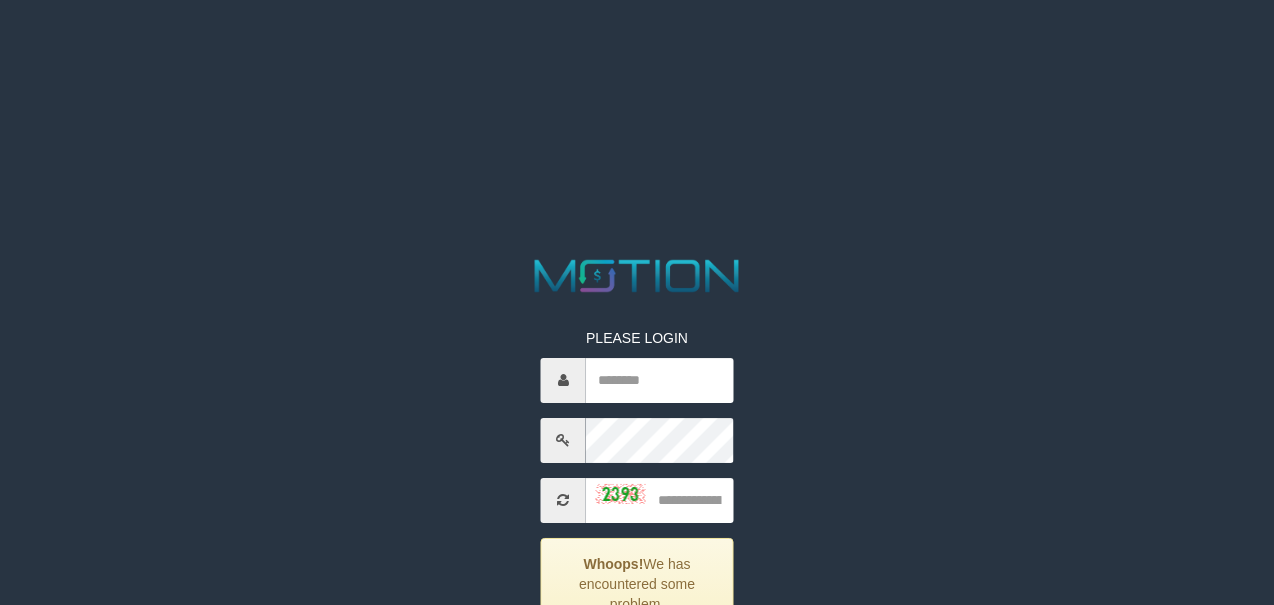 scroll, scrollTop: 0, scrollLeft: 0, axis: both 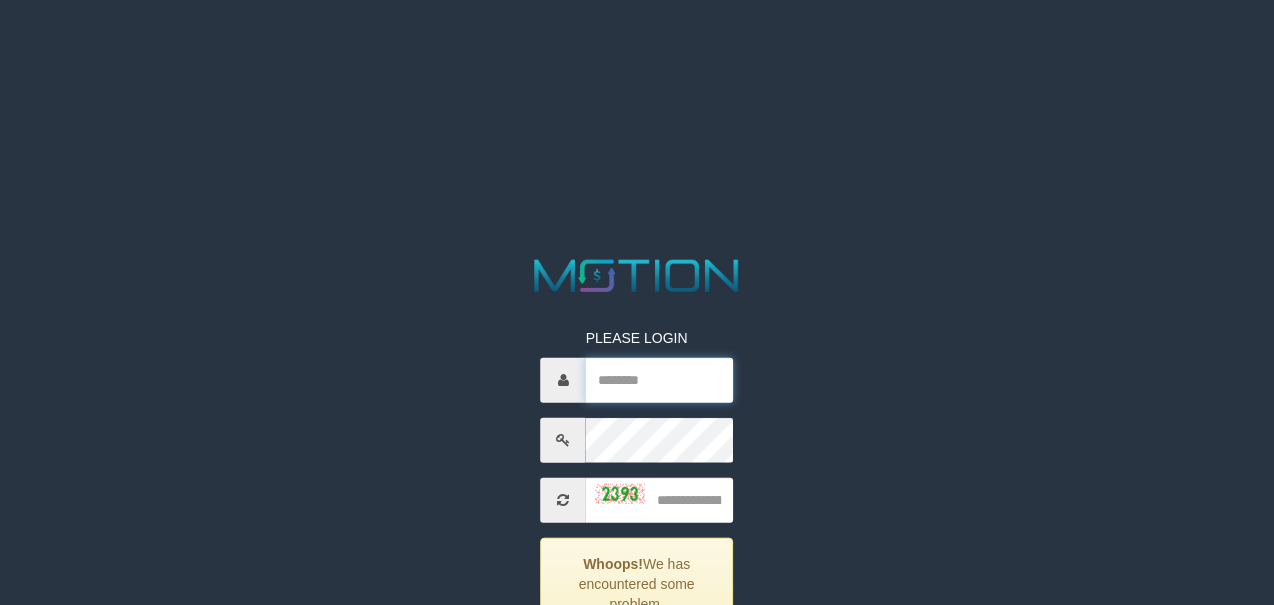 type on "**********" 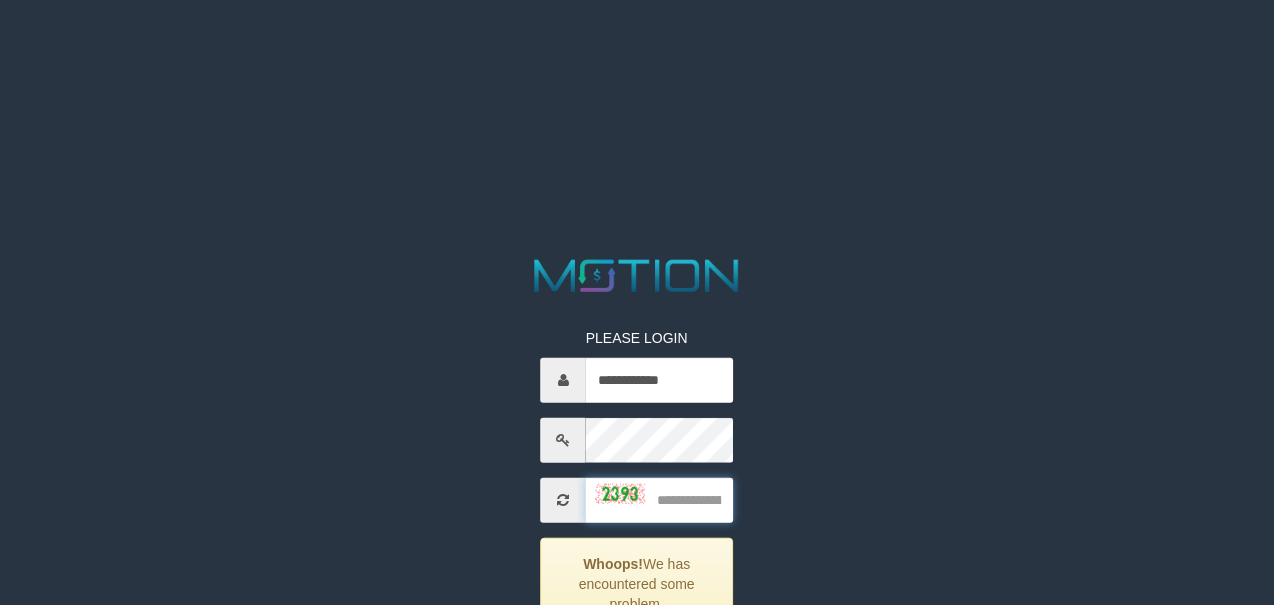 click at bounding box center (659, 500) 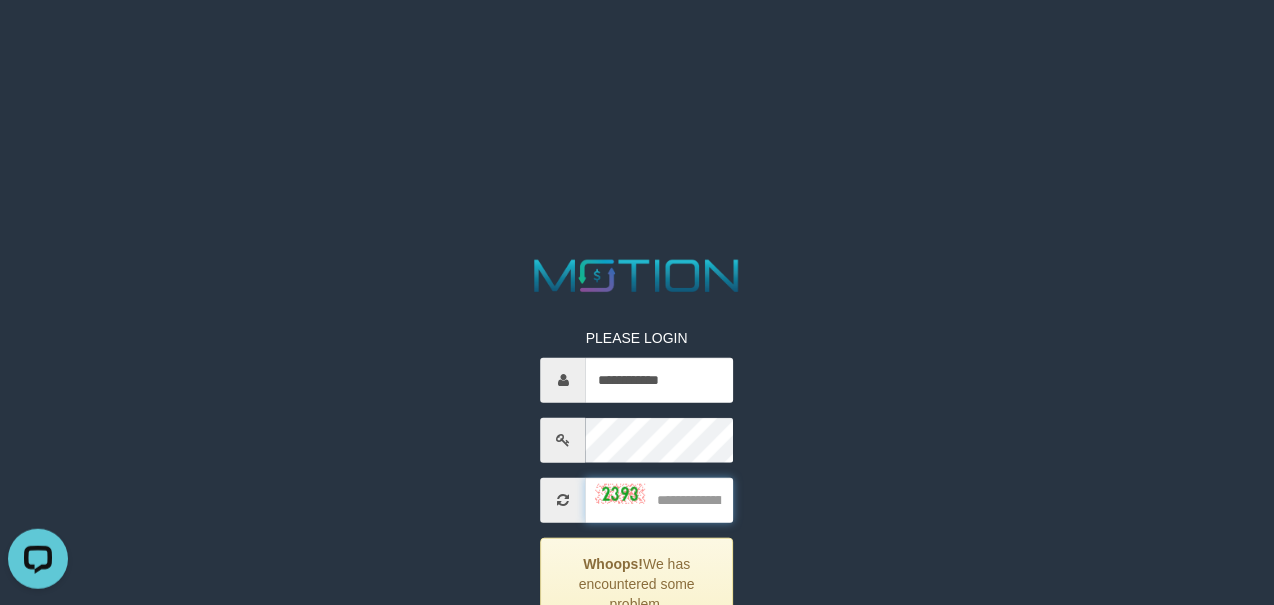 scroll, scrollTop: 0, scrollLeft: 0, axis: both 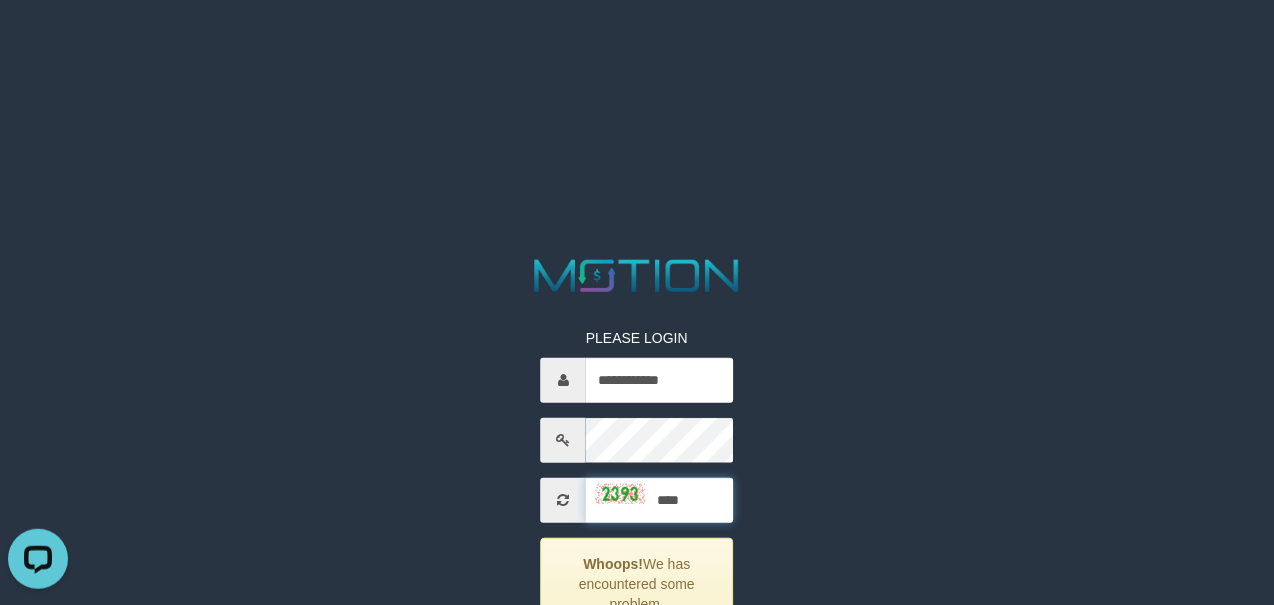 type on "****" 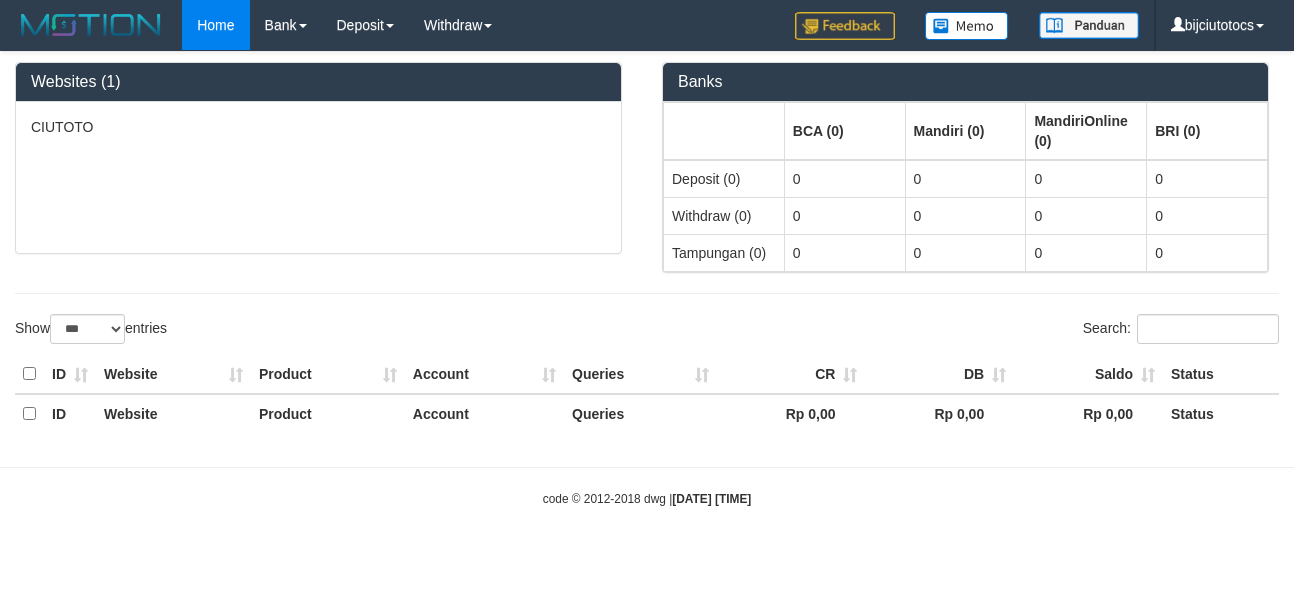 select on "***" 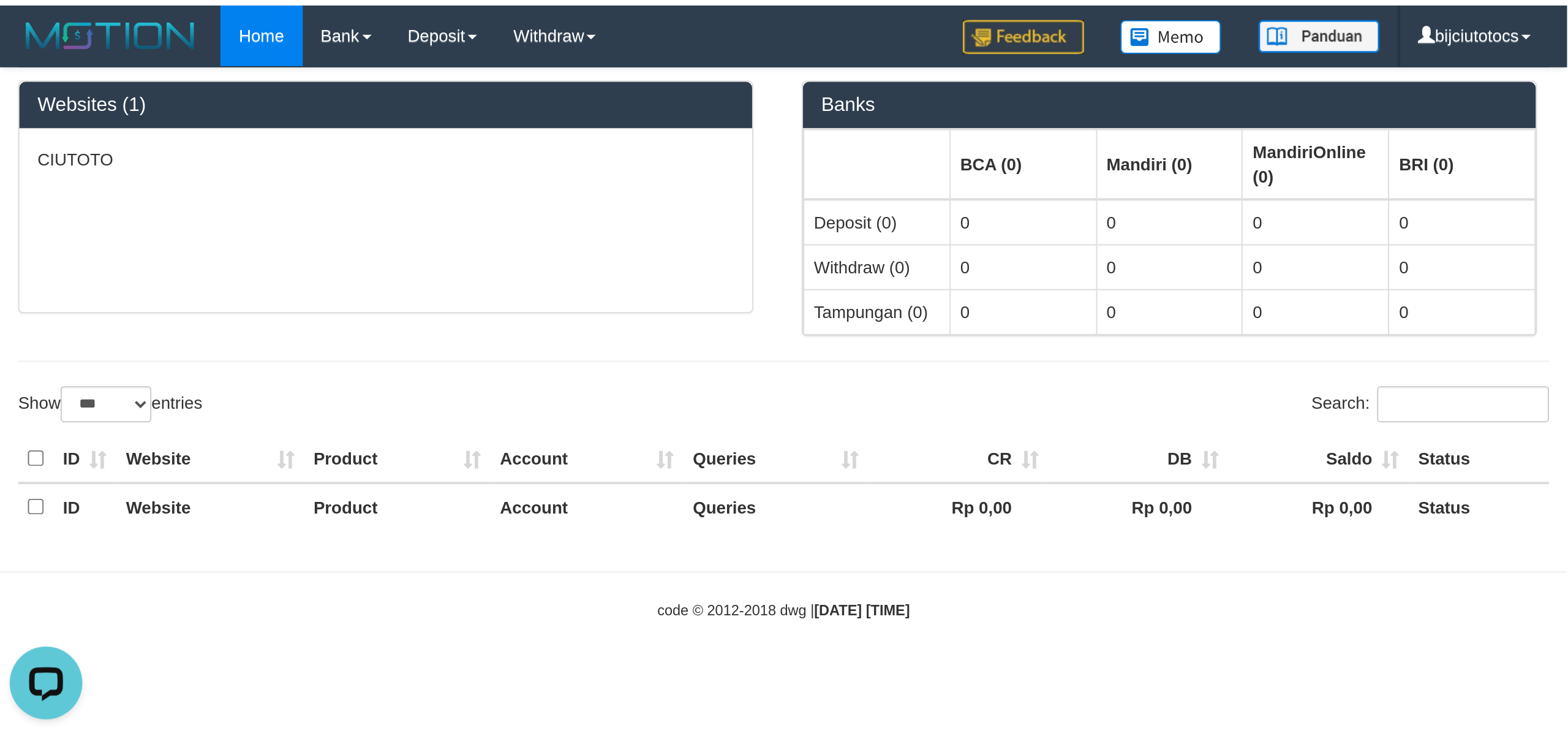 scroll, scrollTop: 0, scrollLeft: 0, axis: both 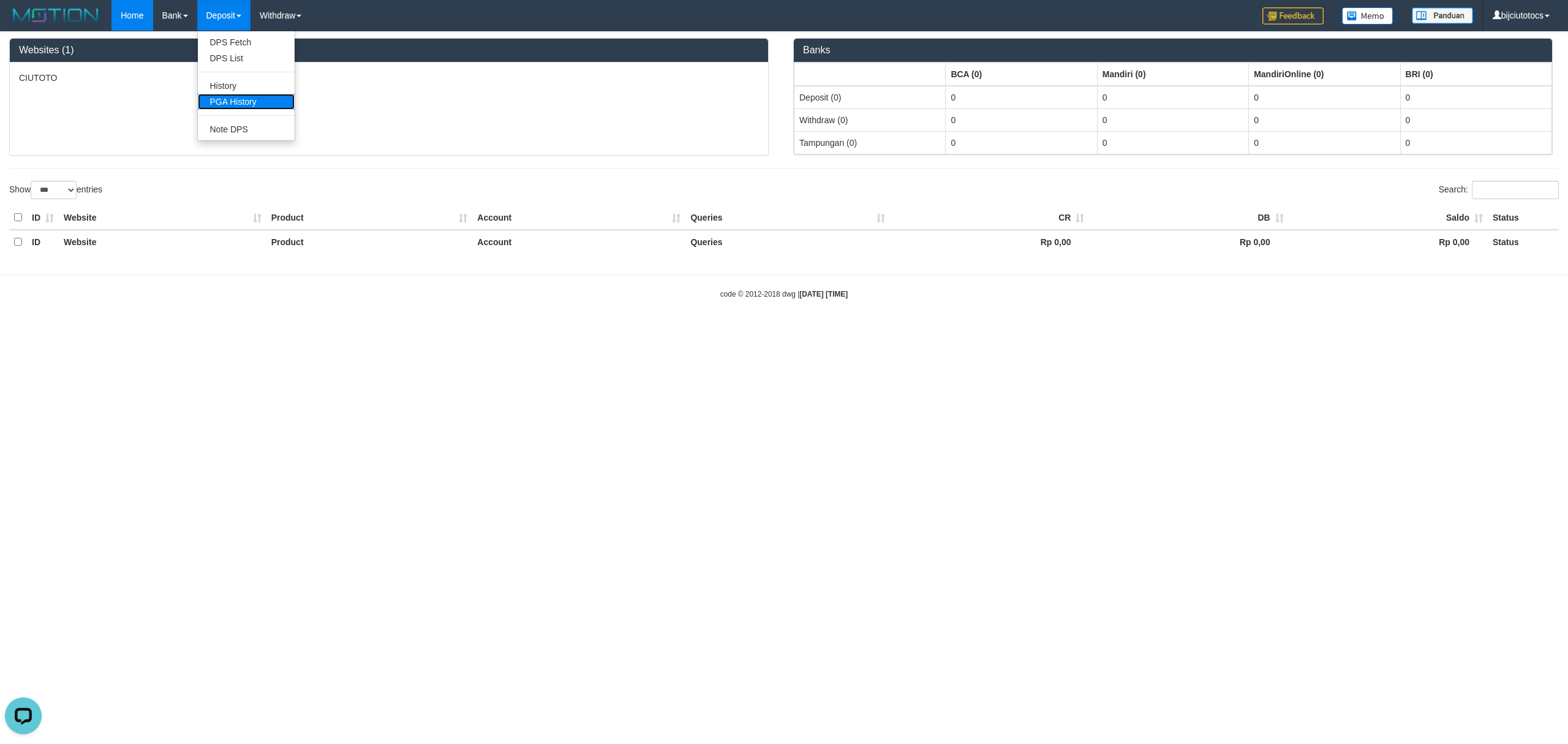 click on "PGA History" at bounding box center [246, 102] 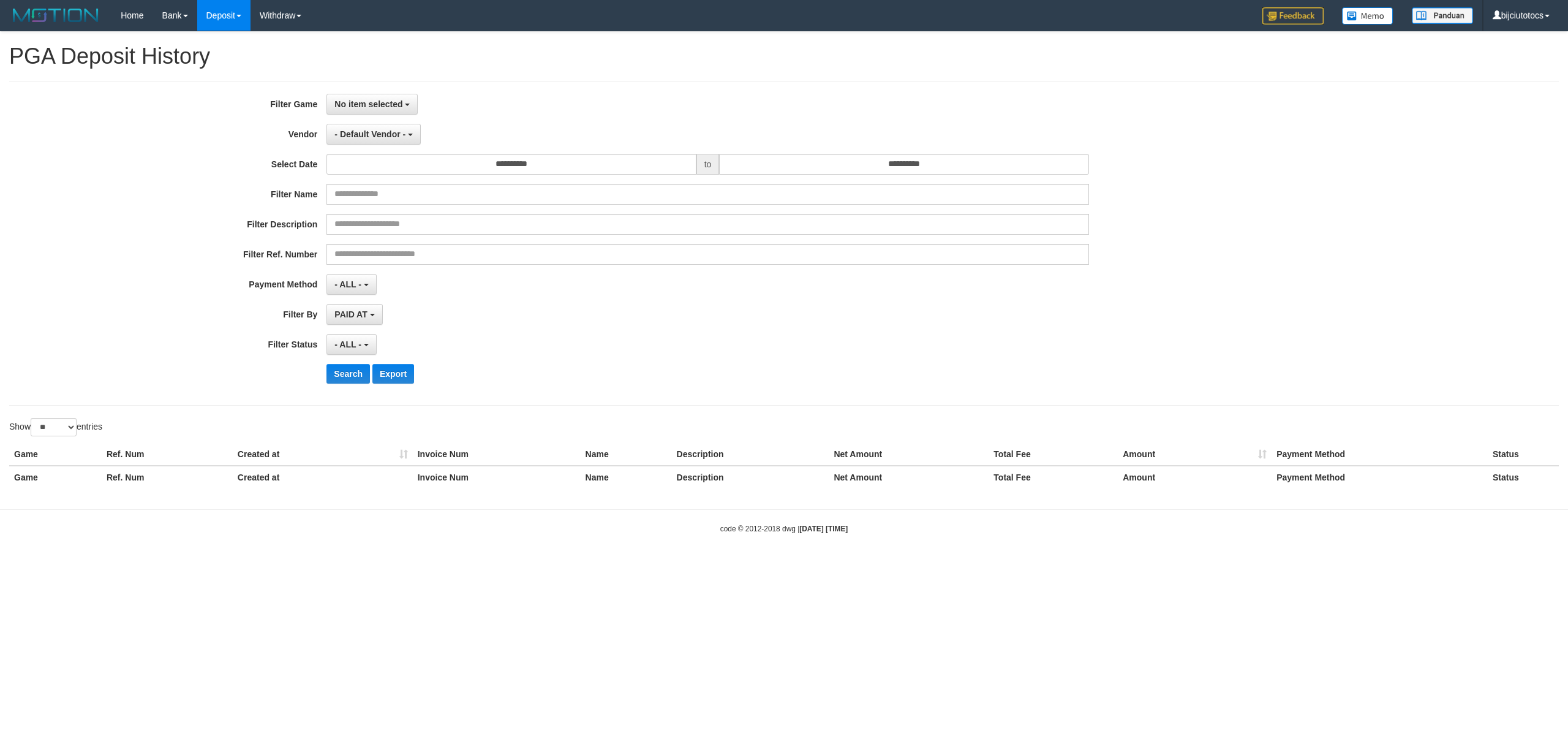 select 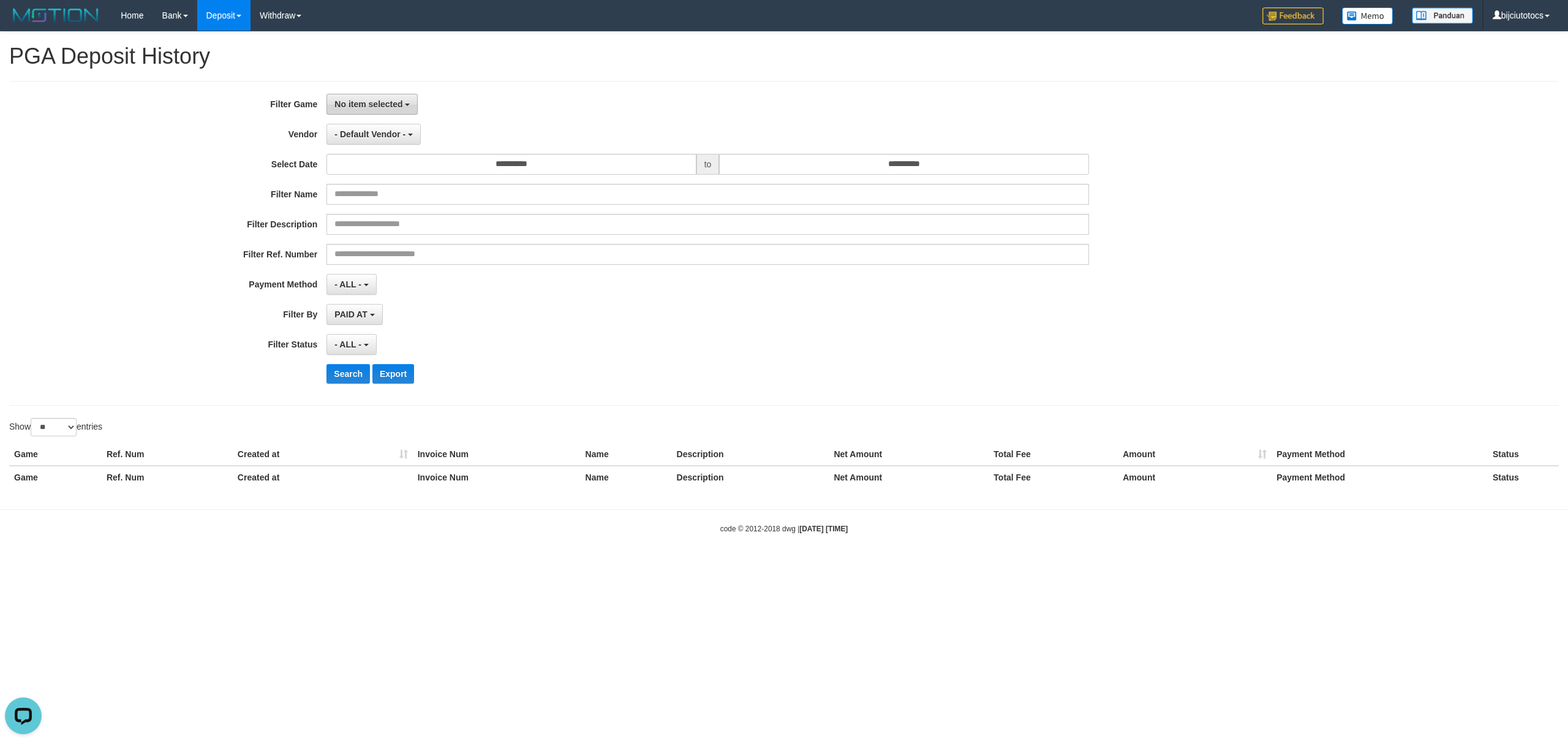scroll, scrollTop: 0, scrollLeft: 0, axis: both 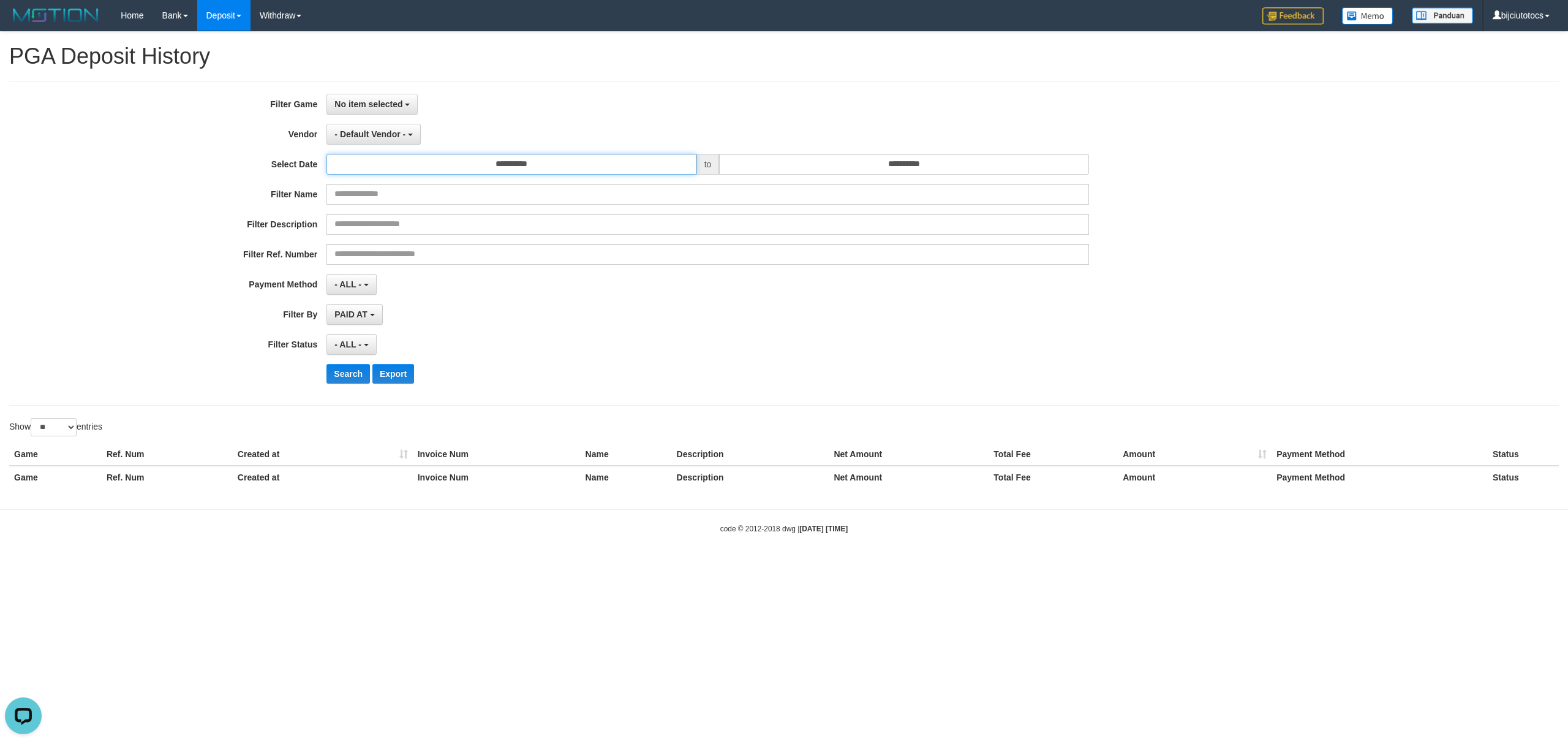 click on "**********" at bounding box center [511, 164] 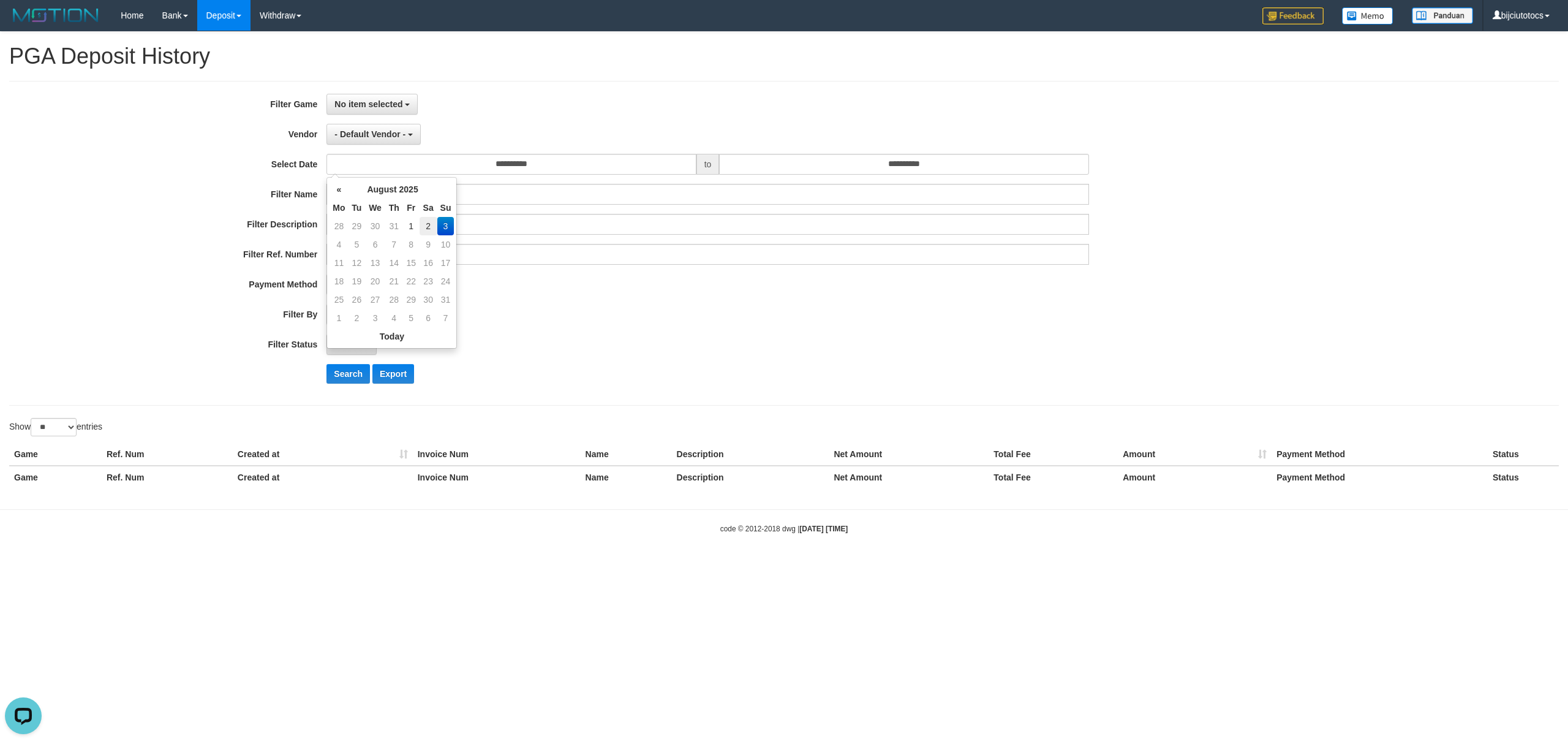 click on "2" at bounding box center (428, 226) 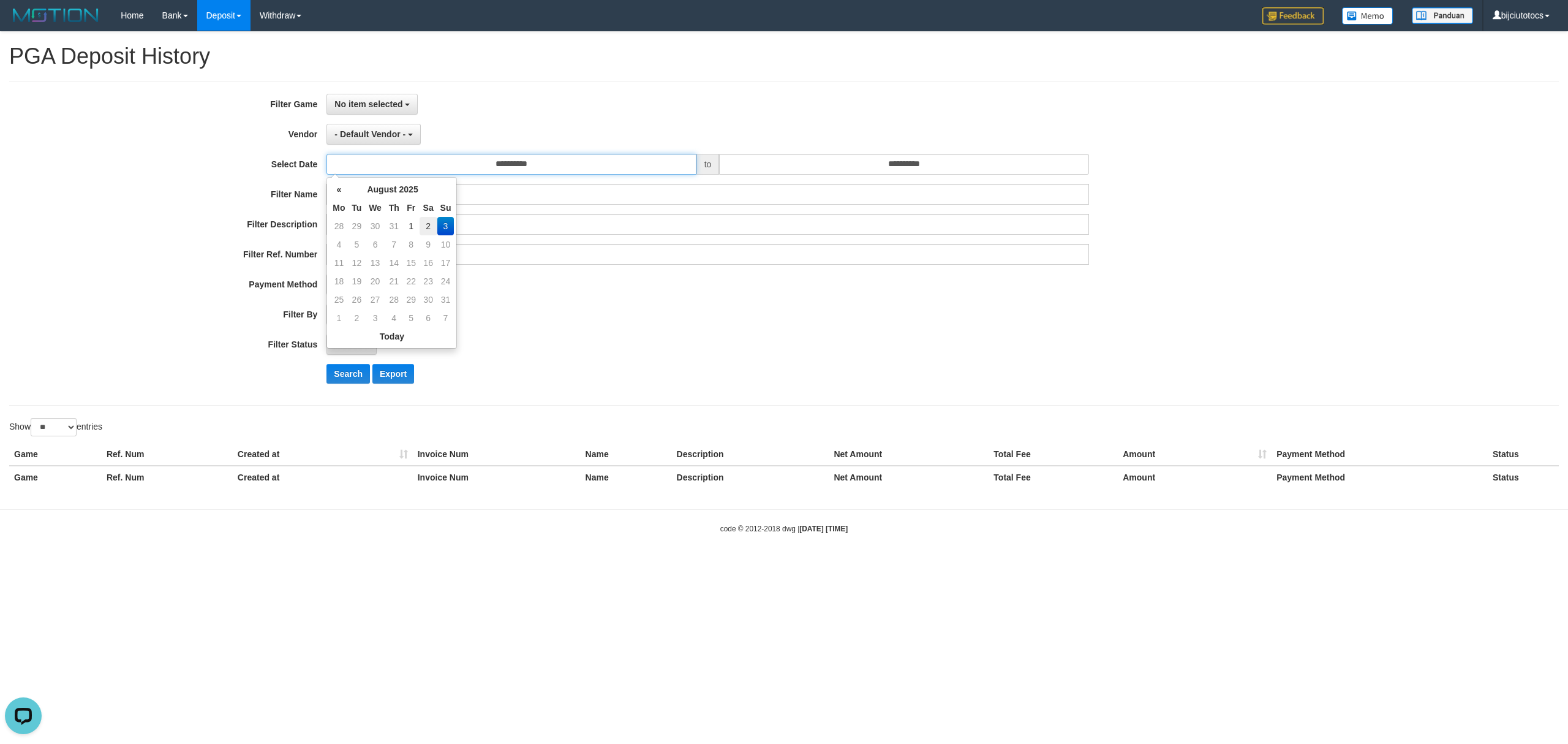 type on "**********" 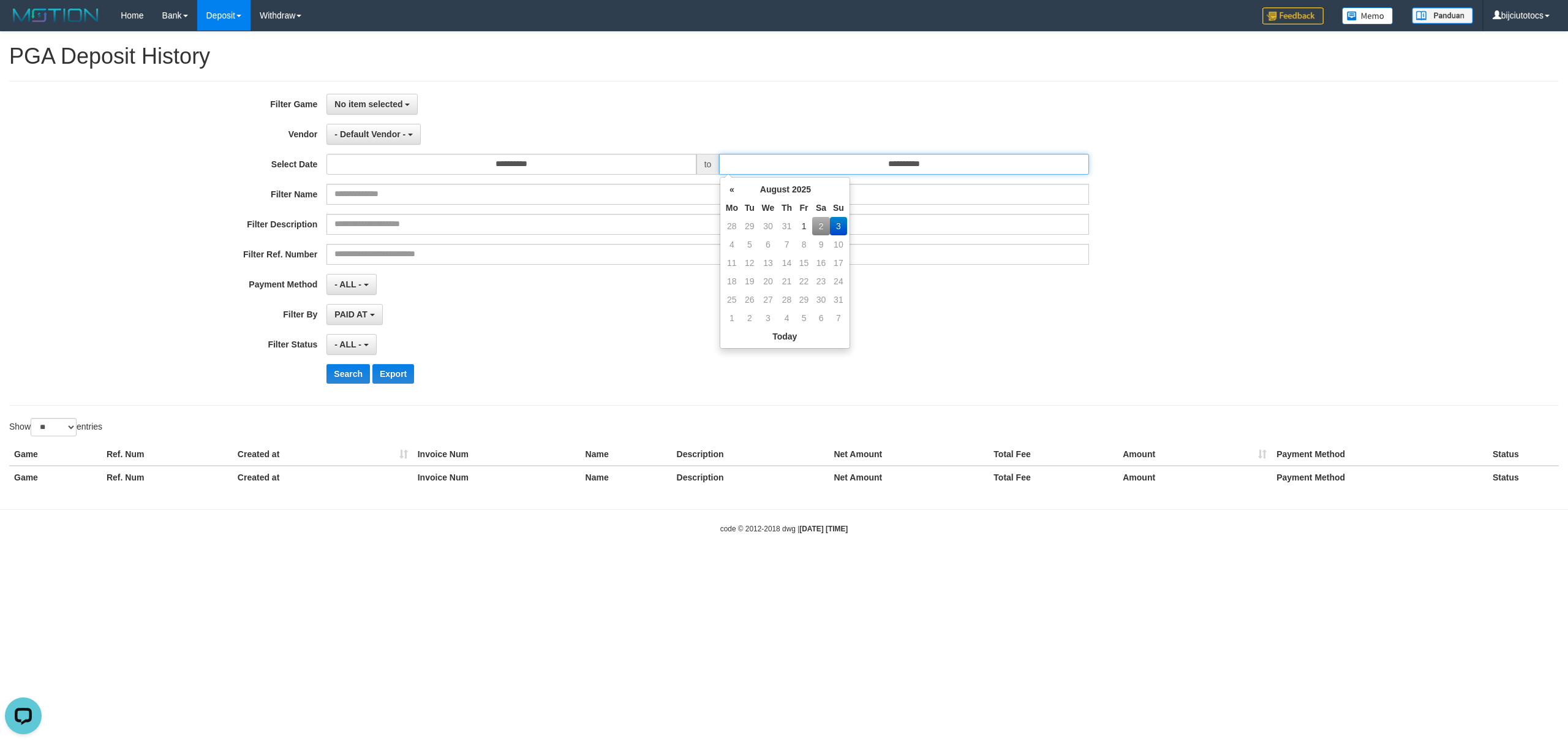 click on "**********" at bounding box center (903, 164) 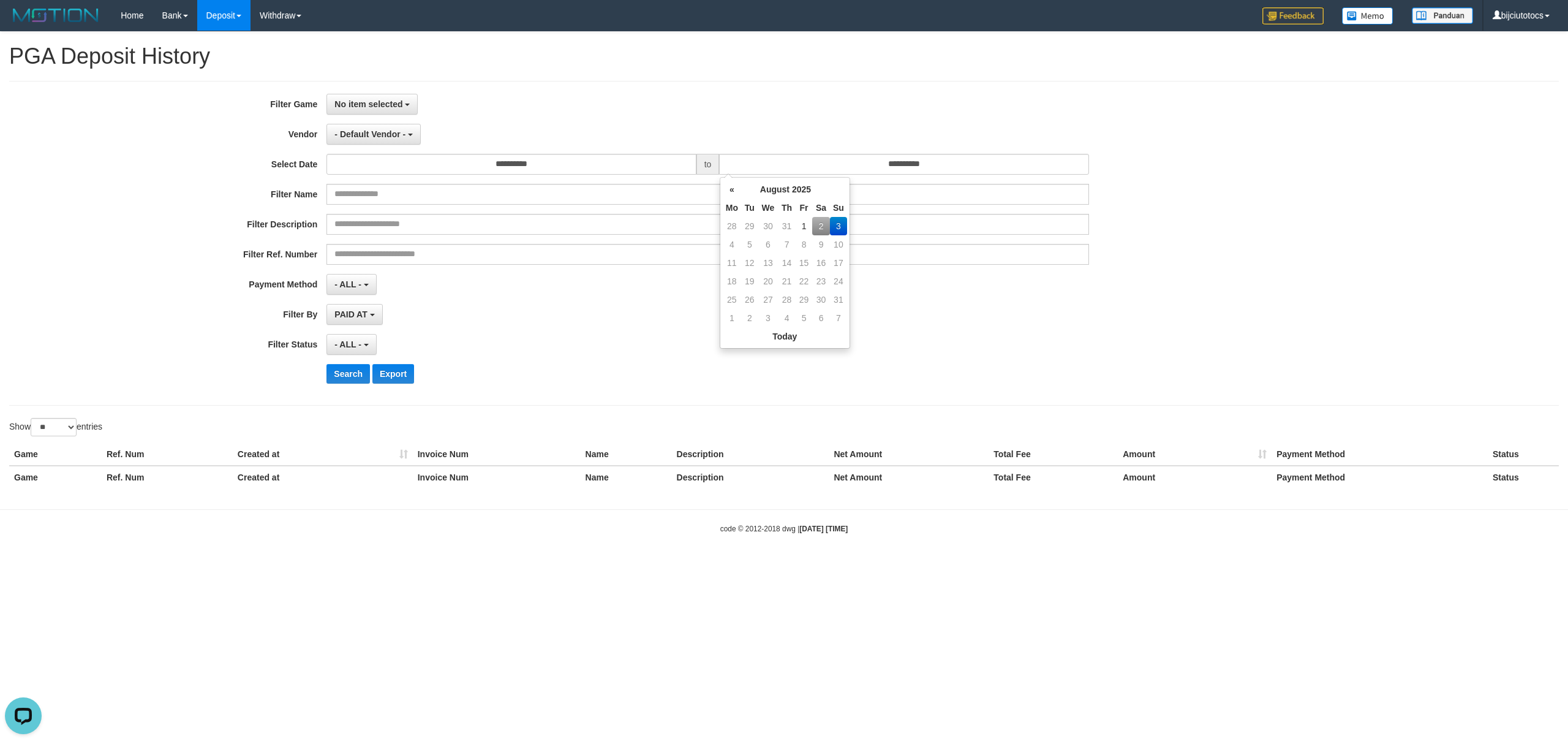 click on "2" at bounding box center [821, 226] 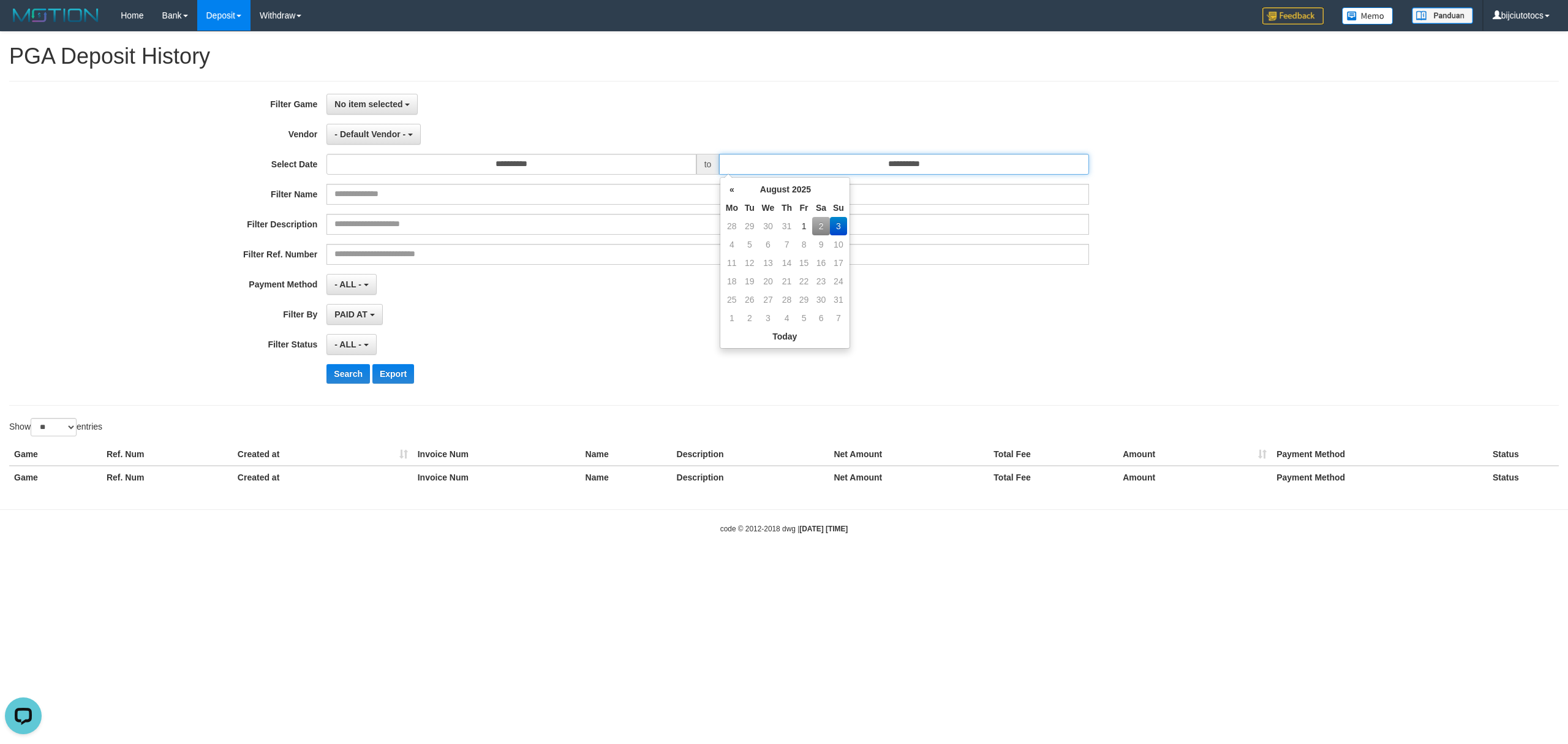 type on "**********" 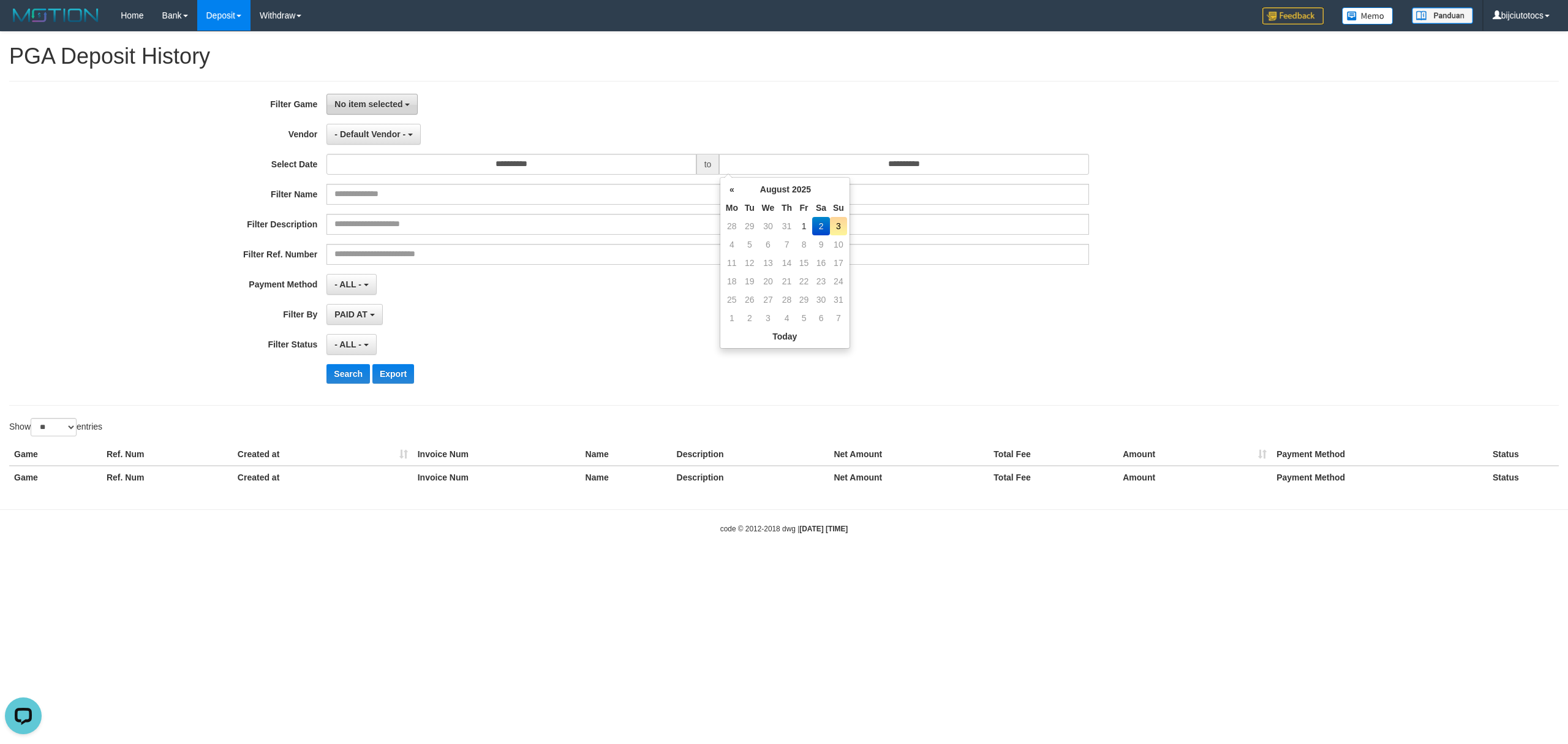 click on "No item selected" at bounding box center [372, 104] 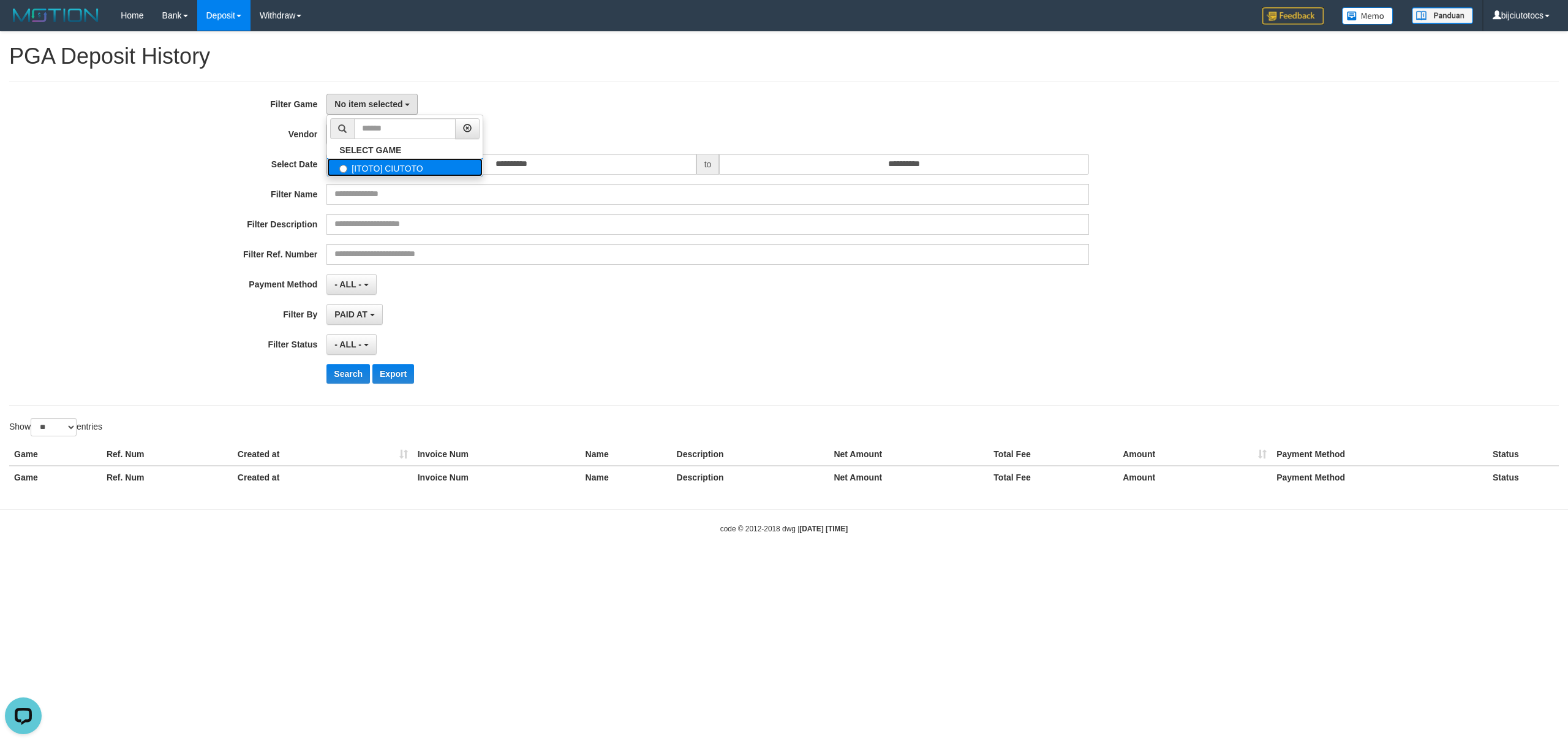 click on "[ITOTO] CIUTOTO" at bounding box center (405, 167) 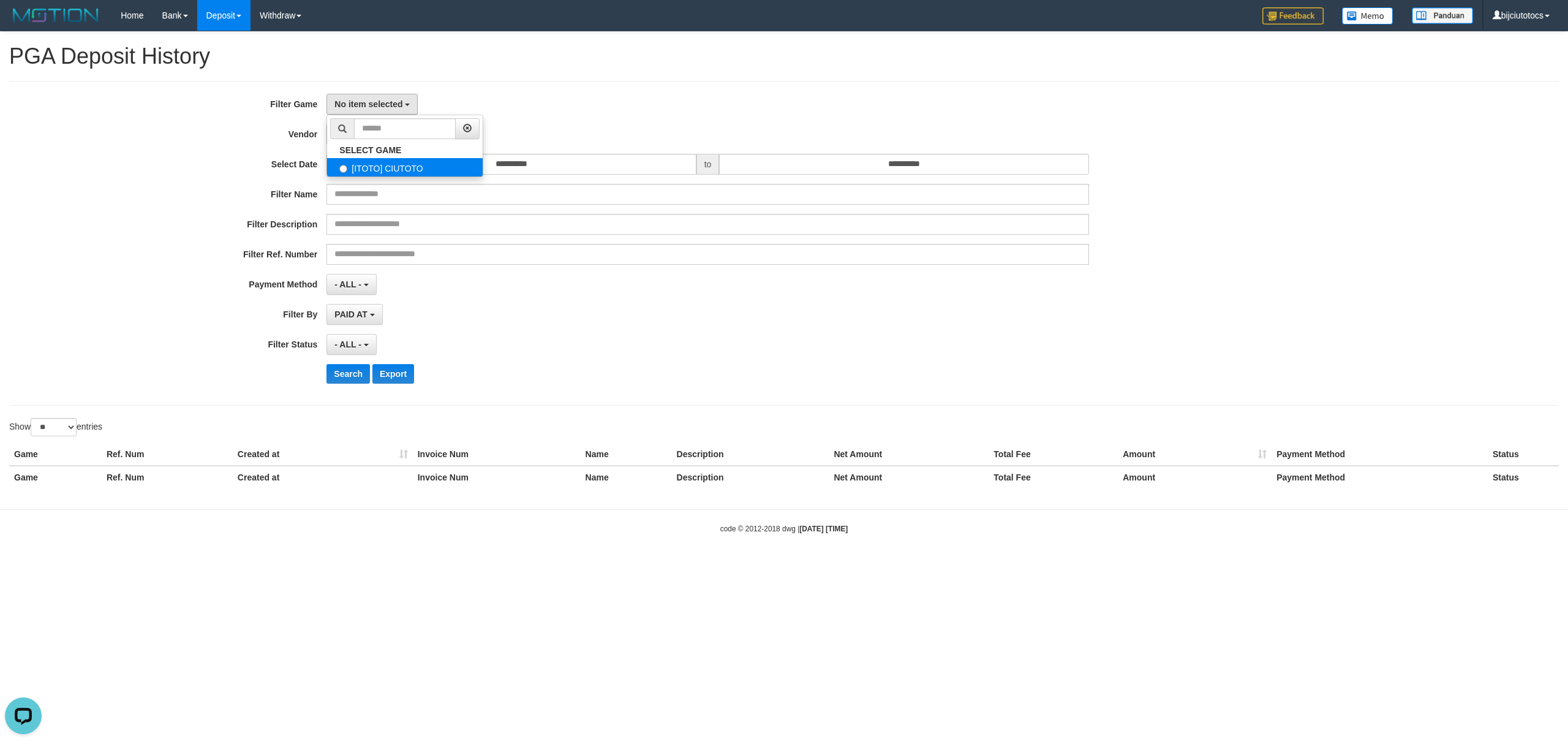 select on "****" 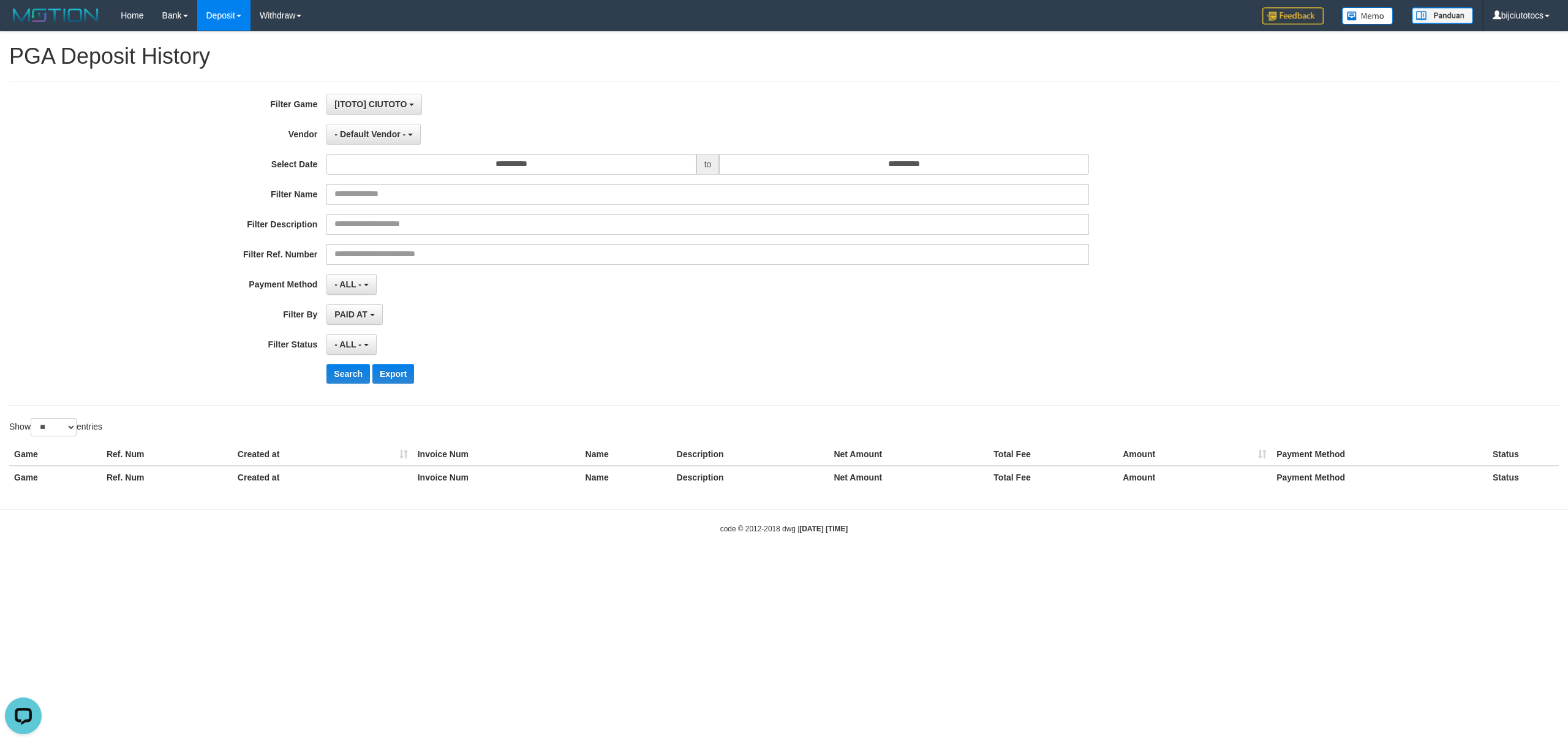 scroll, scrollTop: 10, scrollLeft: 0, axis: vertical 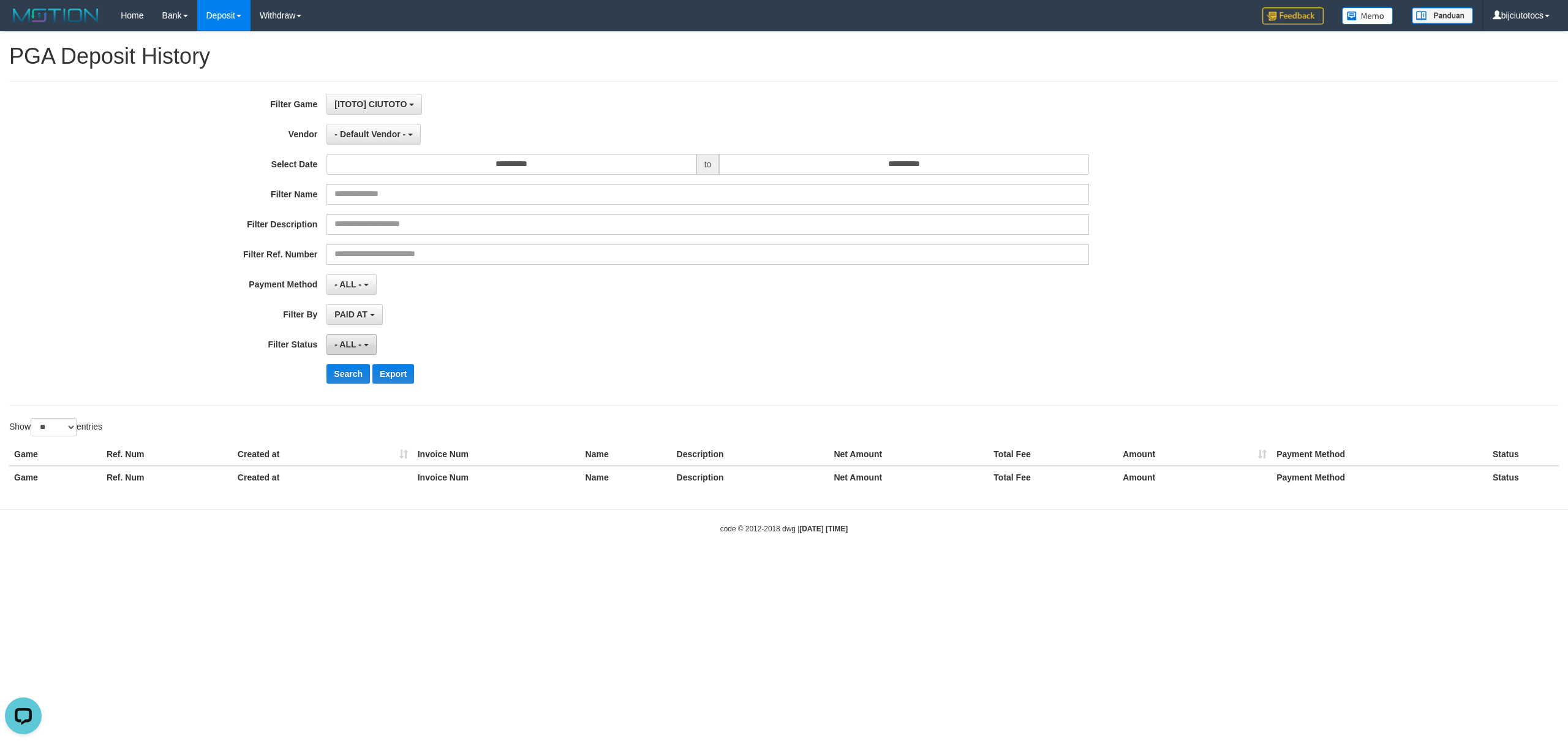 click on "- ALL -" at bounding box center (351, 344) 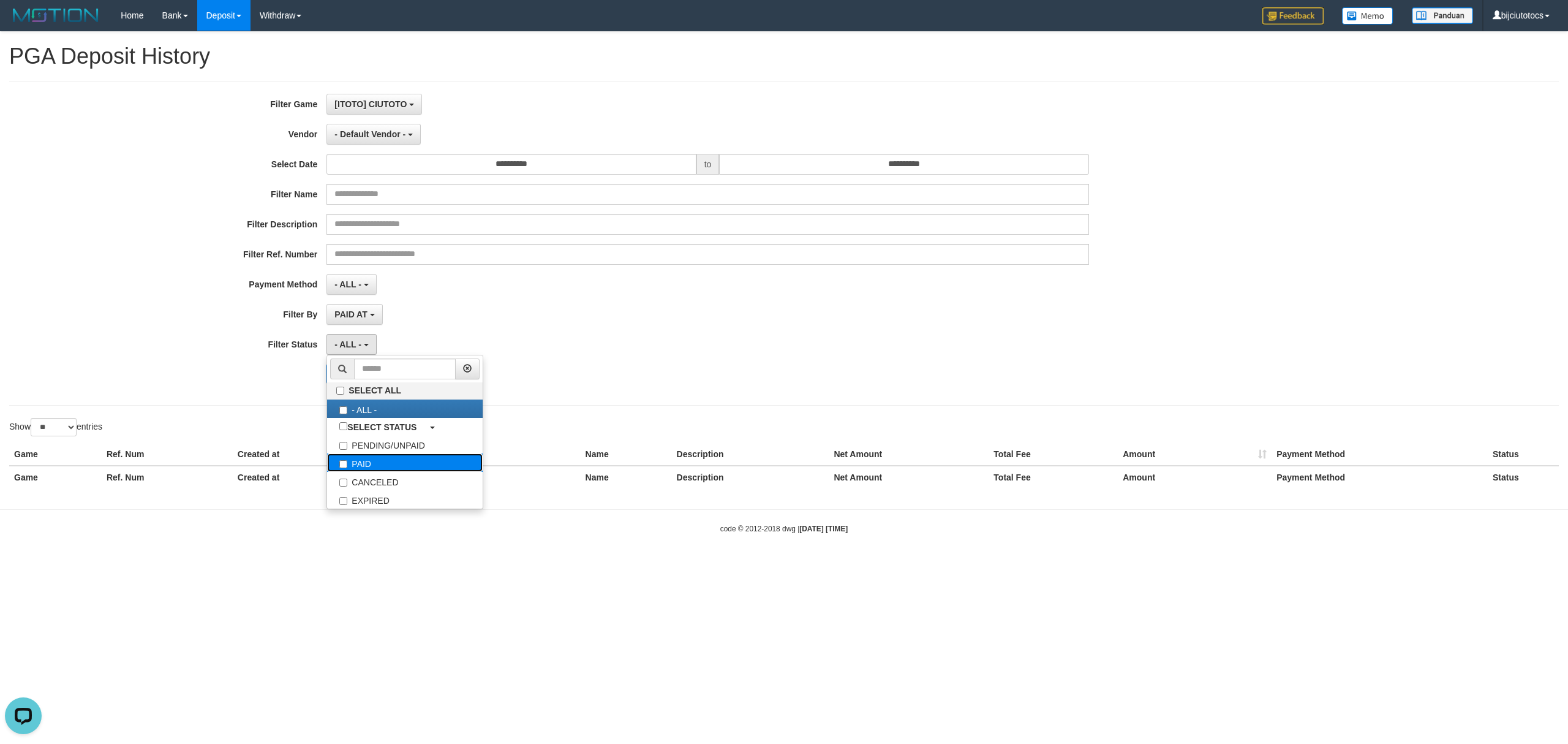 click on "PAID" at bounding box center (405, 463) 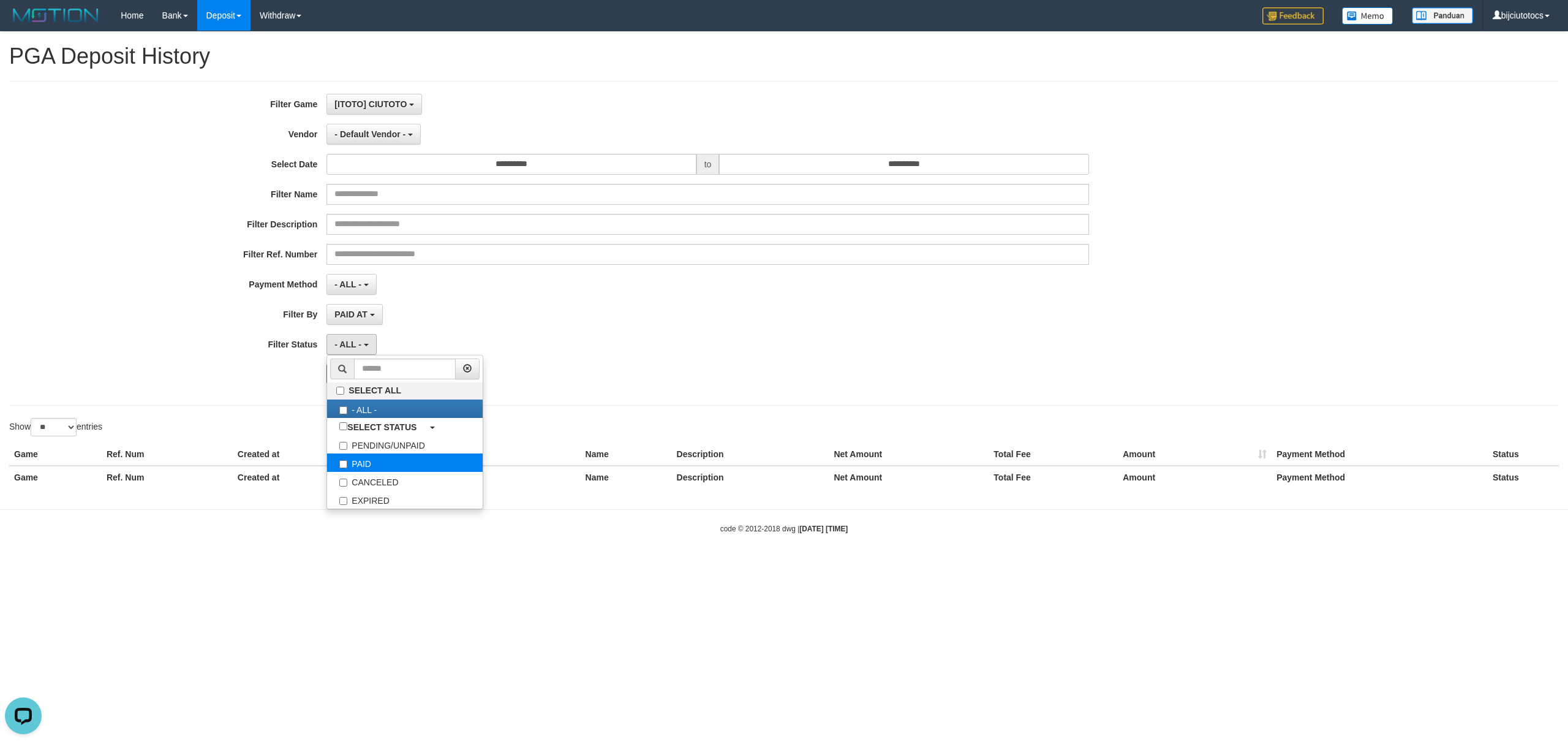 select on "*" 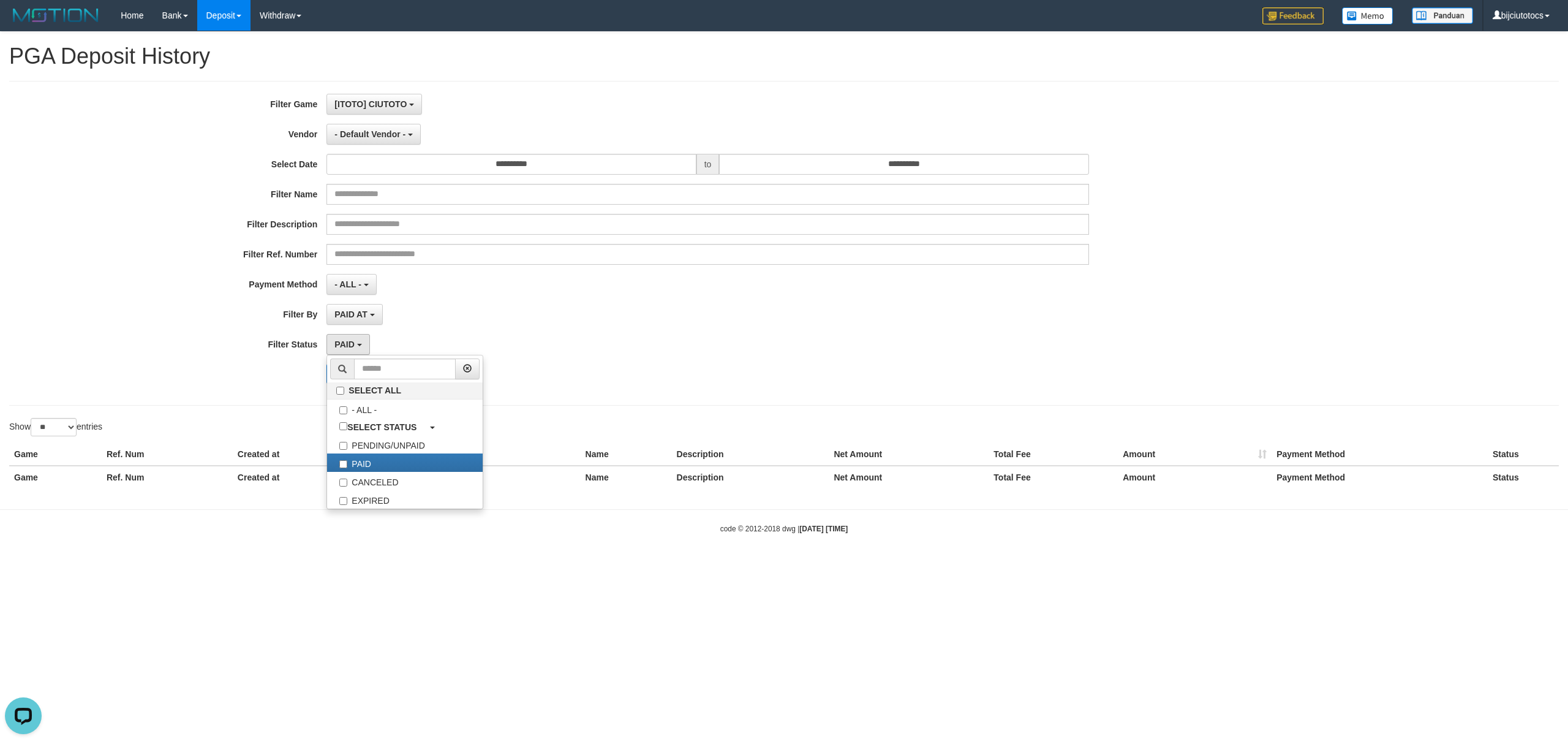 click on "**********" at bounding box center [653, 243] 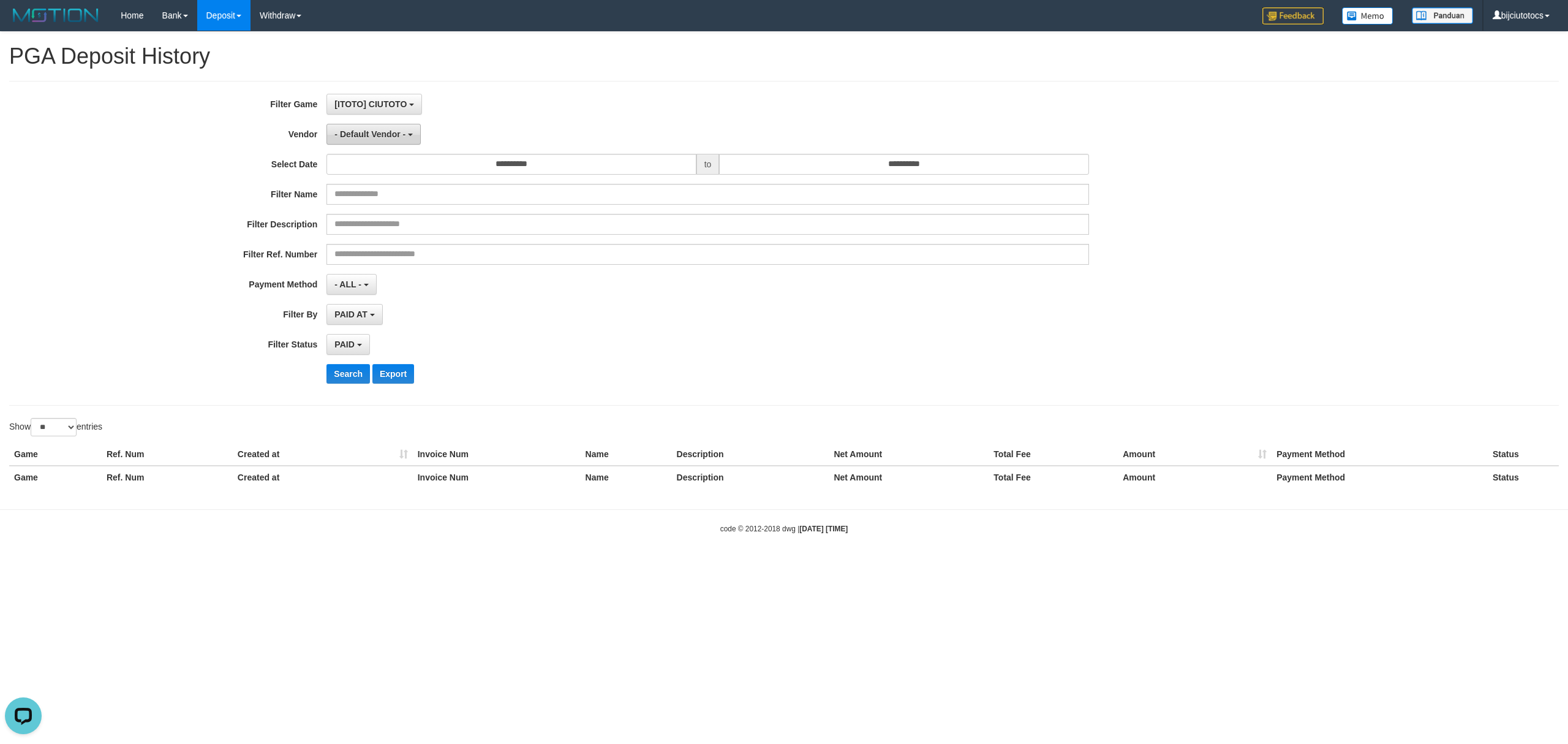 click on "- Default Vendor -" at bounding box center (374, 134) 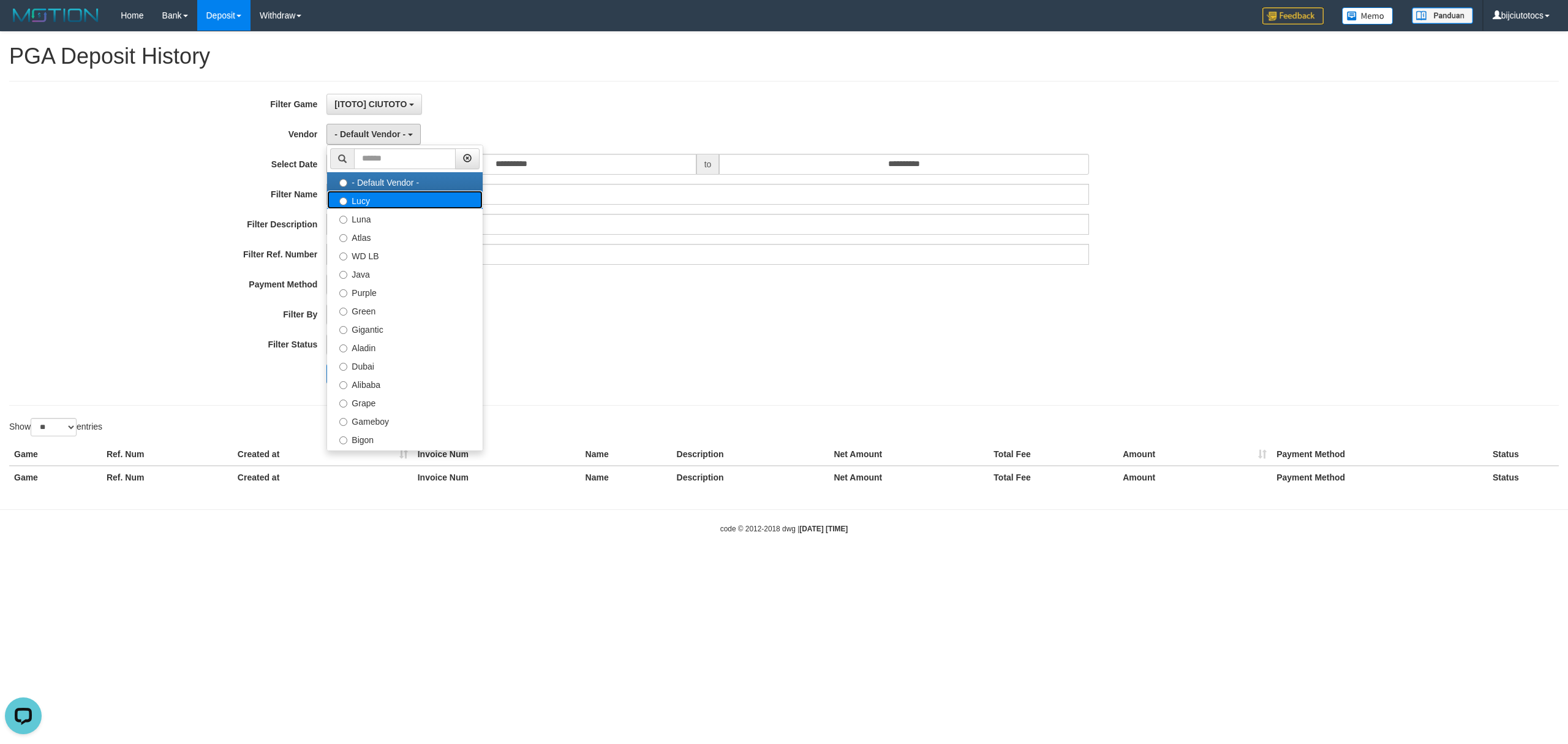 click on "Lucy" at bounding box center (405, 200) 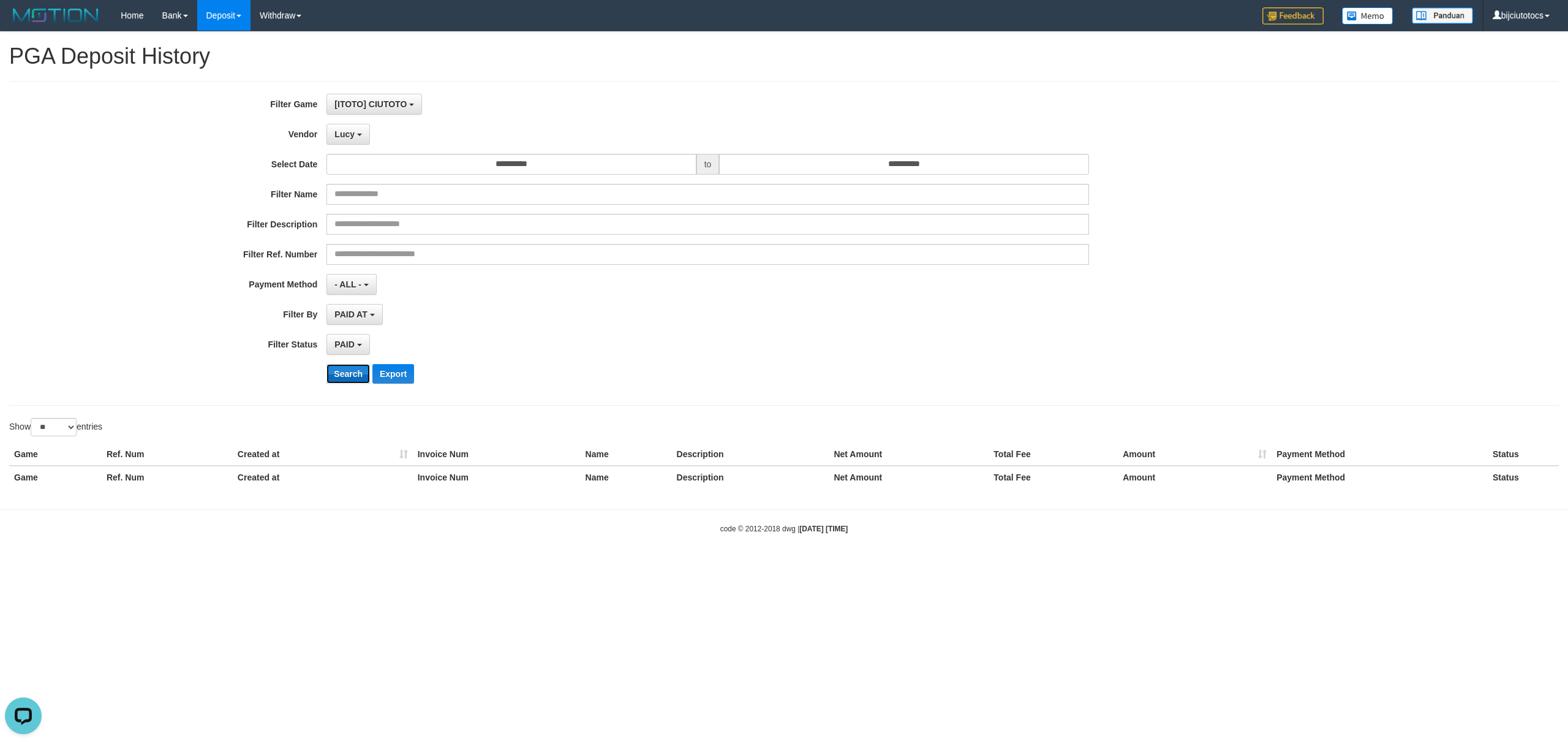 click on "Search" at bounding box center (348, 374) 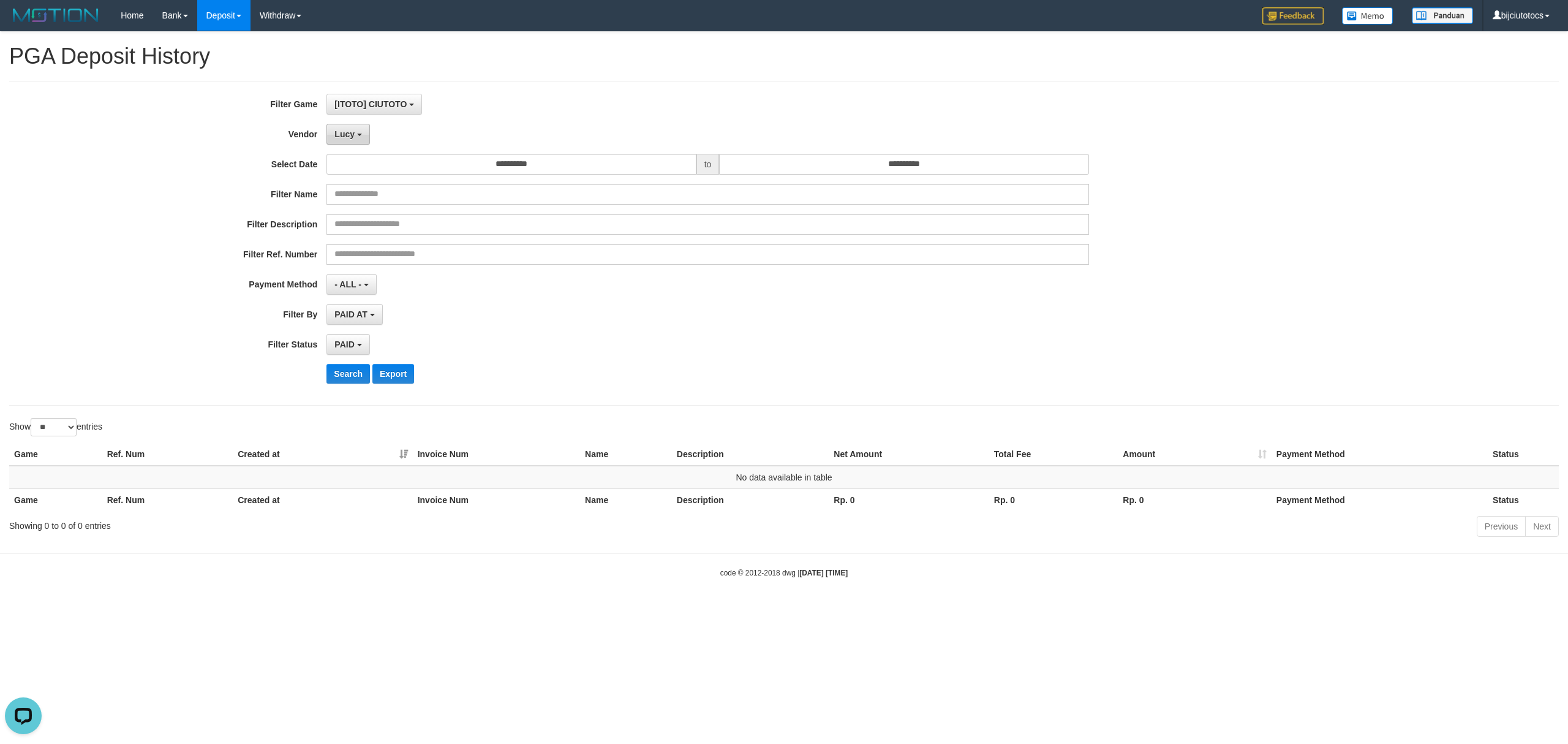 click on "Lucy" at bounding box center [348, 134] 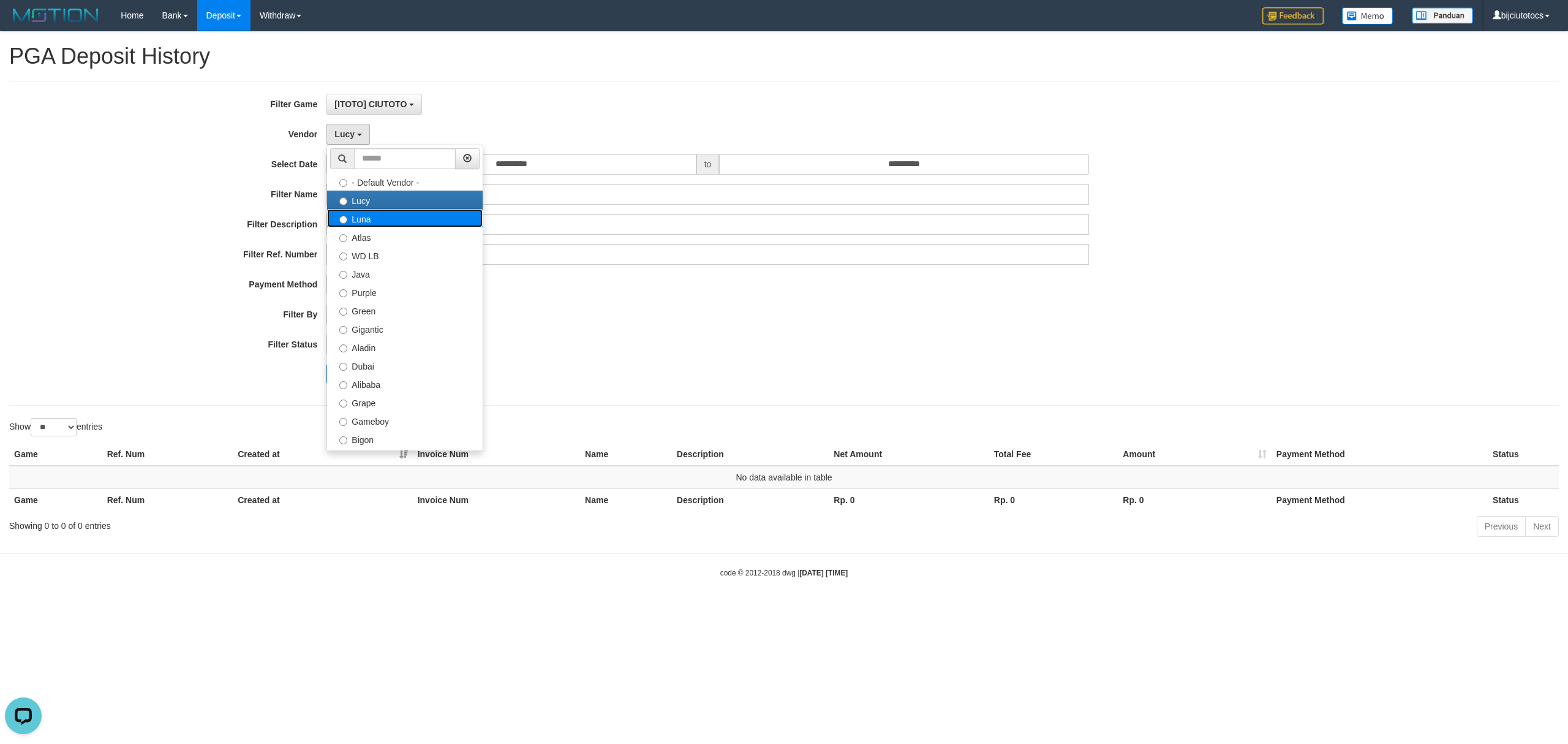 click on "Luna" at bounding box center (405, 218) 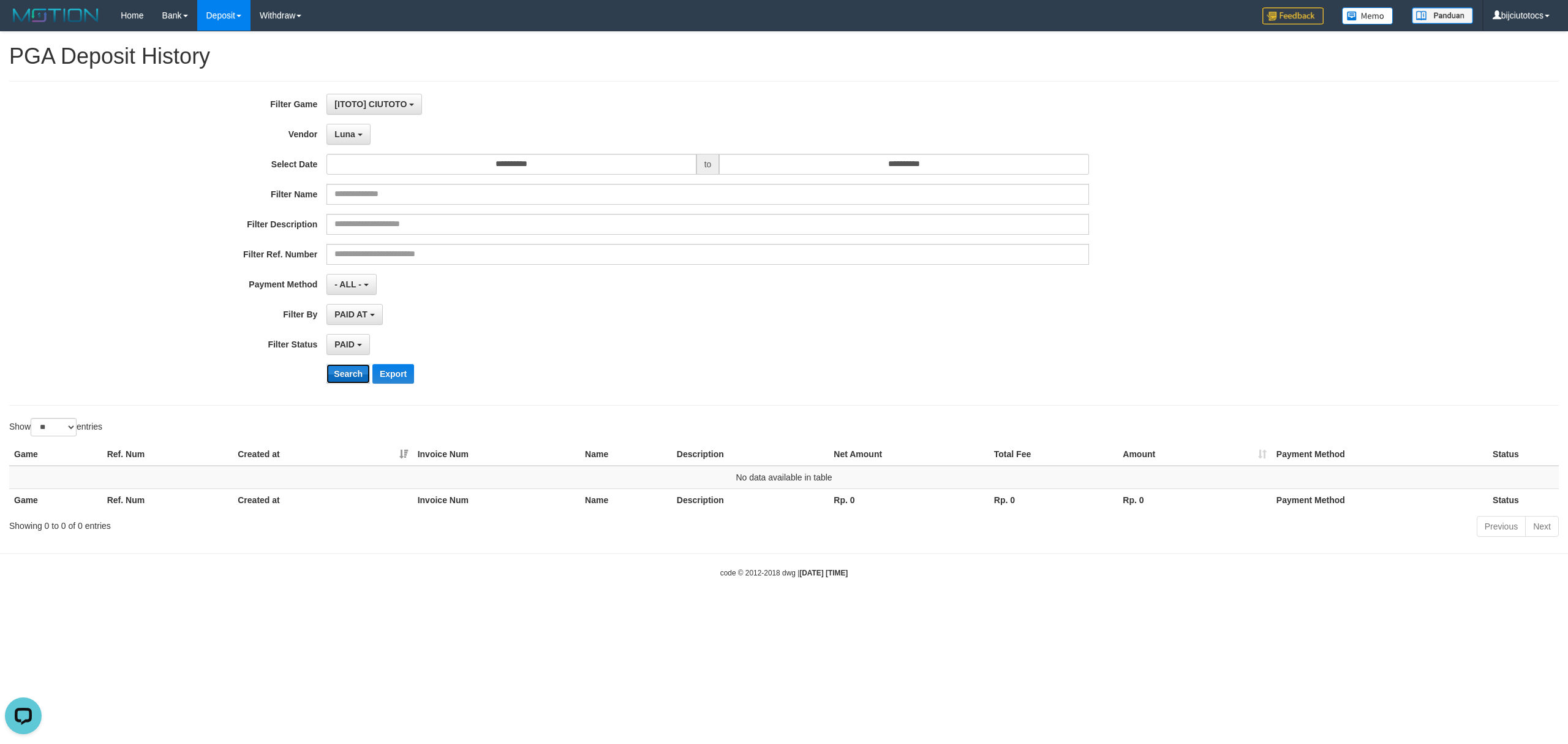 click on "Search" at bounding box center (348, 374) 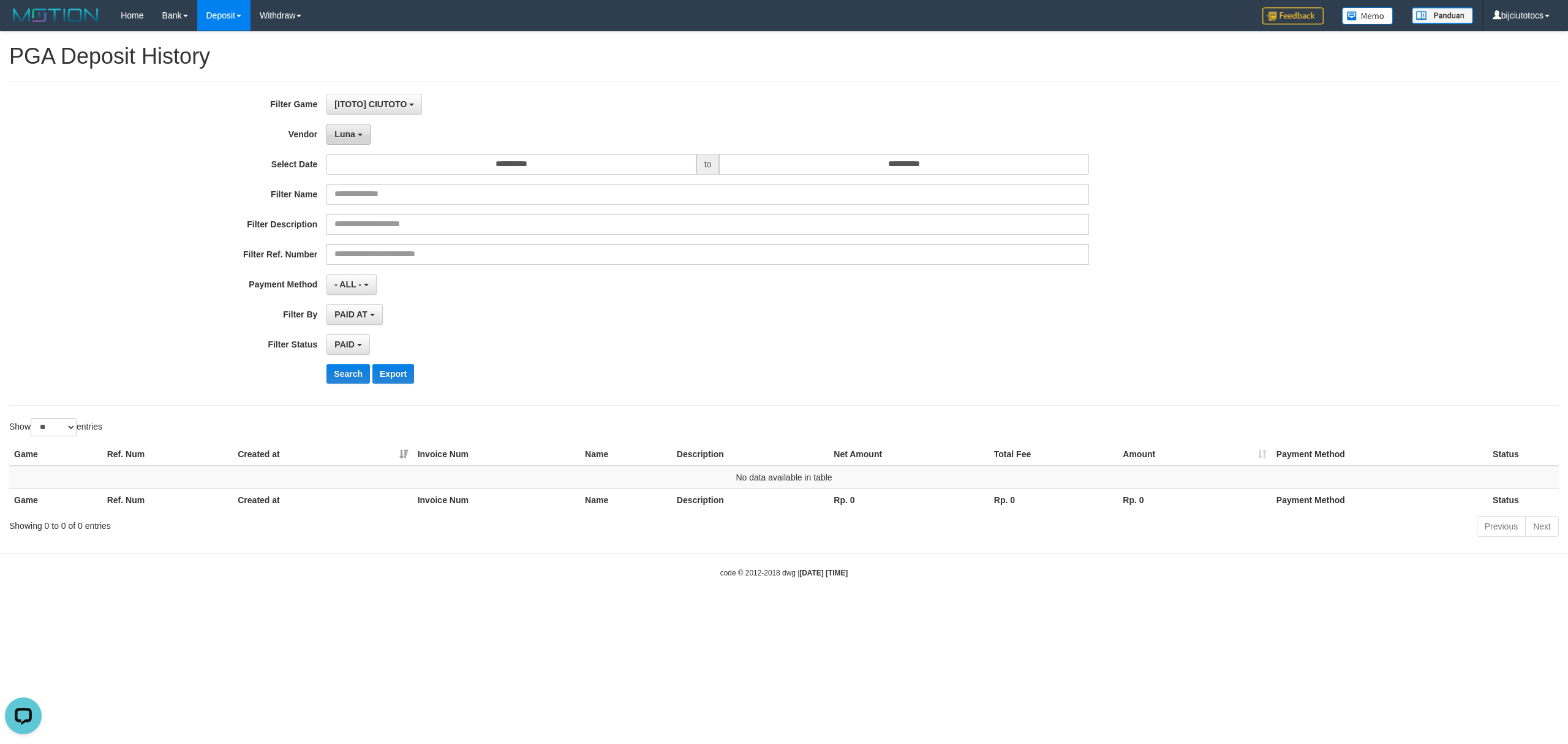 click on "Luna" at bounding box center [348, 134] 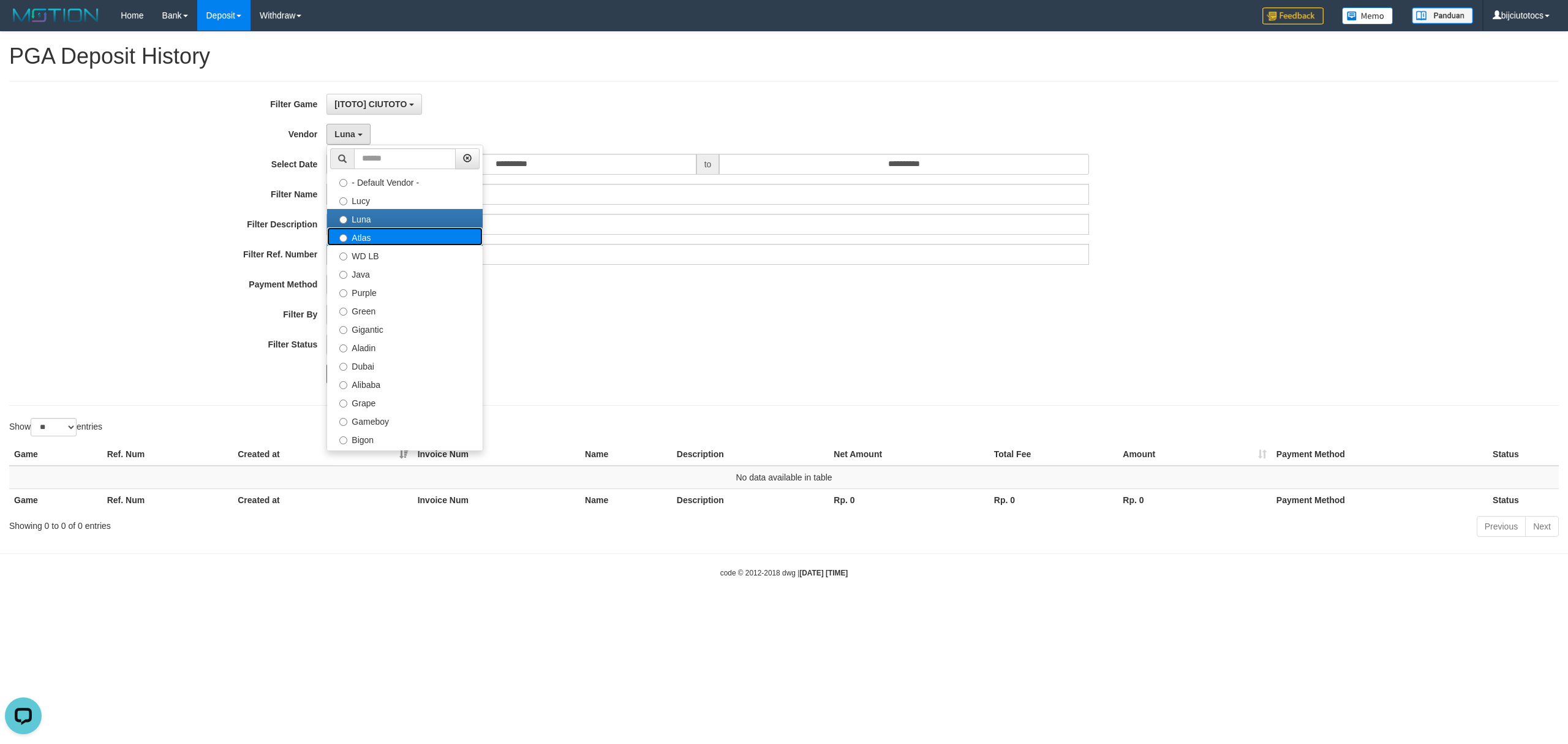 click on "Atlas" at bounding box center (405, 237) 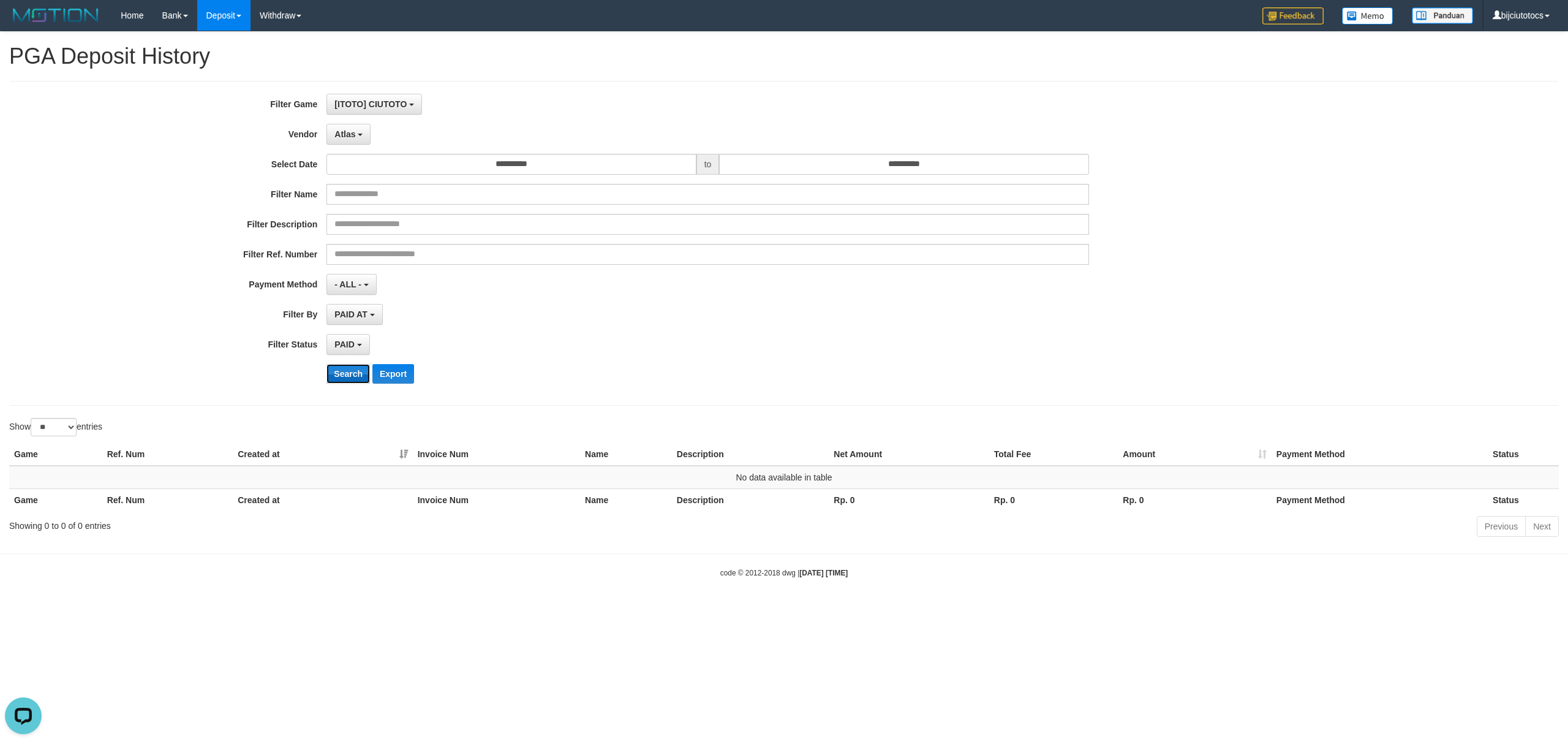 click on "Search" at bounding box center (348, 374) 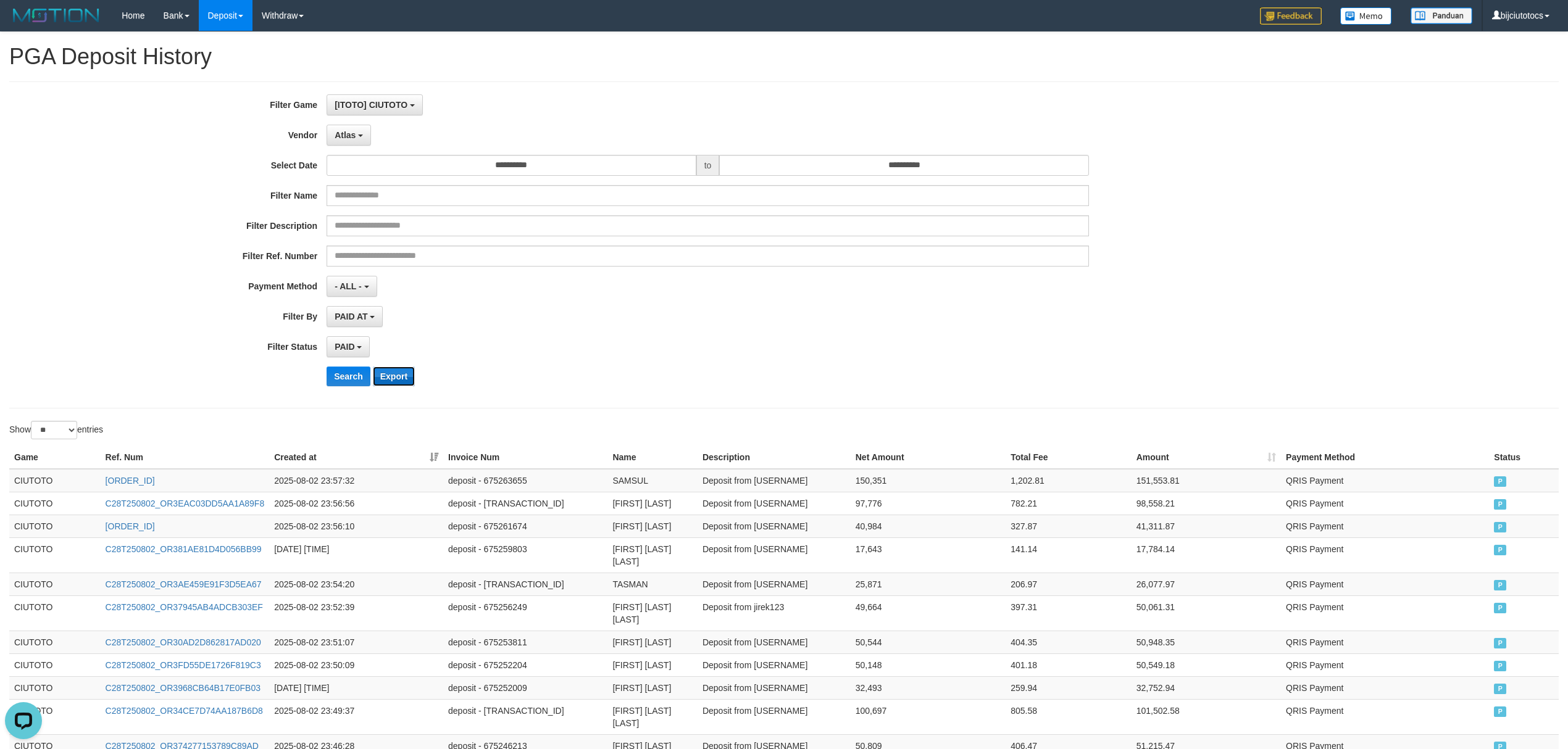 click on "Export" at bounding box center (394, 376) 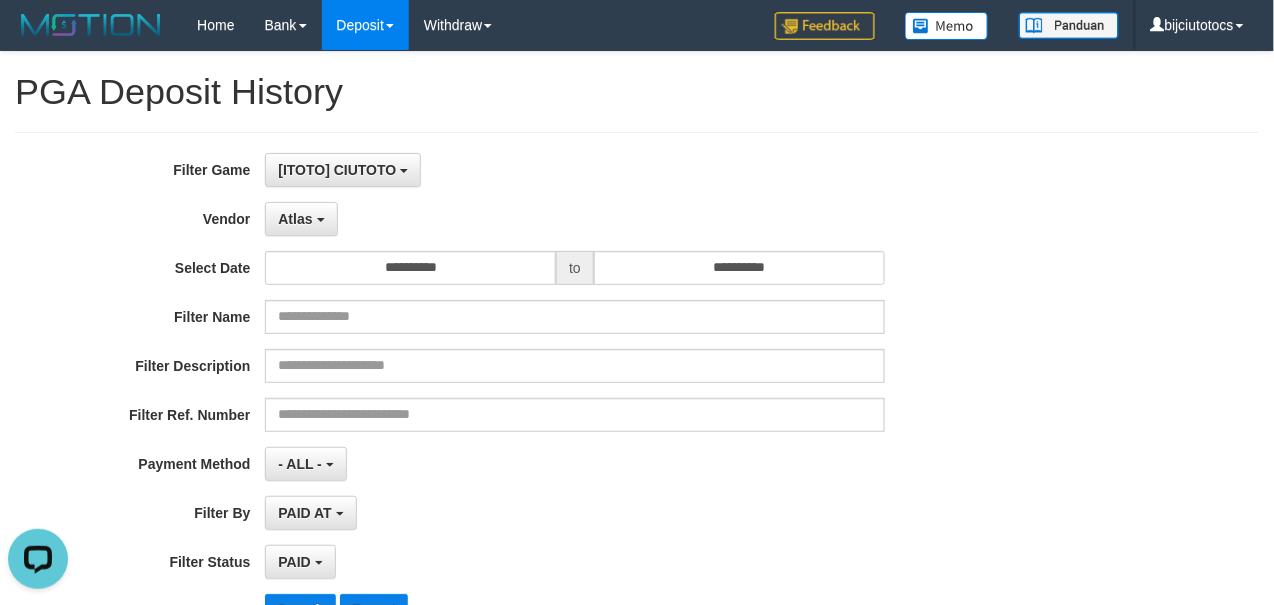 click on "**********" at bounding box center (531, 397) 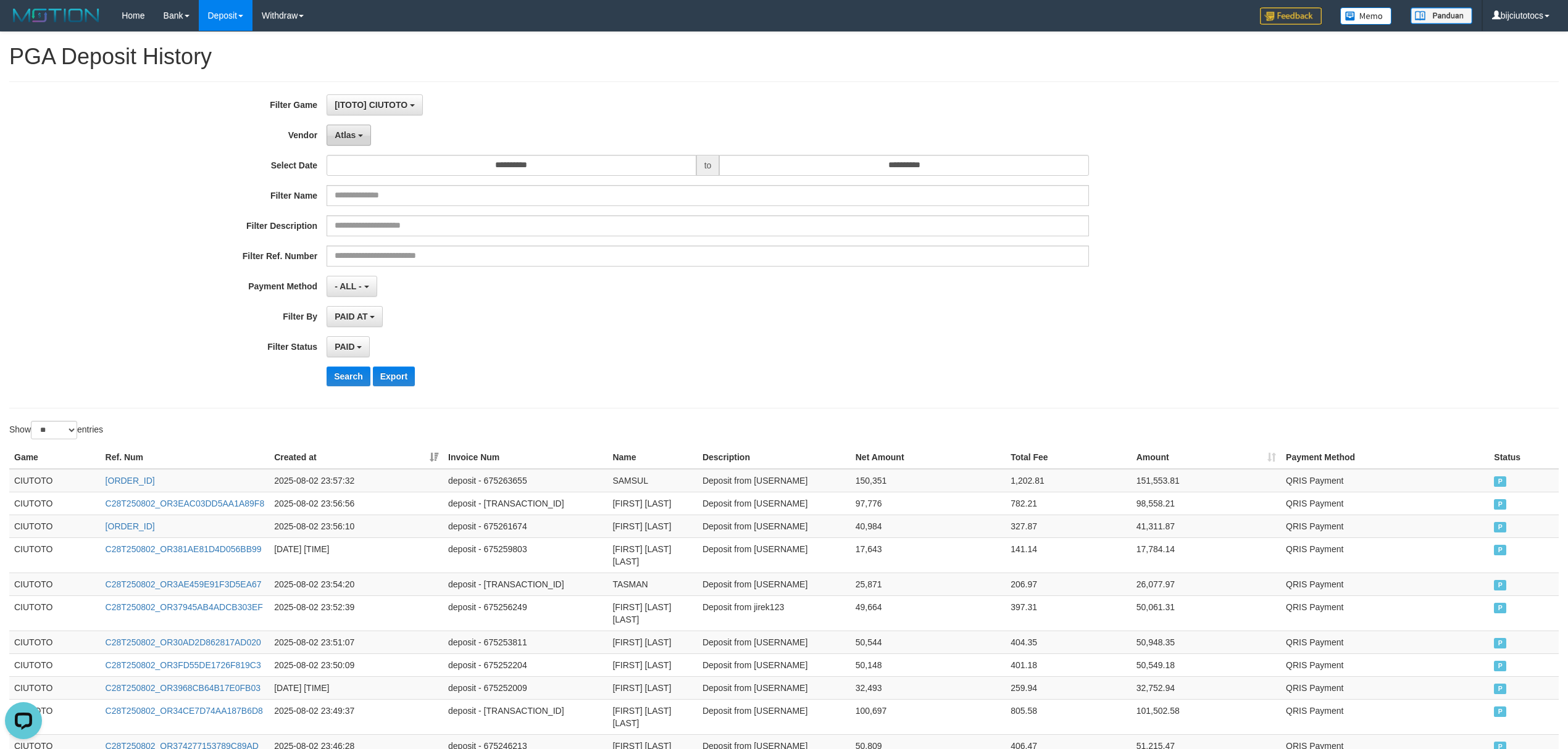 click on "Atlas" at bounding box center [345, 135] 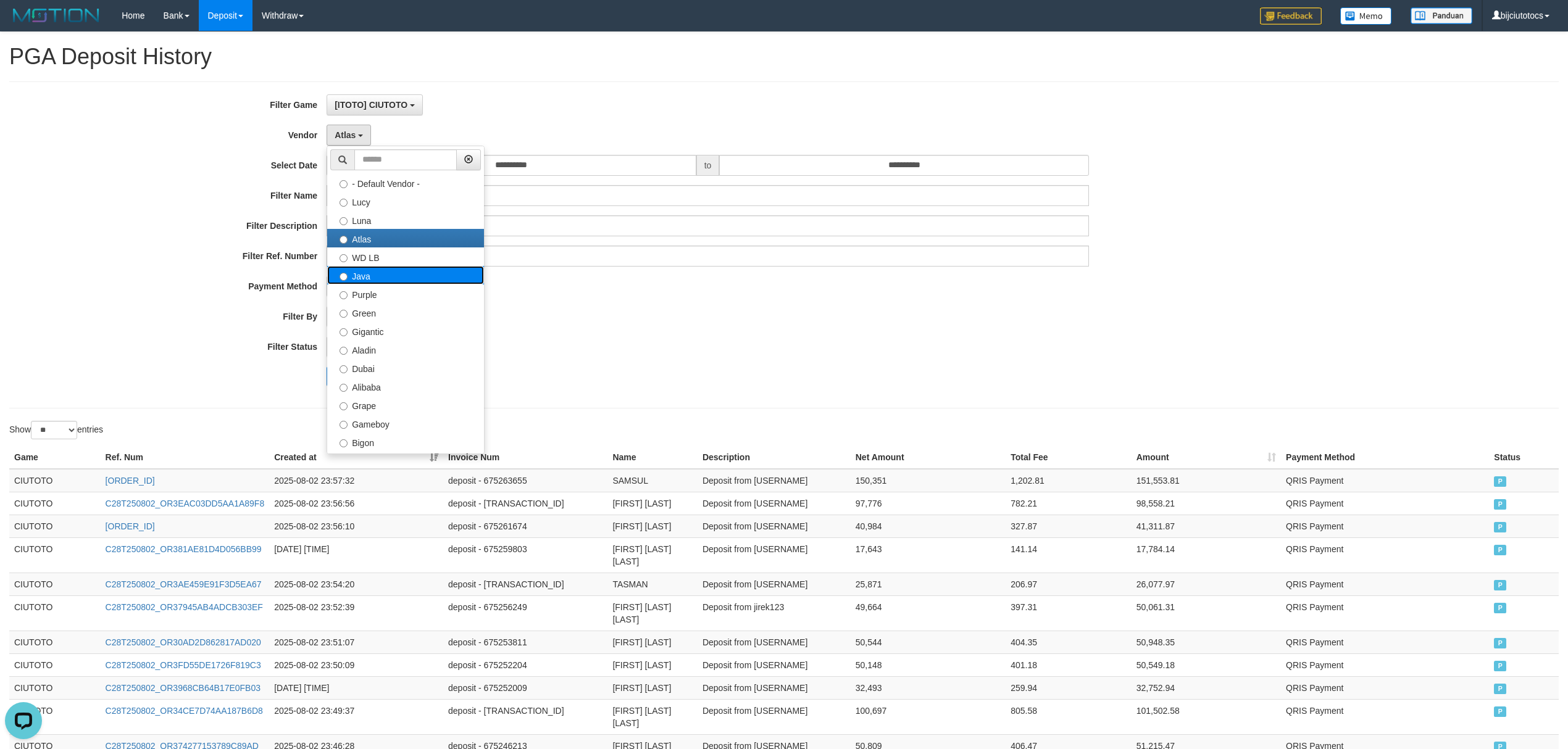 click on "Java" at bounding box center [406, 275] 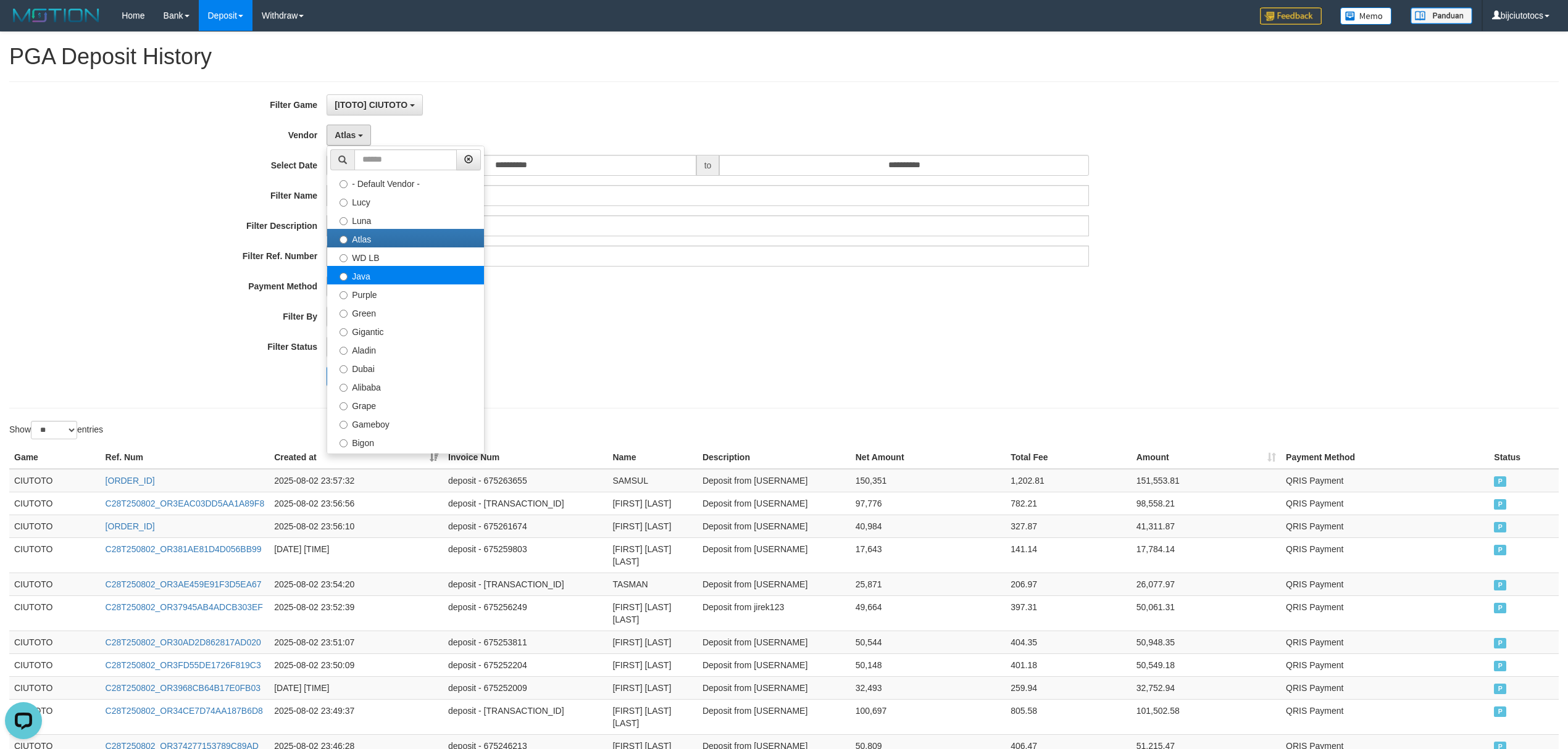 select on "**********" 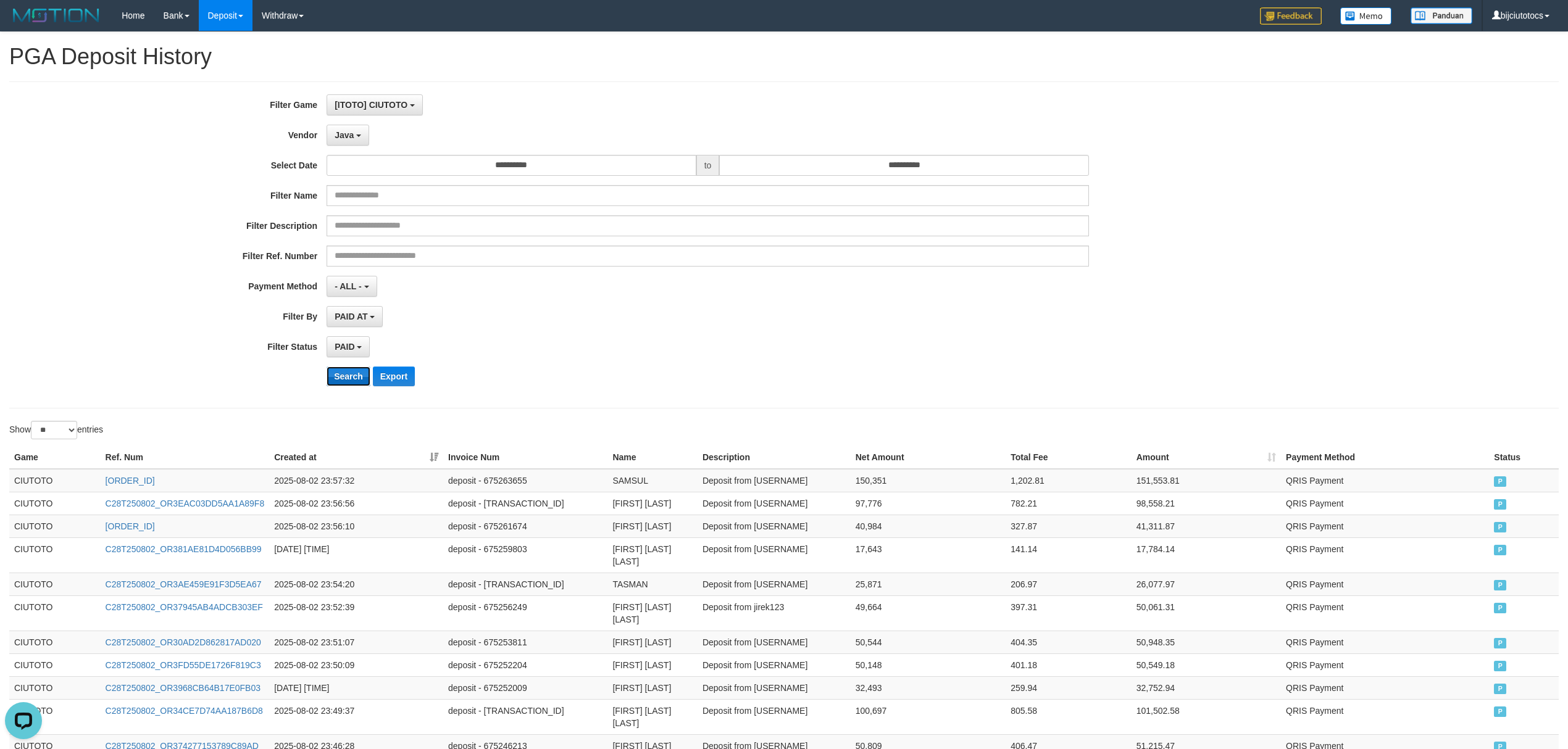 click on "Search" at bounding box center (348, 376) 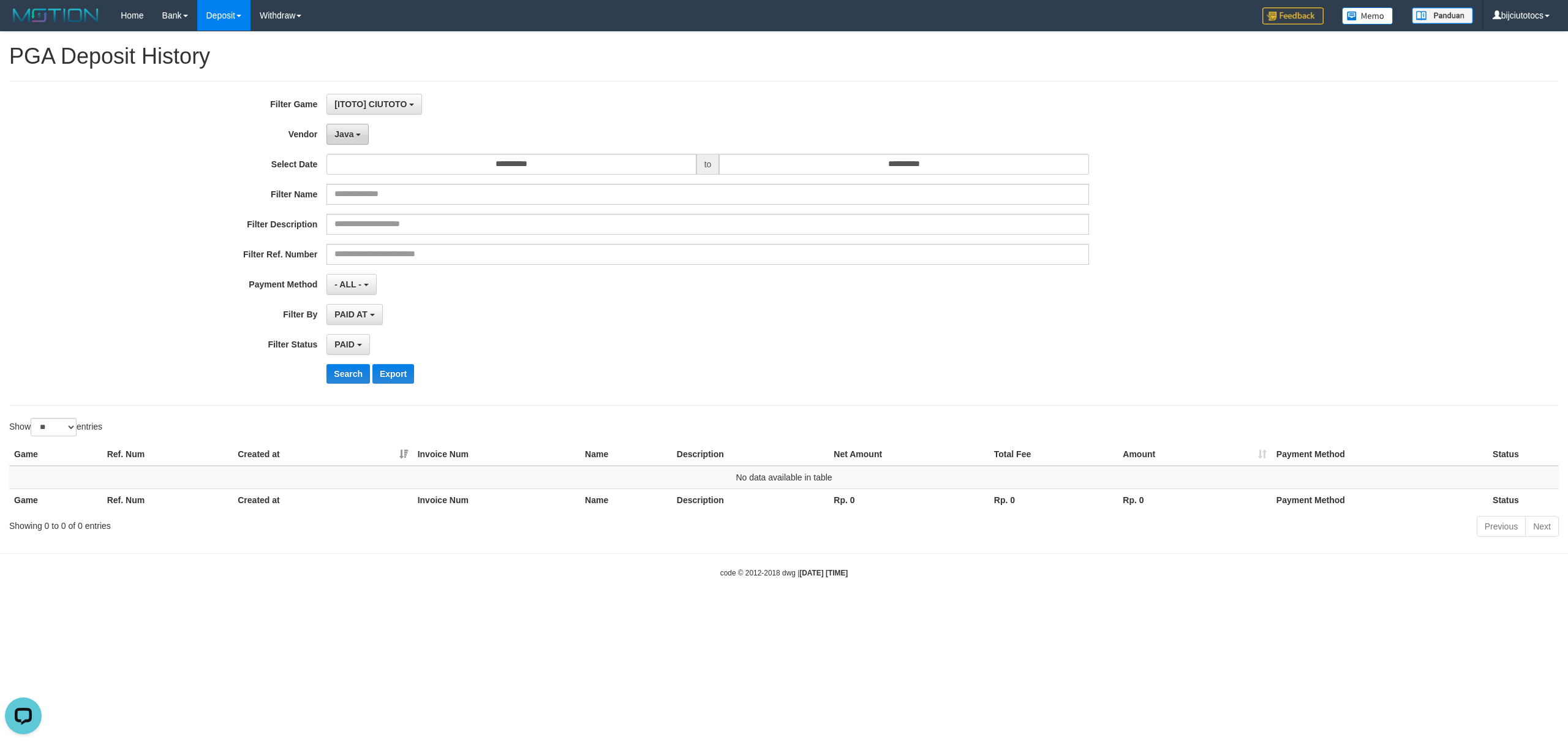 click on "Java" at bounding box center (344, 134) 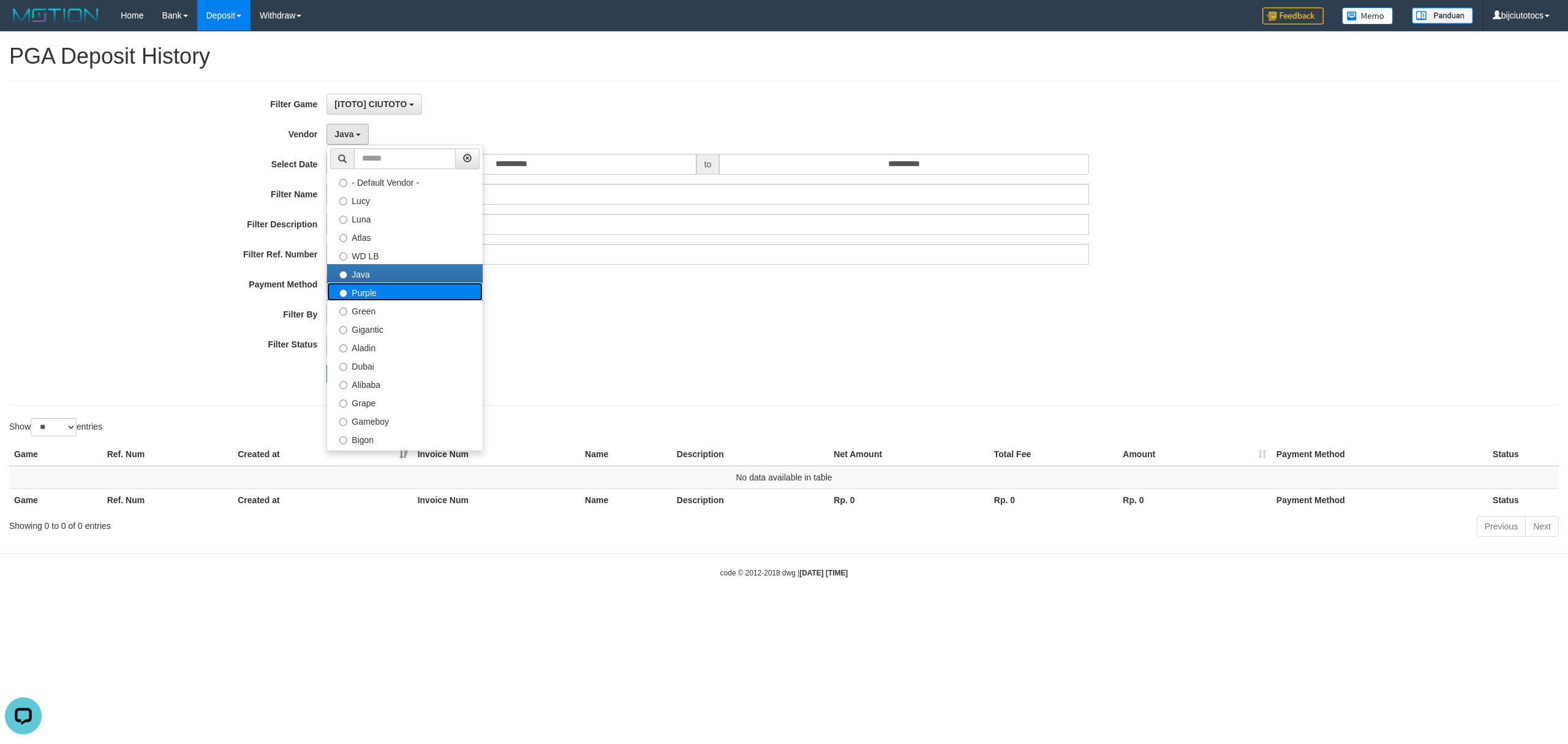 click on "Purple" at bounding box center [405, 292] 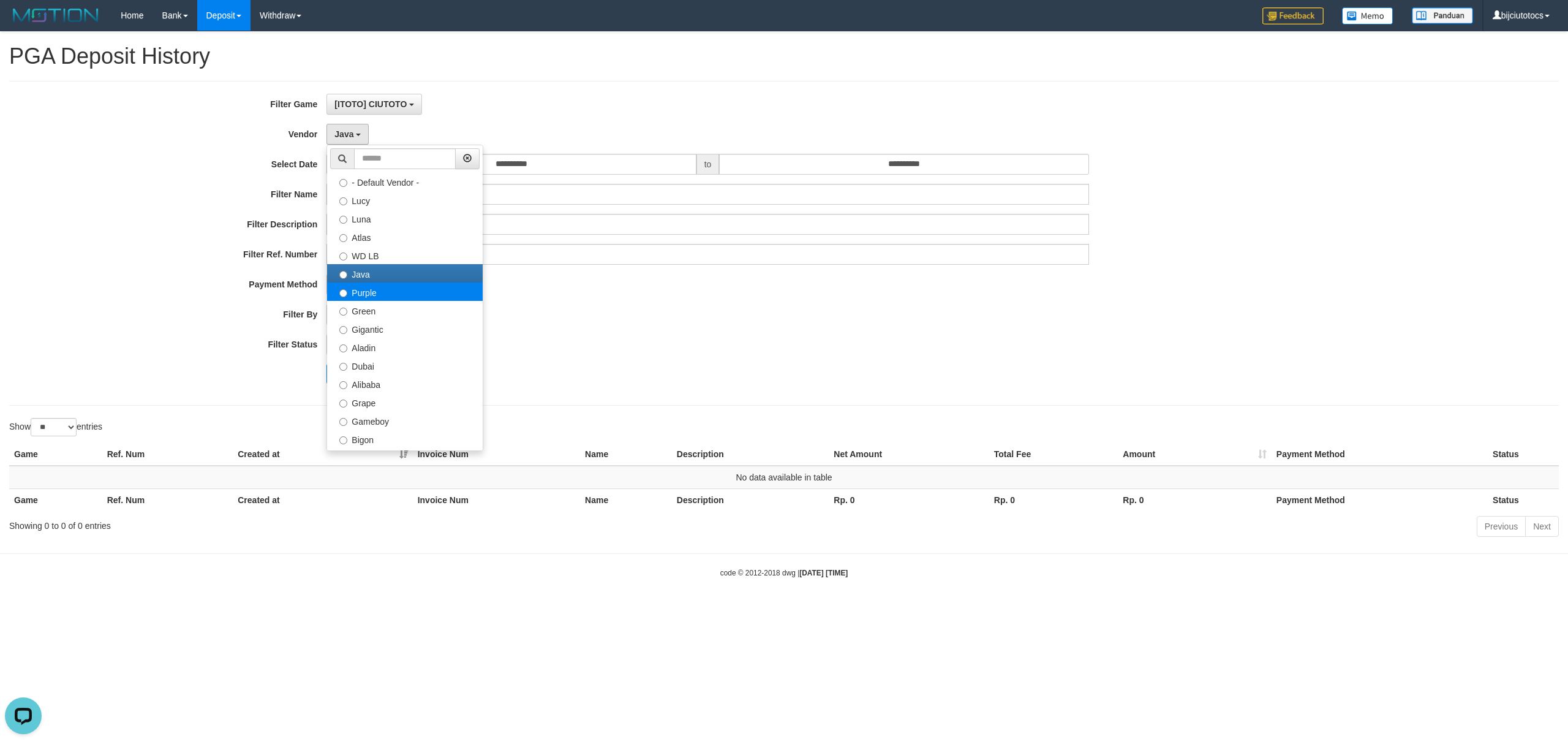 select on "**********" 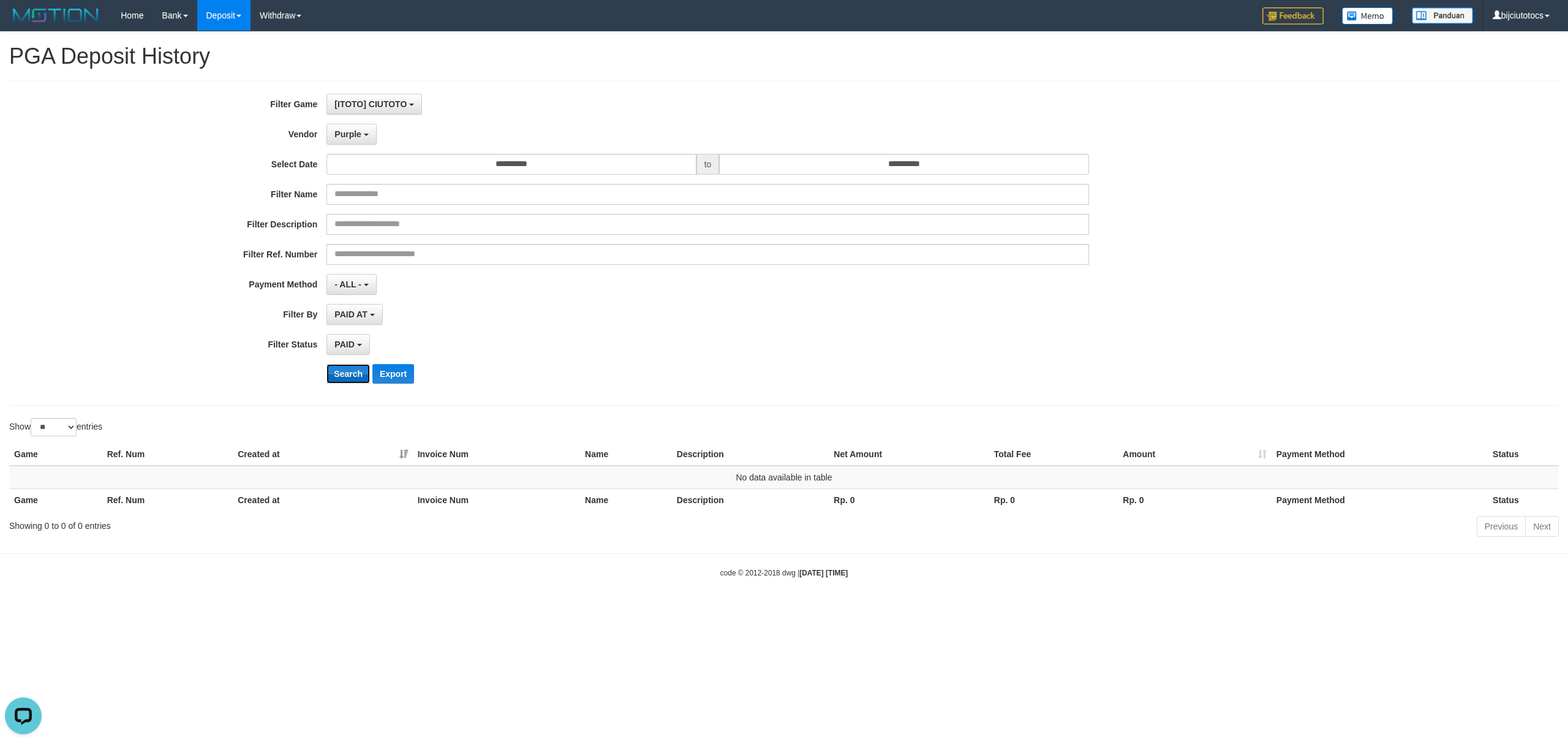 click on "Search" at bounding box center (348, 374) 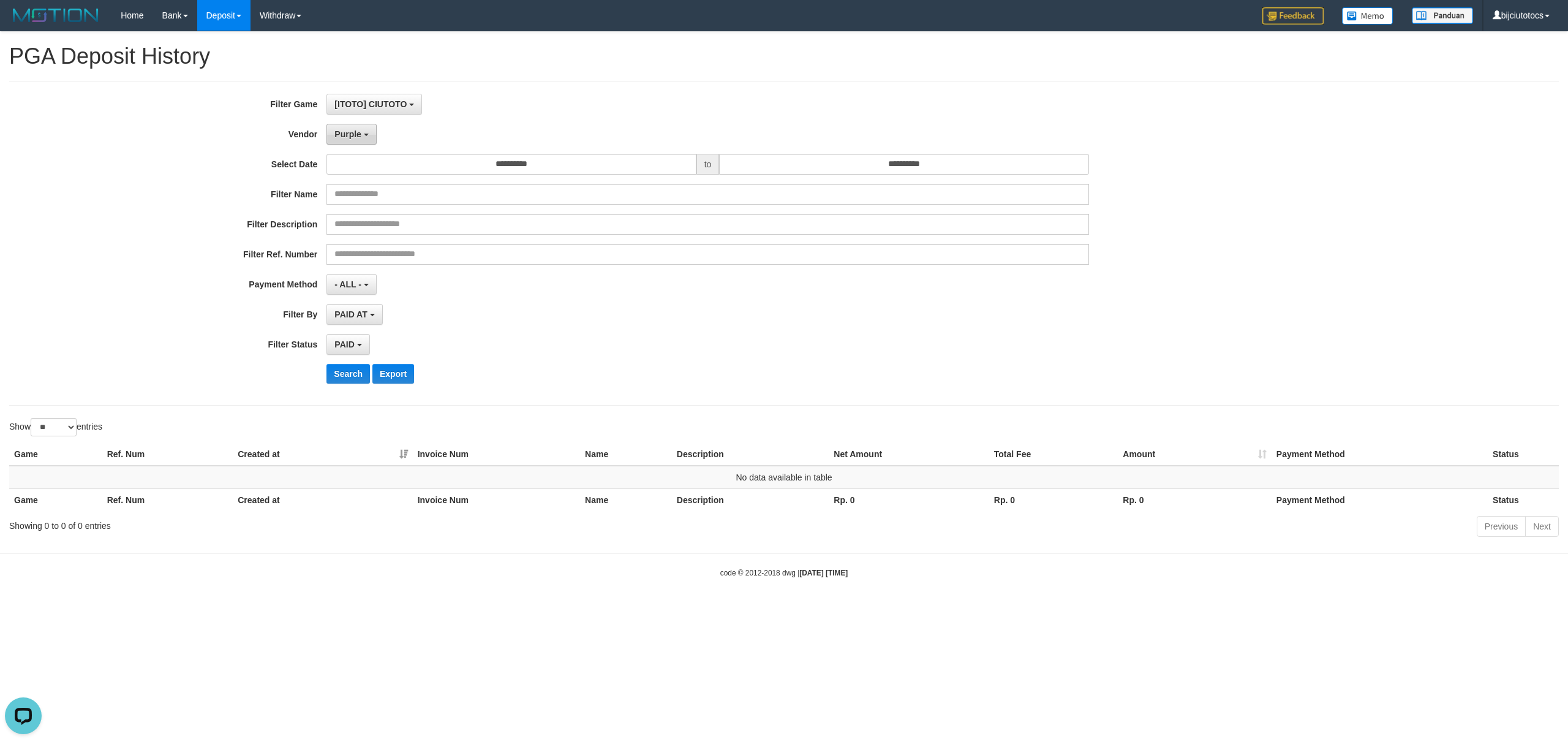 click on "Purple" at bounding box center [351, 134] 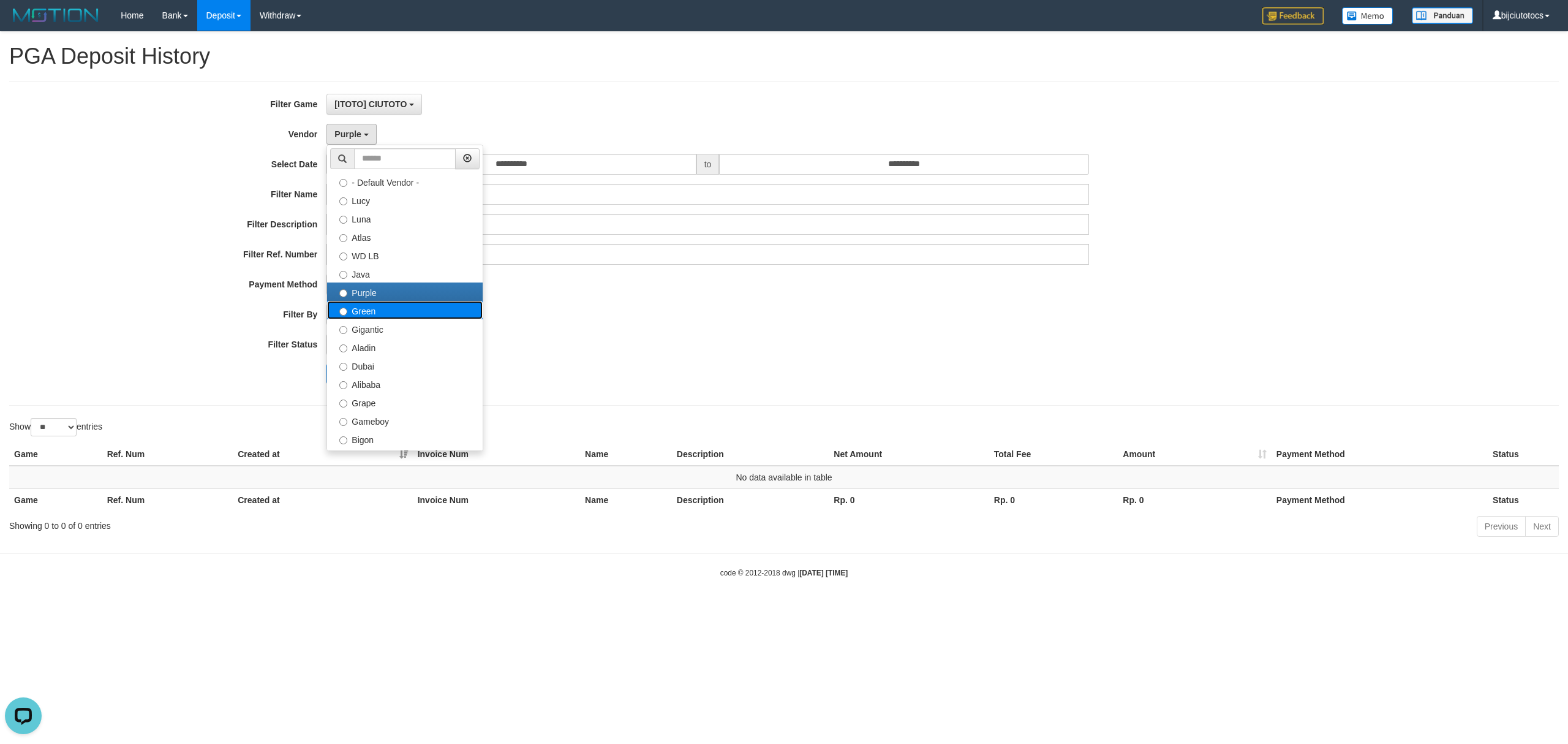 click on "Green" at bounding box center [405, 310] 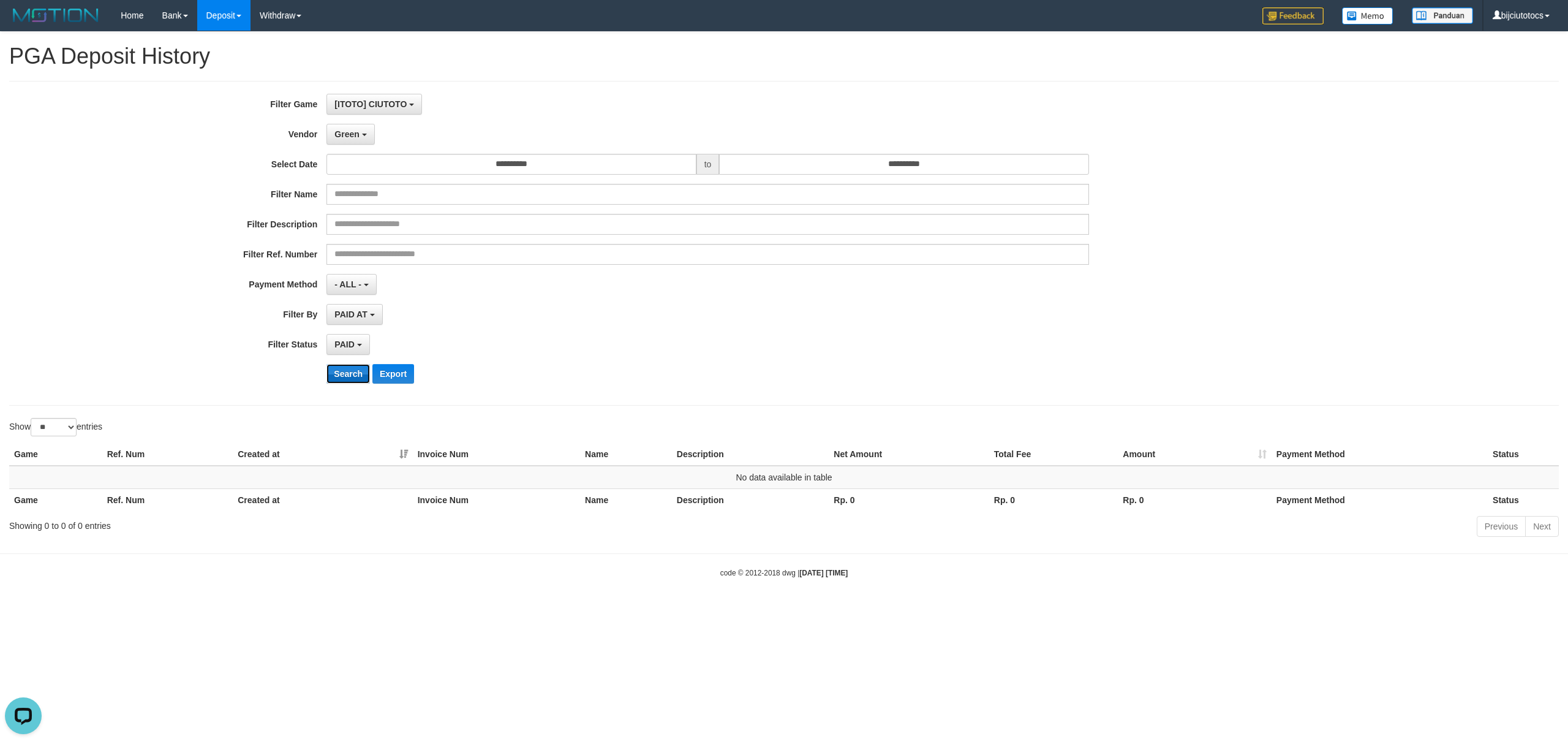 click on "Search" at bounding box center [348, 374] 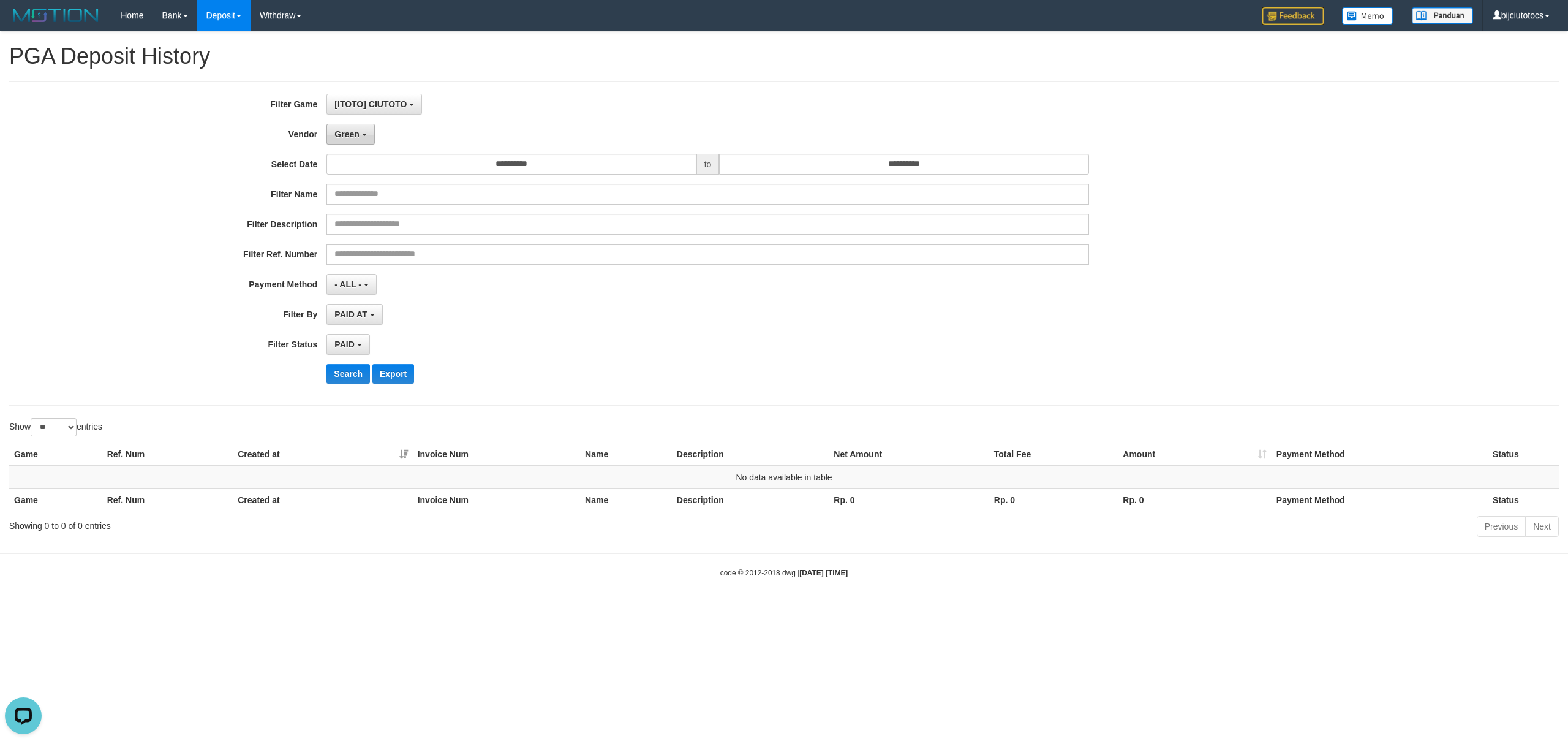 click on "Green" at bounding box center [347, 134] 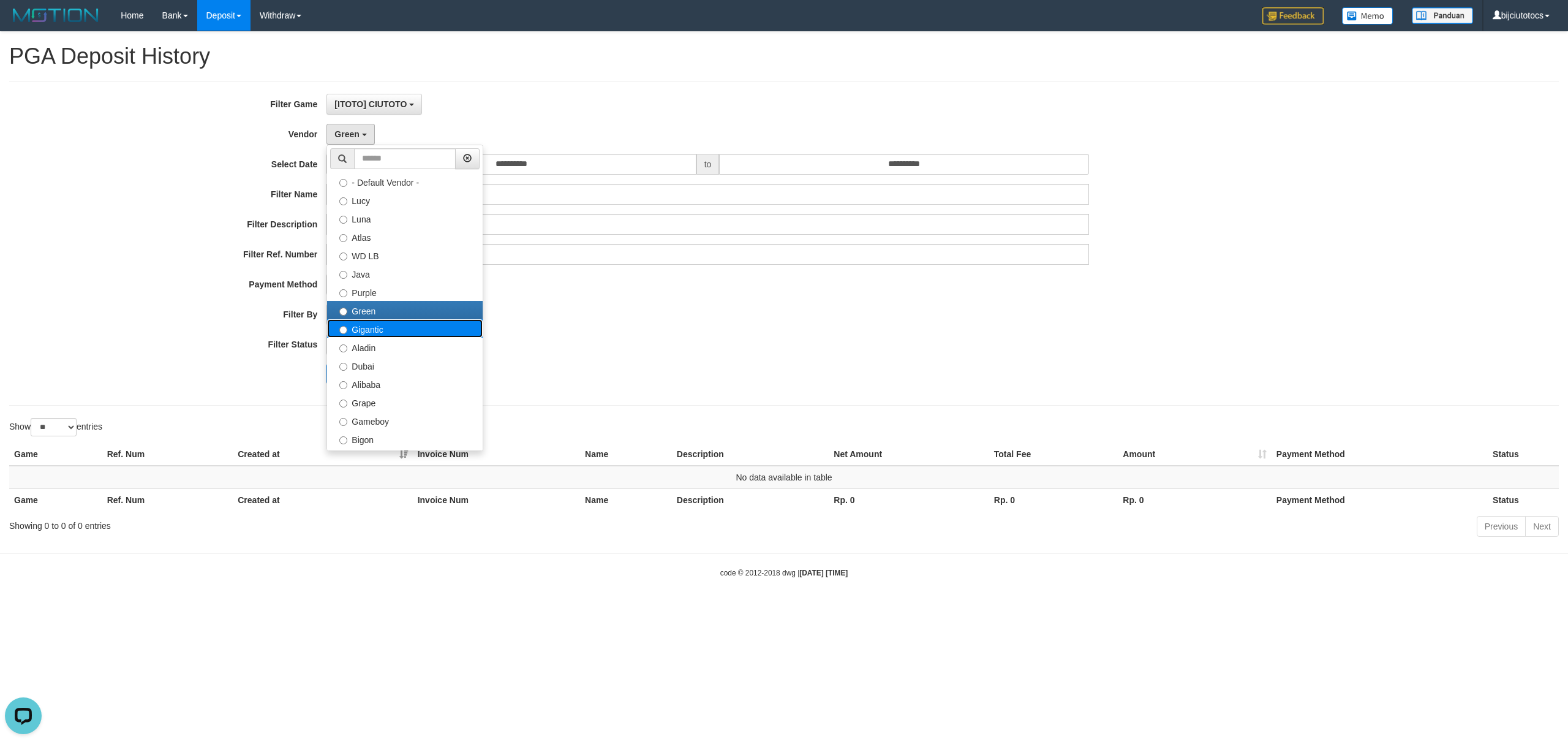 click on "Gigantic" at bounding box center [405, 328] 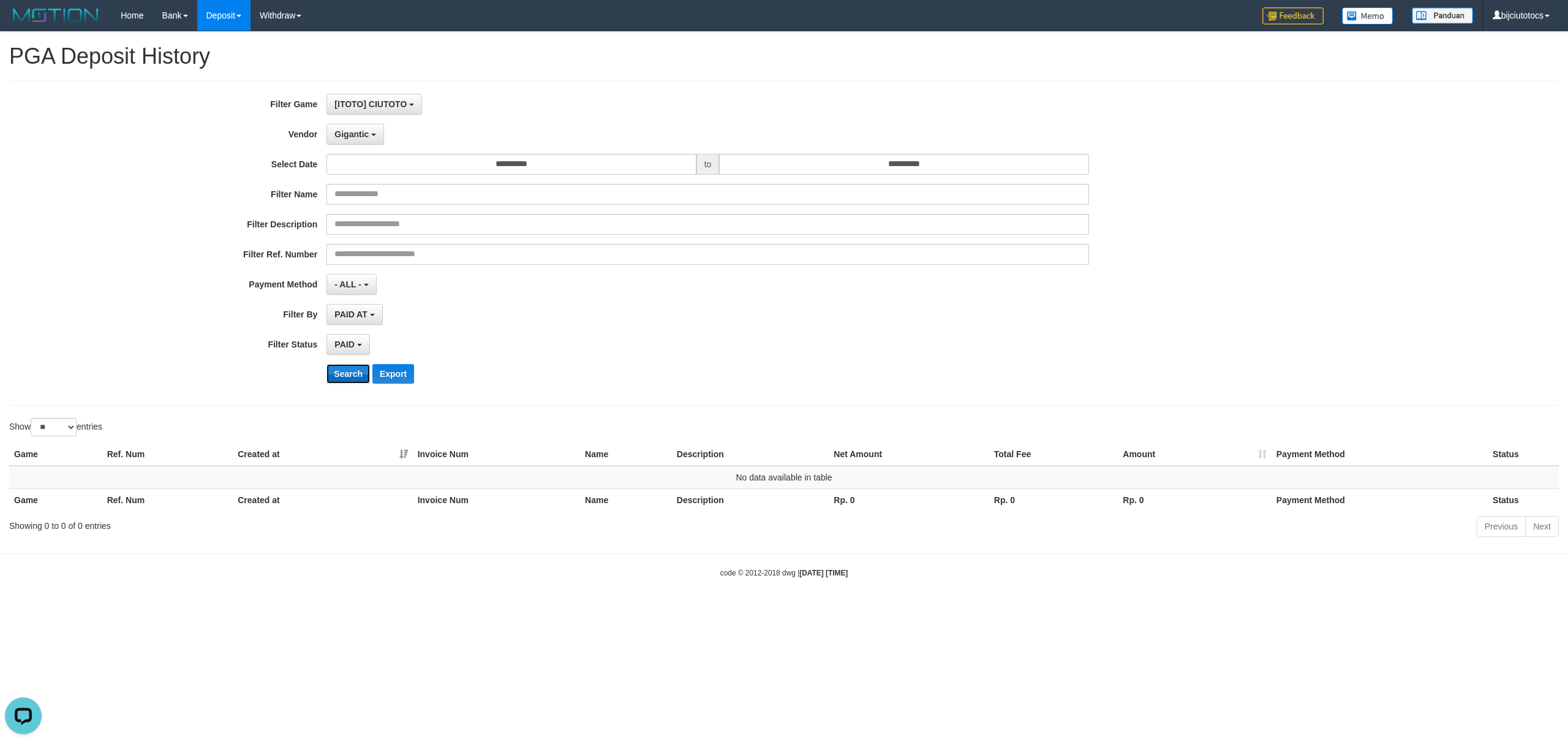 click on "Search" at bounding box center (348, 374) 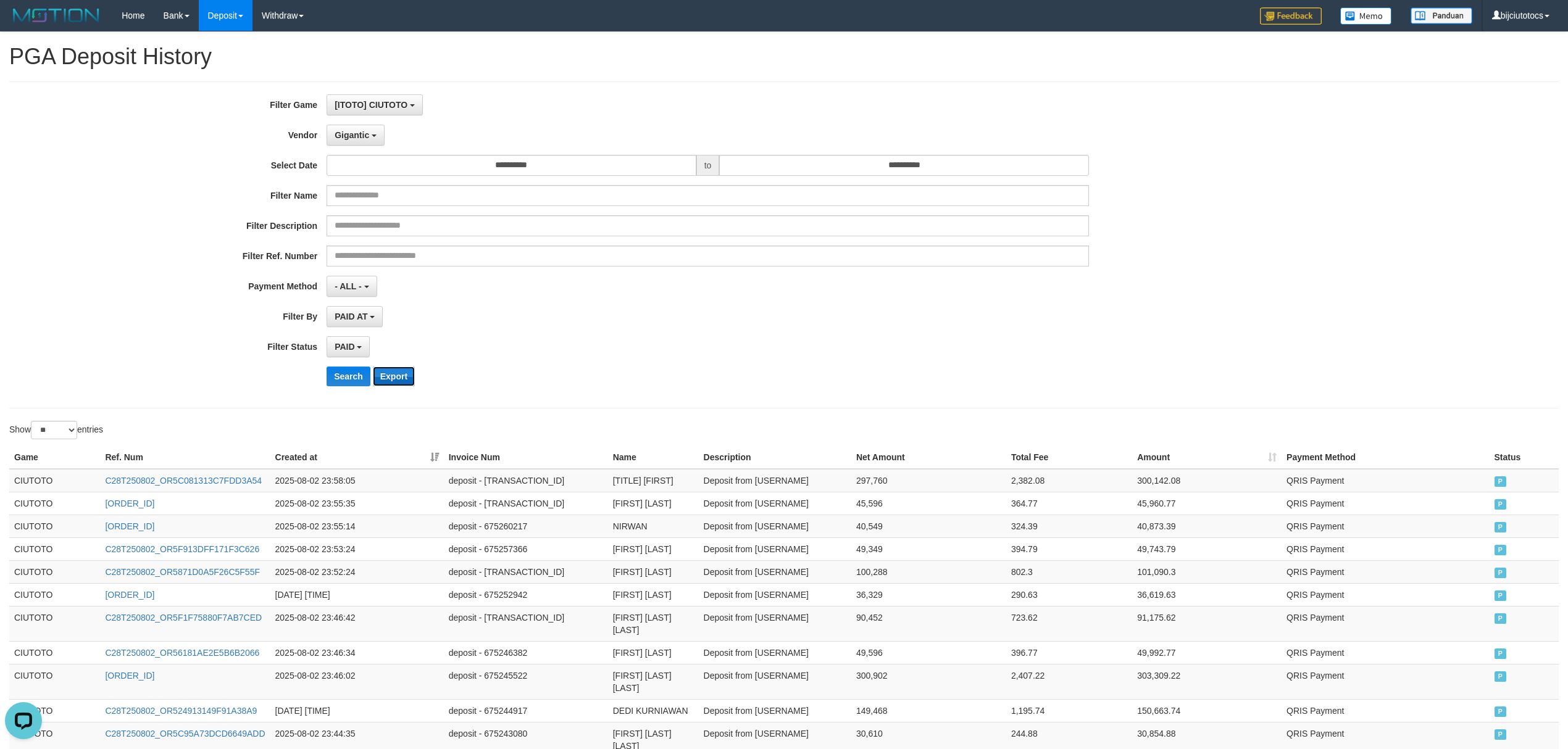 click on "Export" at bounding box center [394, 376] 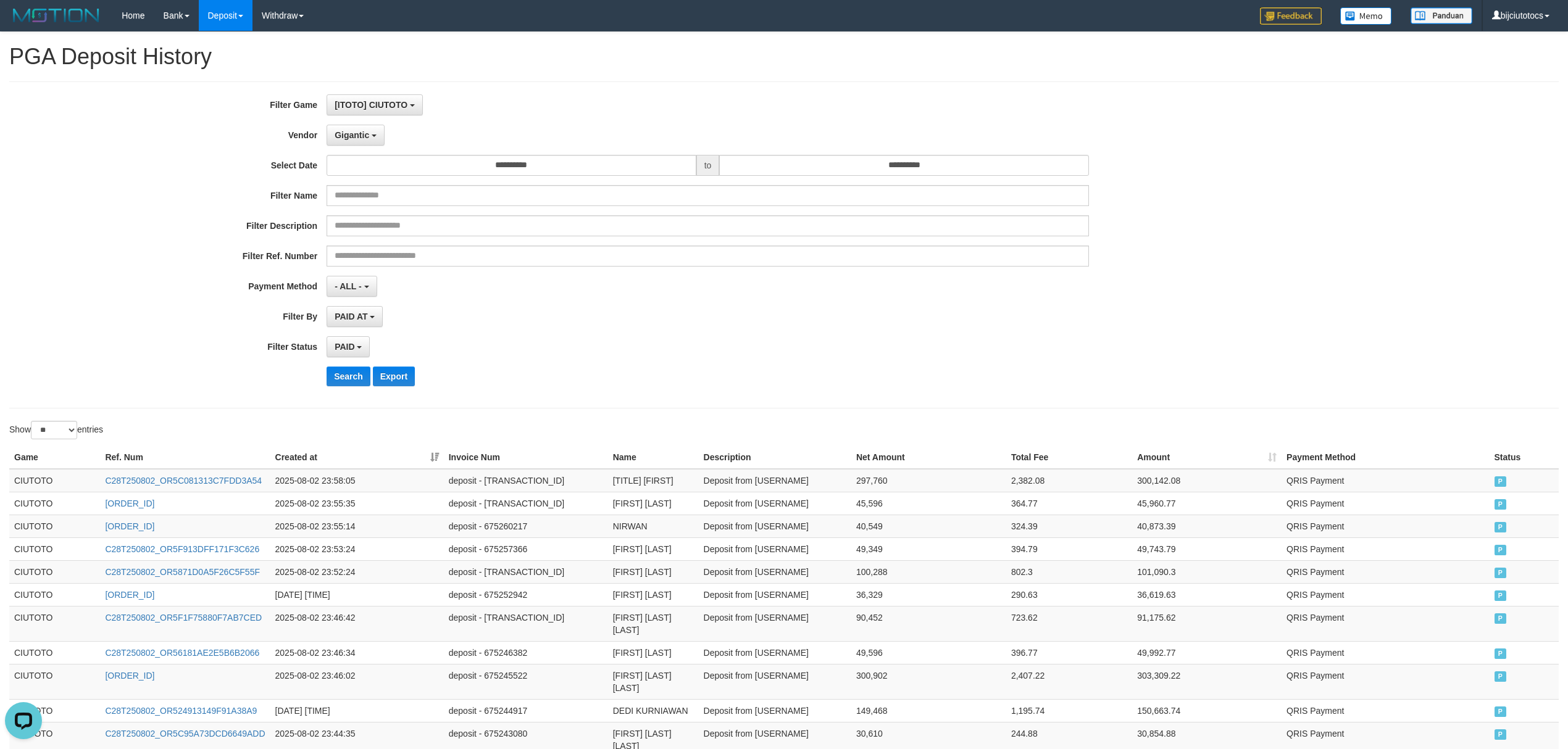 click on "**********" at bounding box center [653, 245] 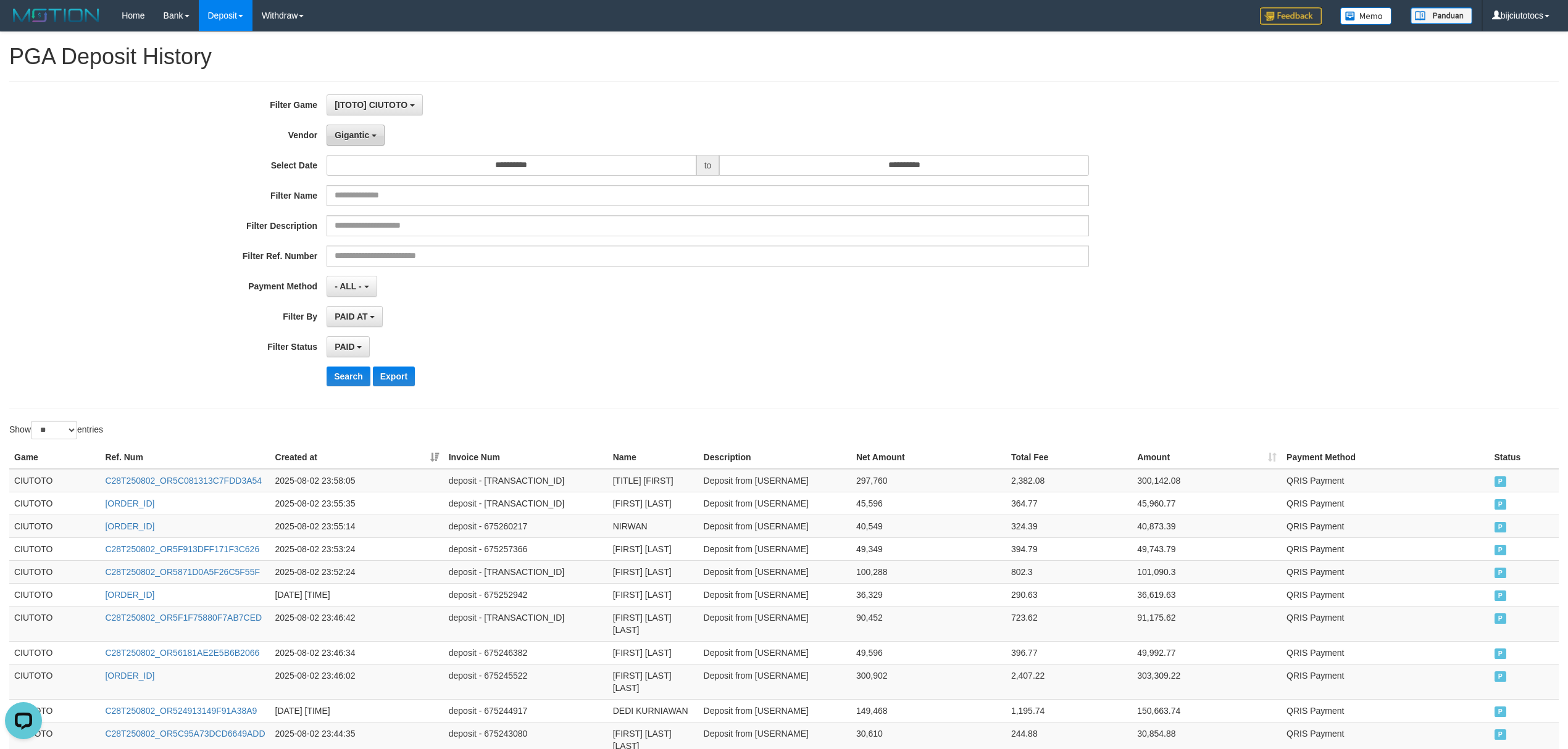 click on "Gigantic" at bounding box center (356, 135) 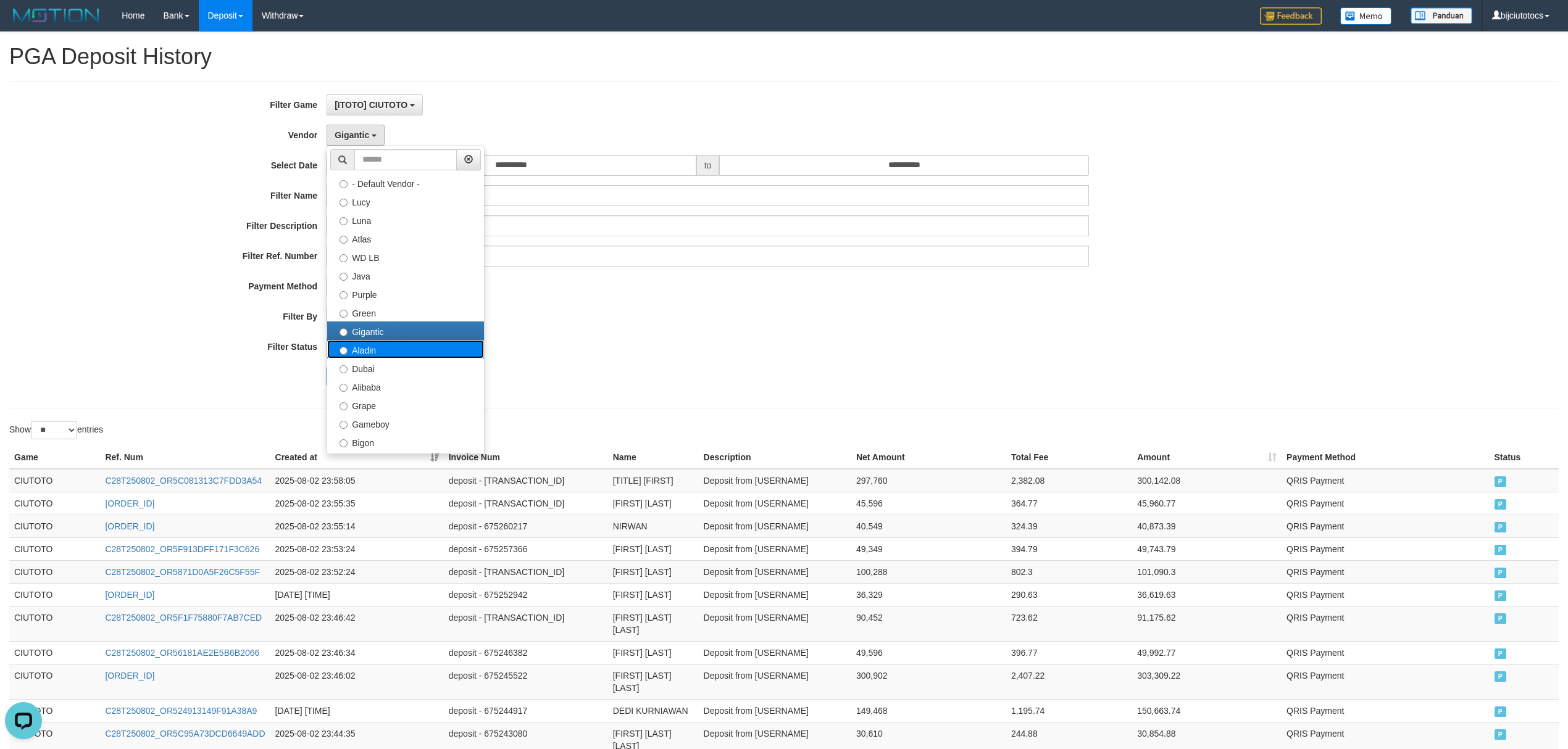 click on "Aladin" at bounding box center (406, 349) 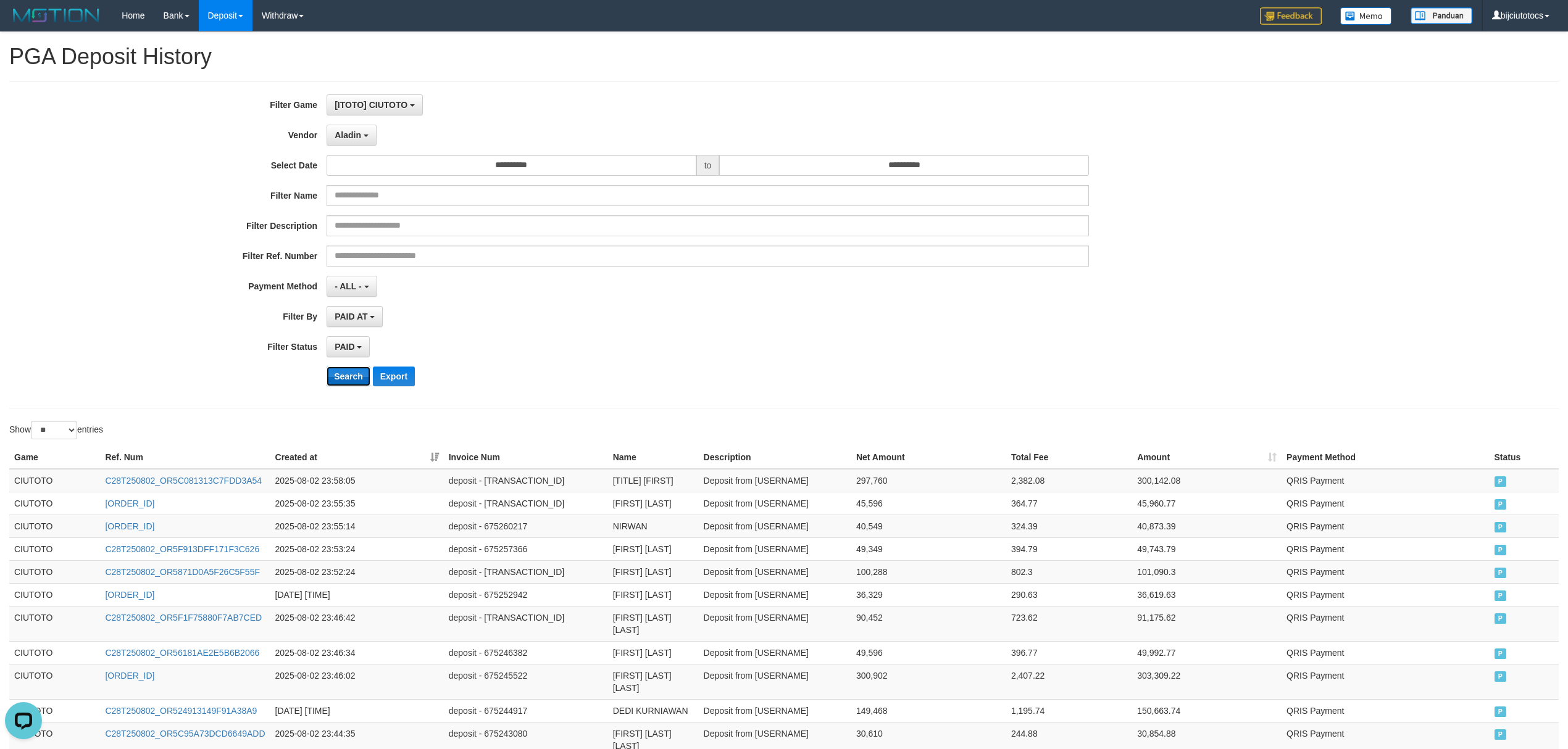 click on "Search" at bounding box center (348, 376) 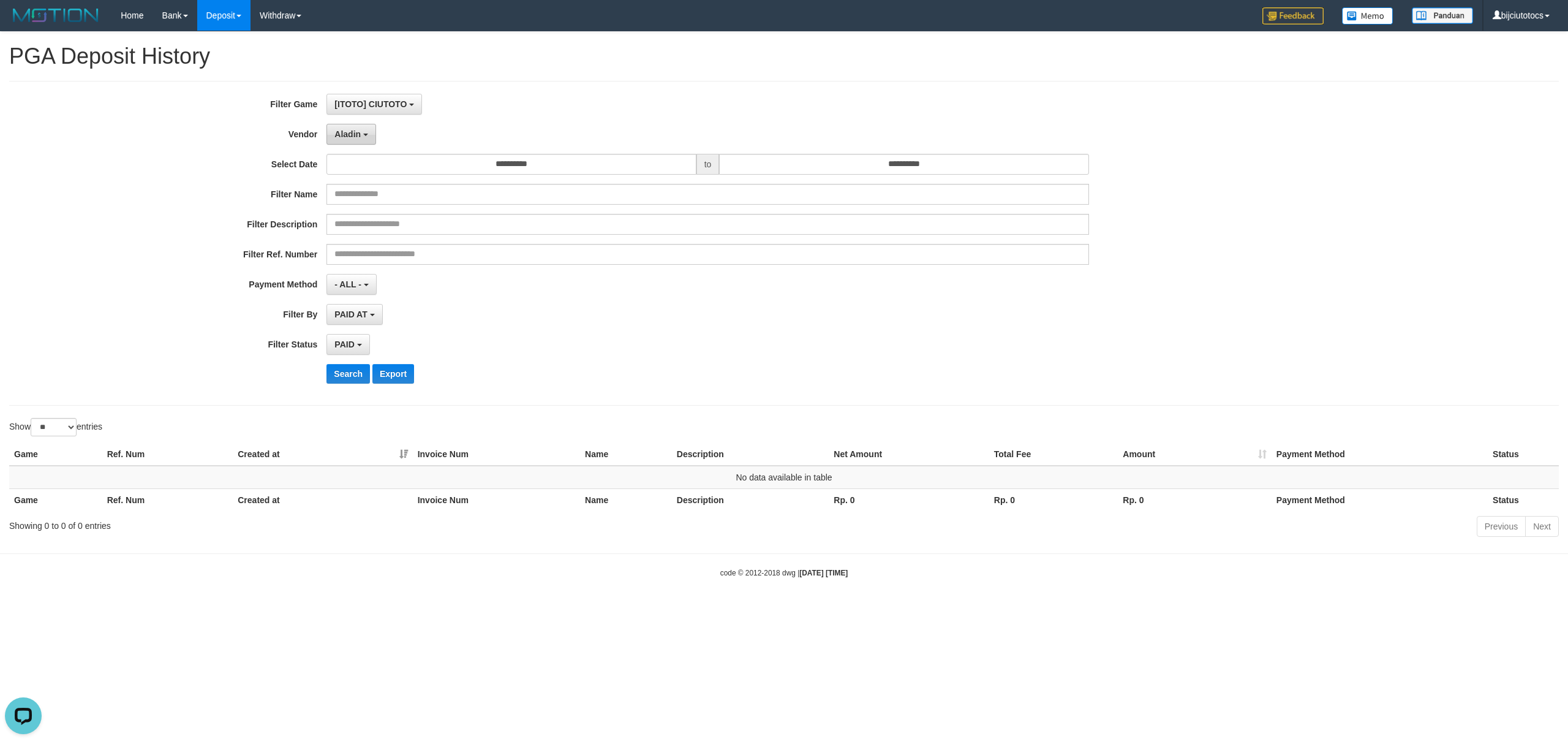 drag, startPoint x: 358, startPoint y: 135, endPoint x: 361, endPoint y: 148, distance: 13.341664 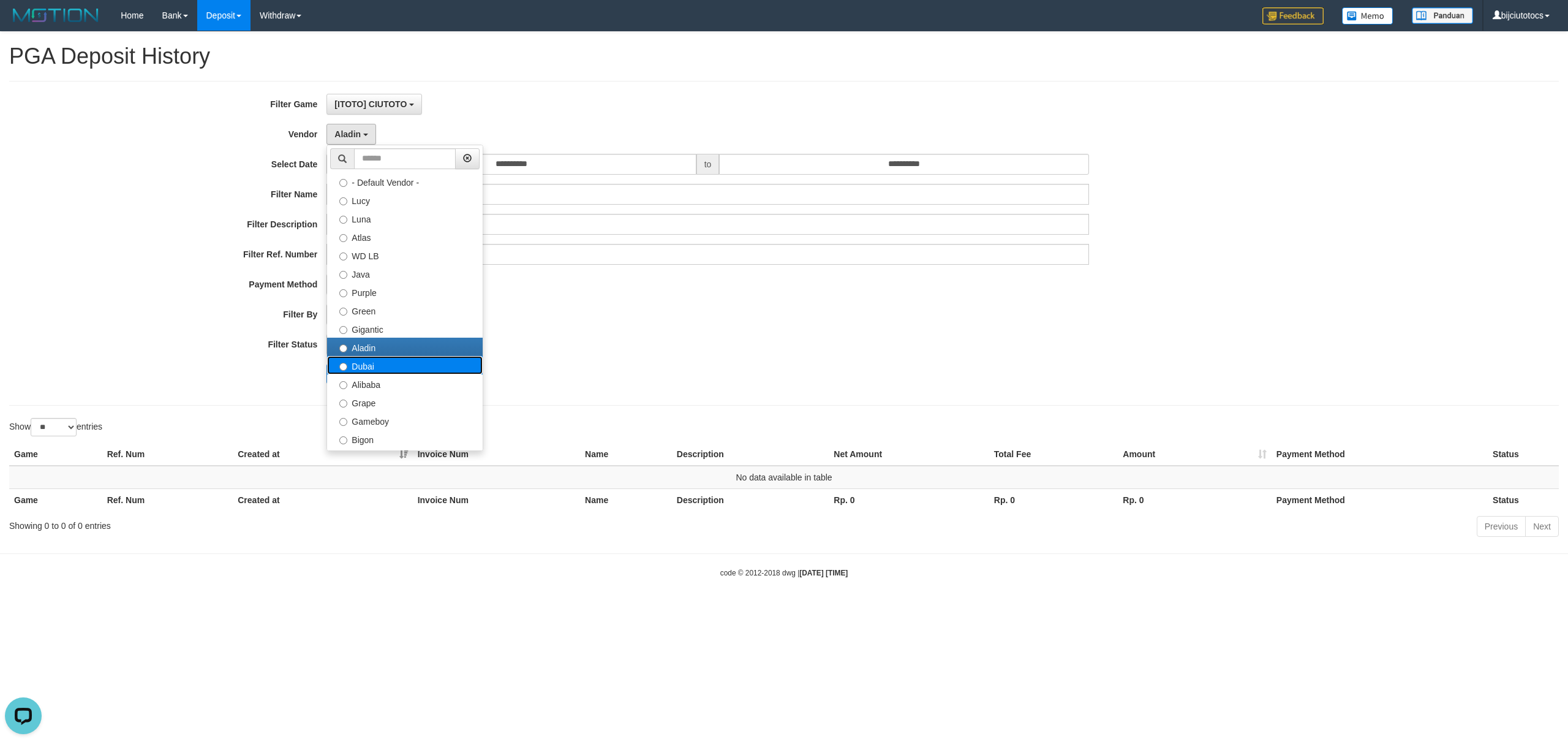 click on "Dubai" at bounding box center [405, 365] 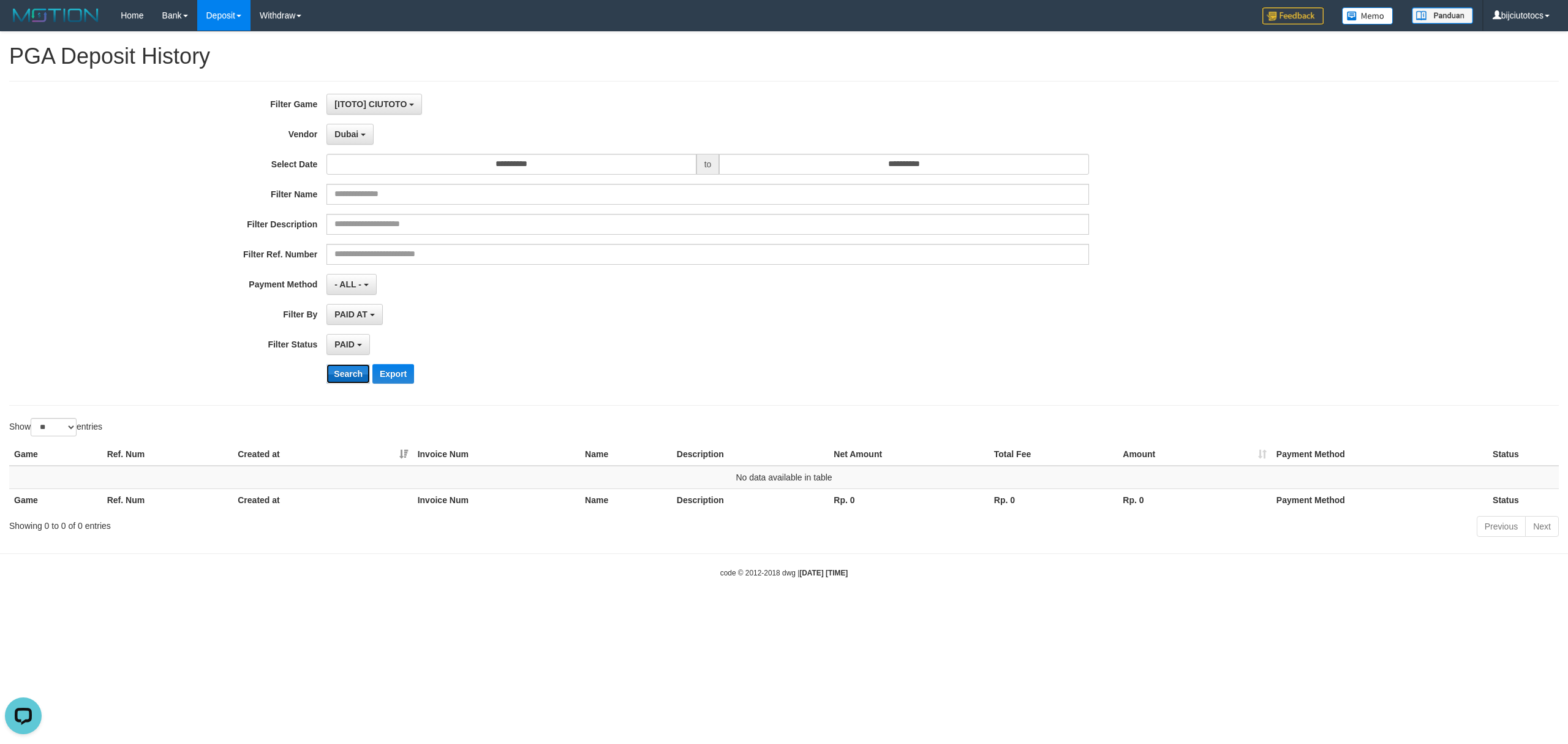 click on "Search" at bounding box center [348, 374] 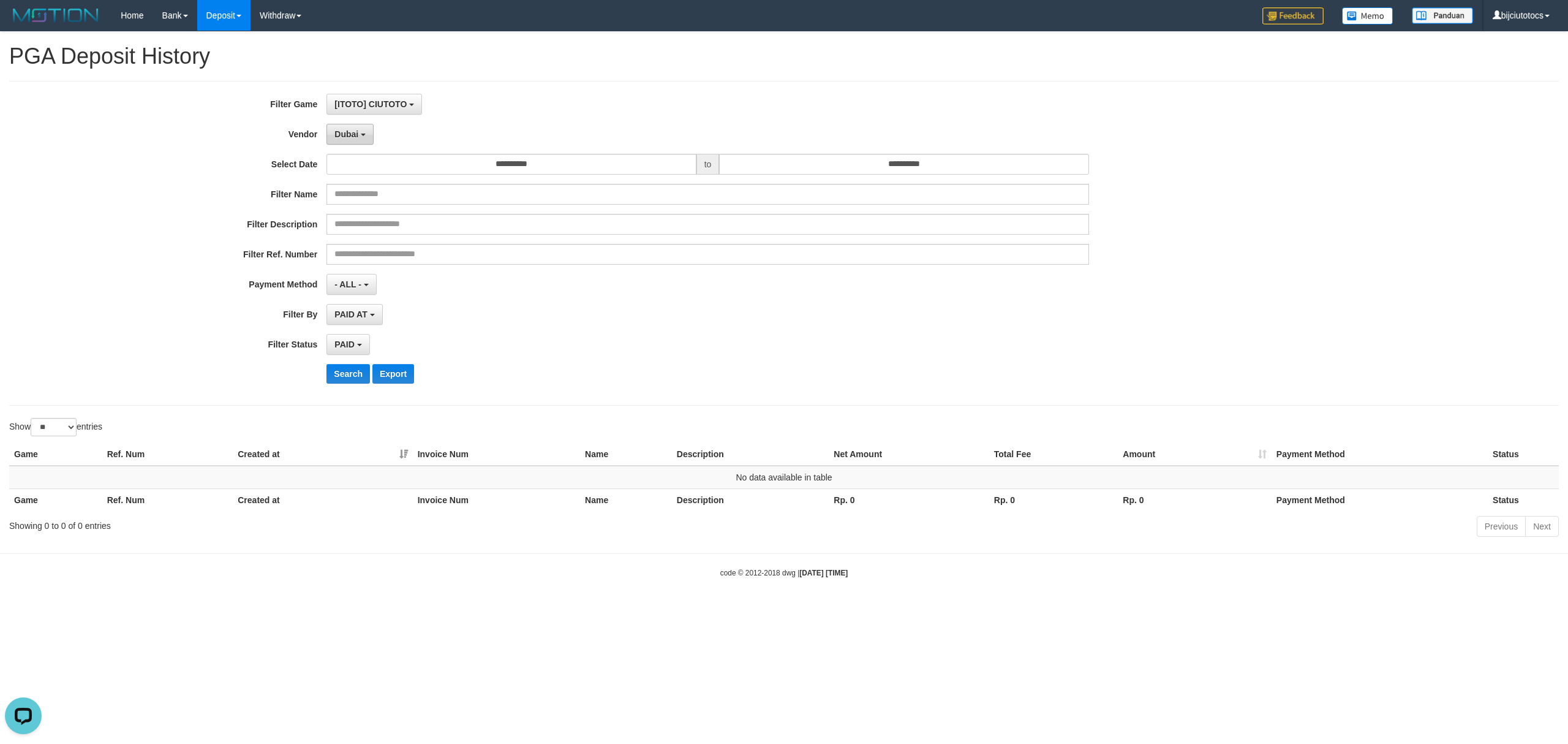 click on "Dubai" at bounding box center (350, 134) 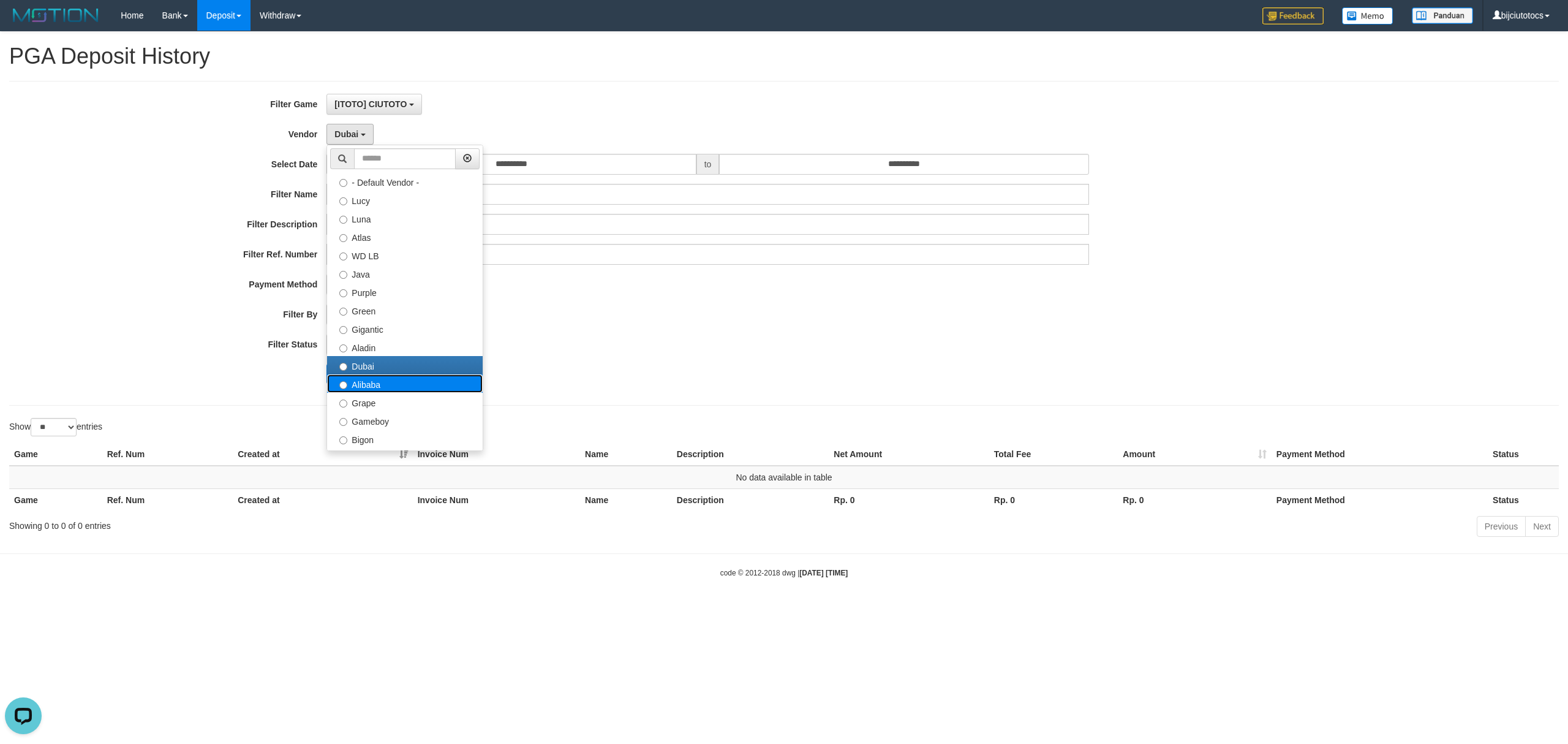 click on "Alibaba" at bounding box center [405, 384] 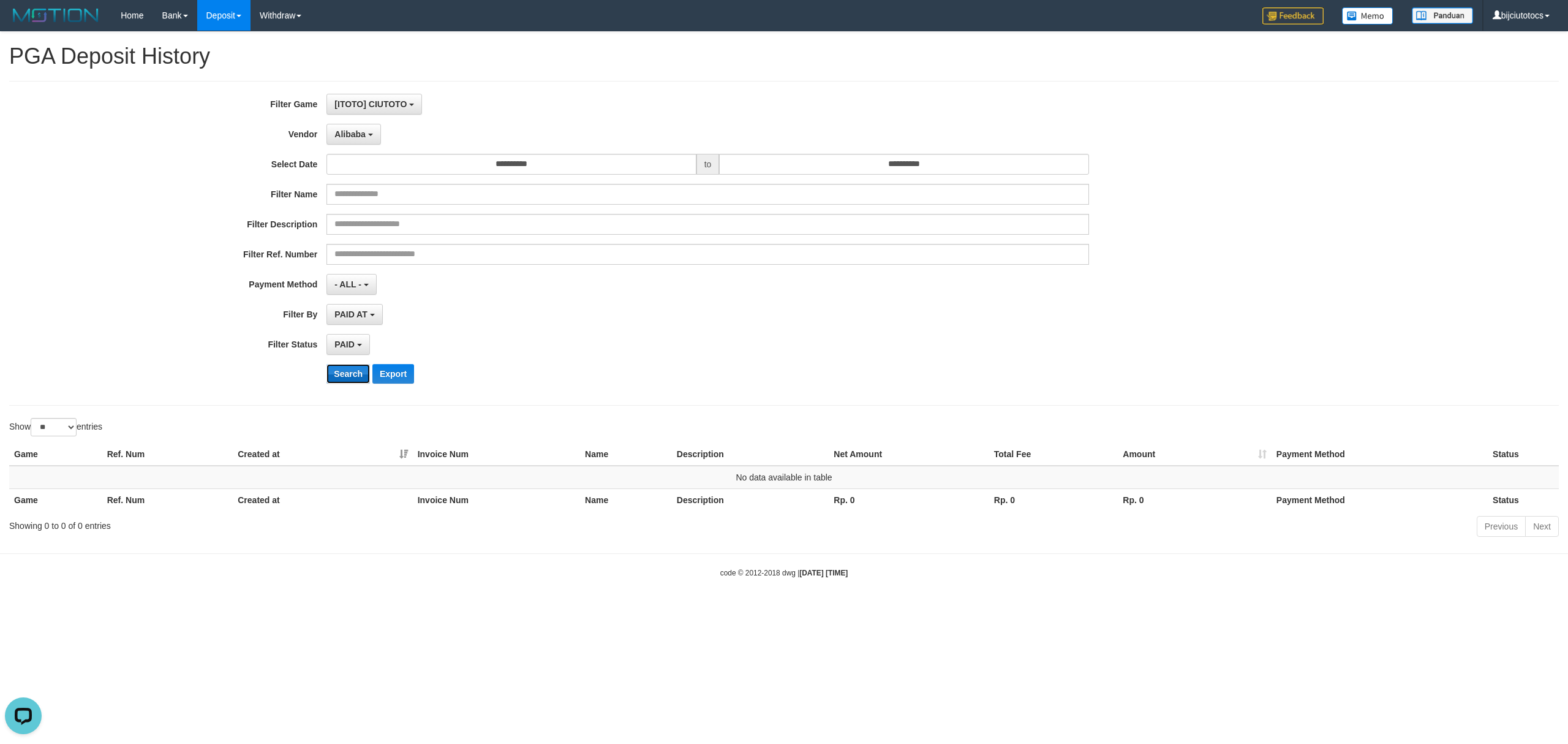 click on "Search" at bounding box center [348, 374] 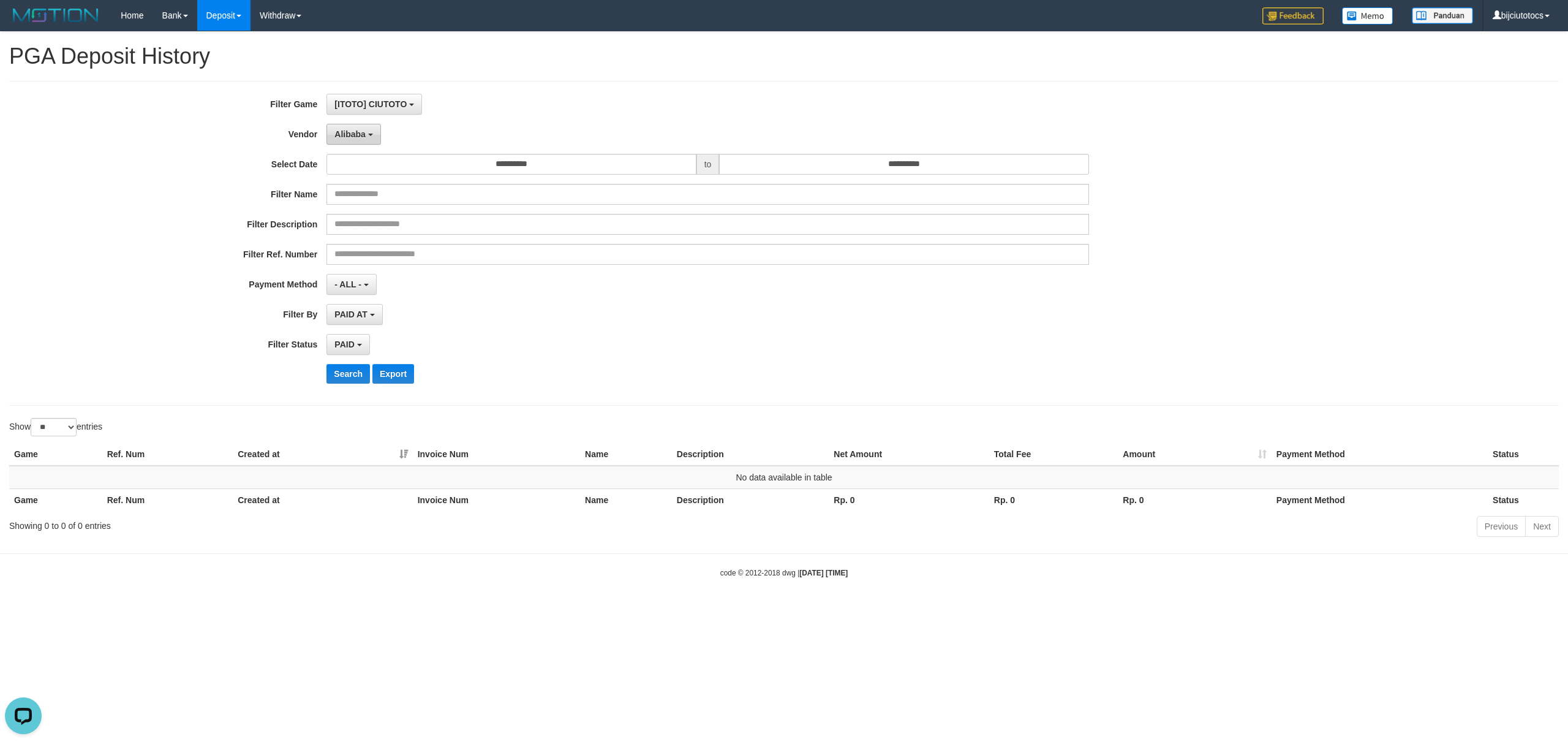 click on "Alibaba" at bounding box center (353, 134) 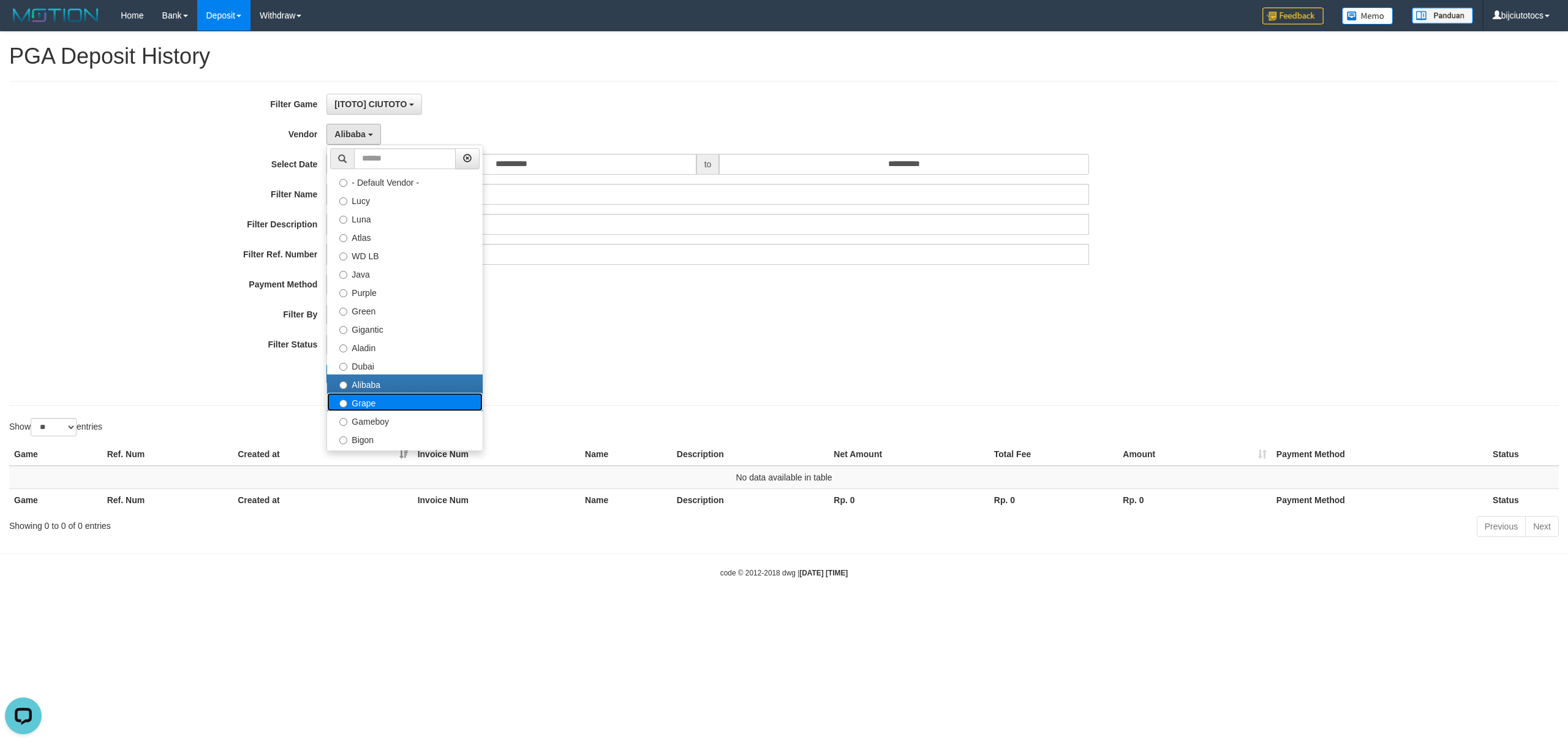 click on "Grape" at bounding box center (405, 402) 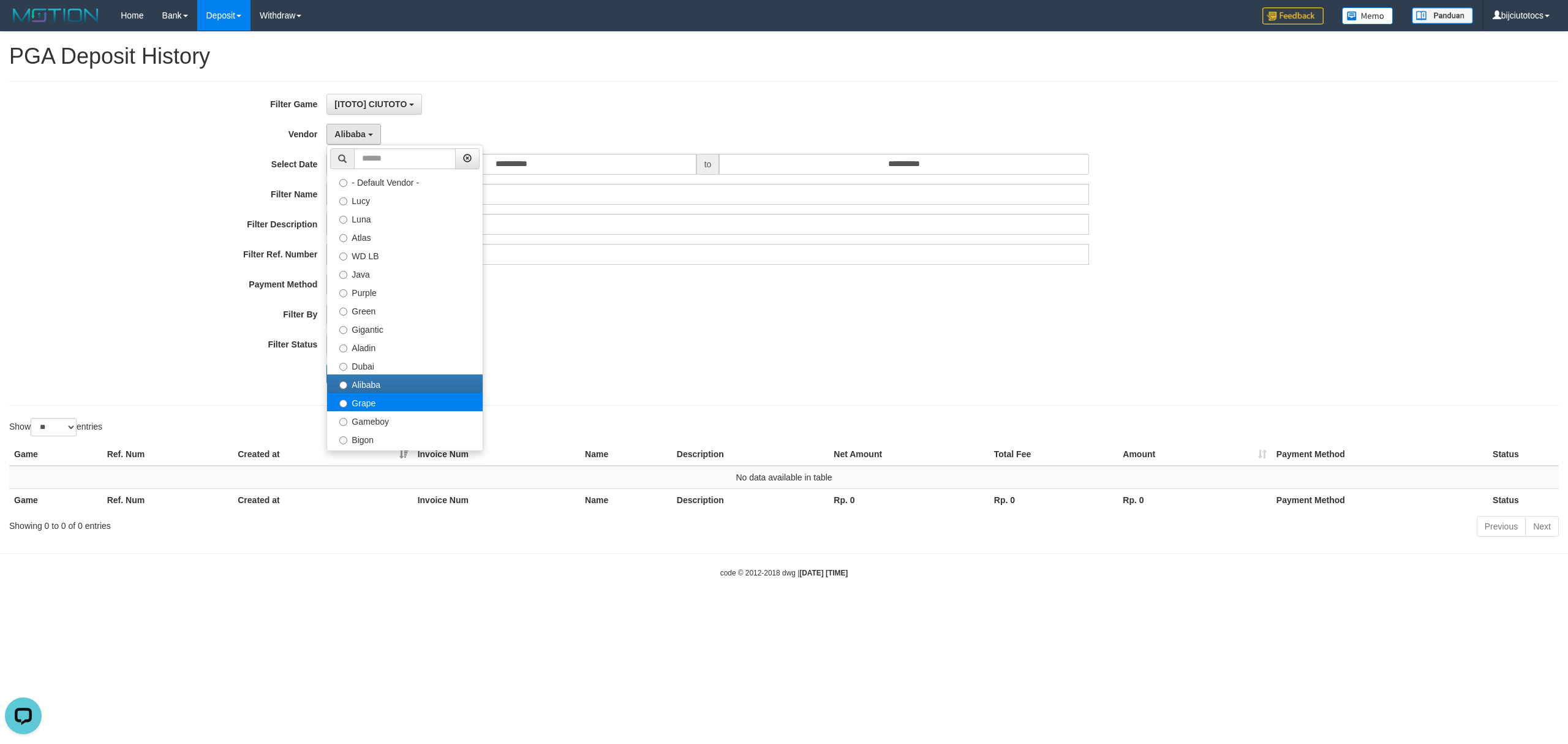 select on "**********" 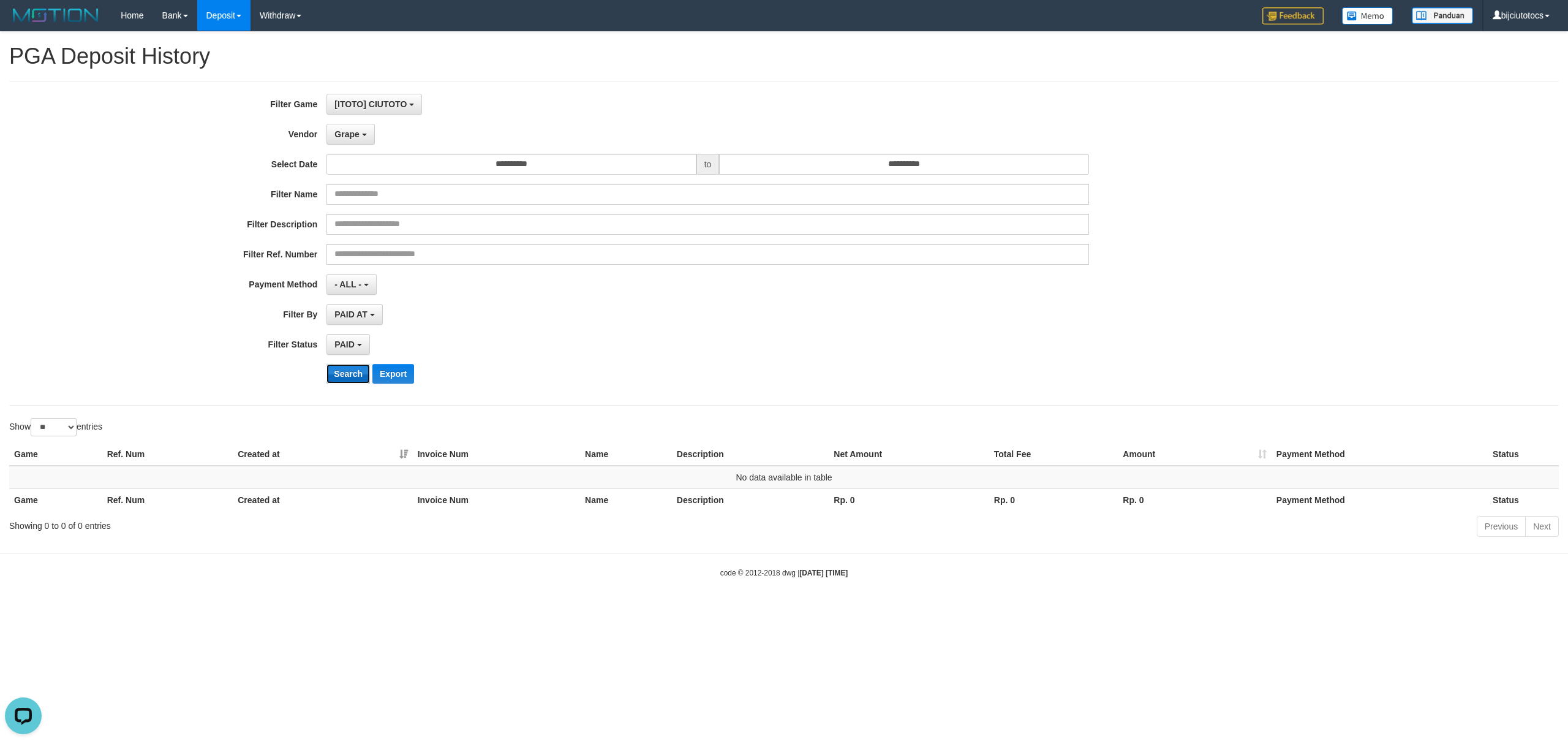 click on "Search" at bounding box center [348, 374] 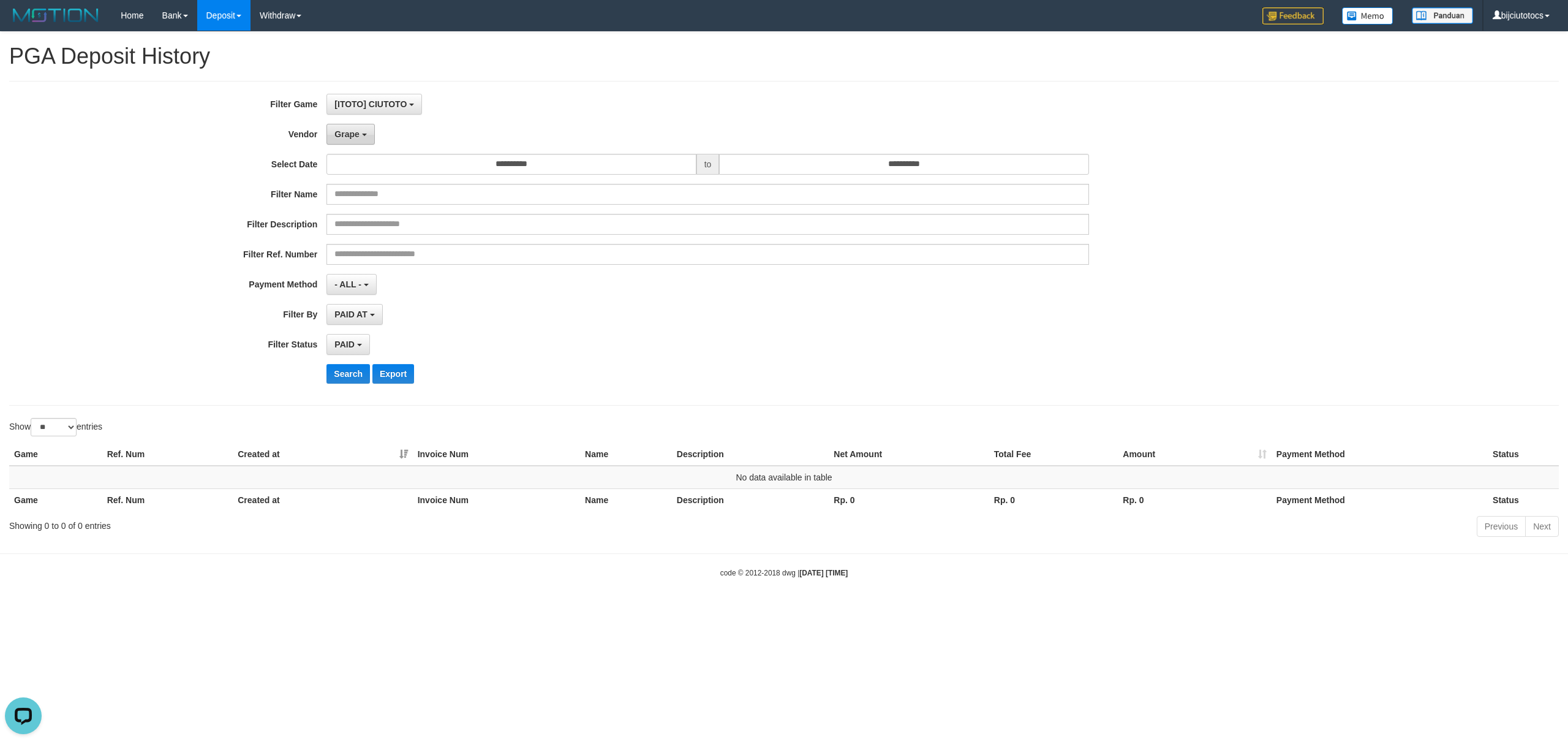 click on "Grape" at bounding box center (347, 134) 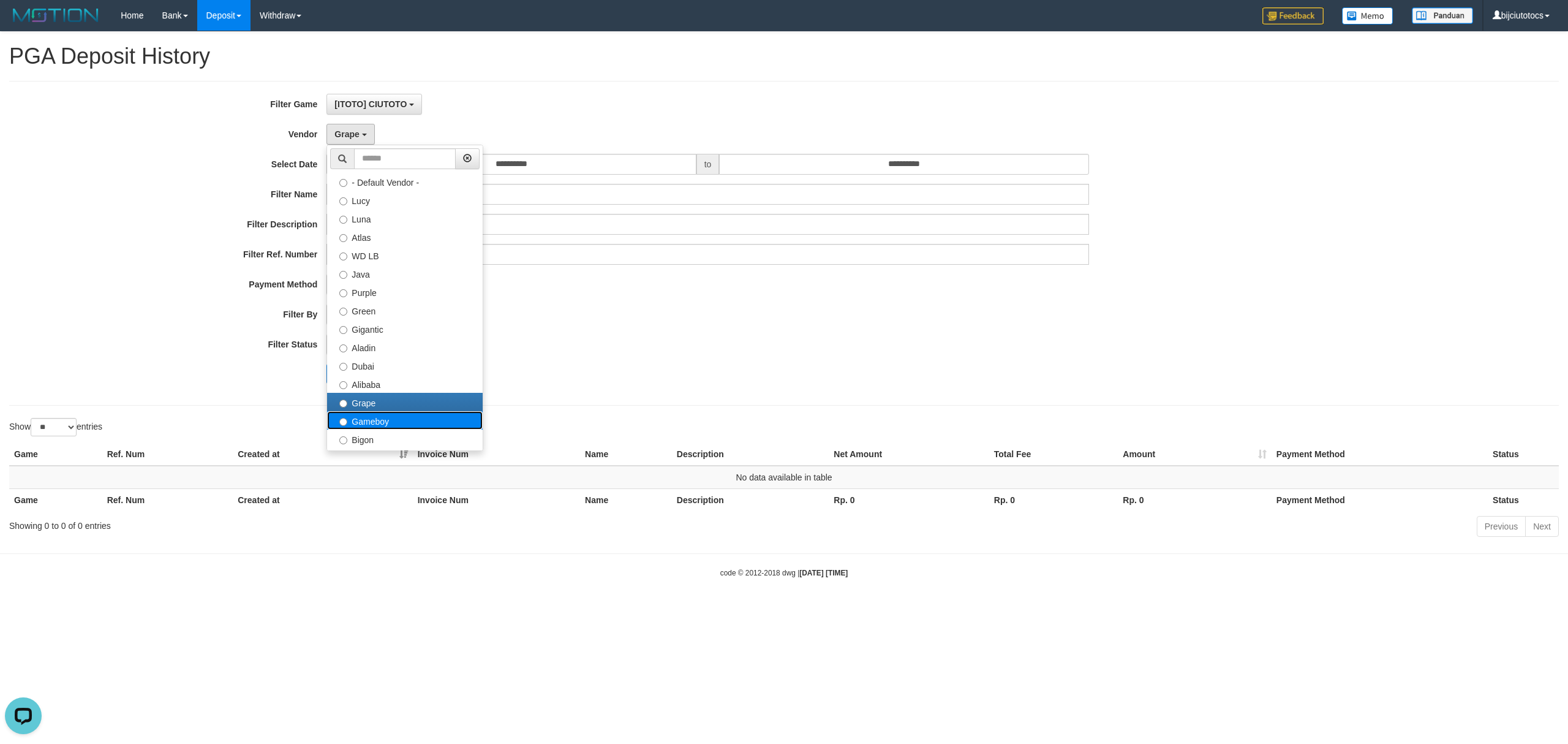 click on "Gameboy" at bounding box center [405, 420] 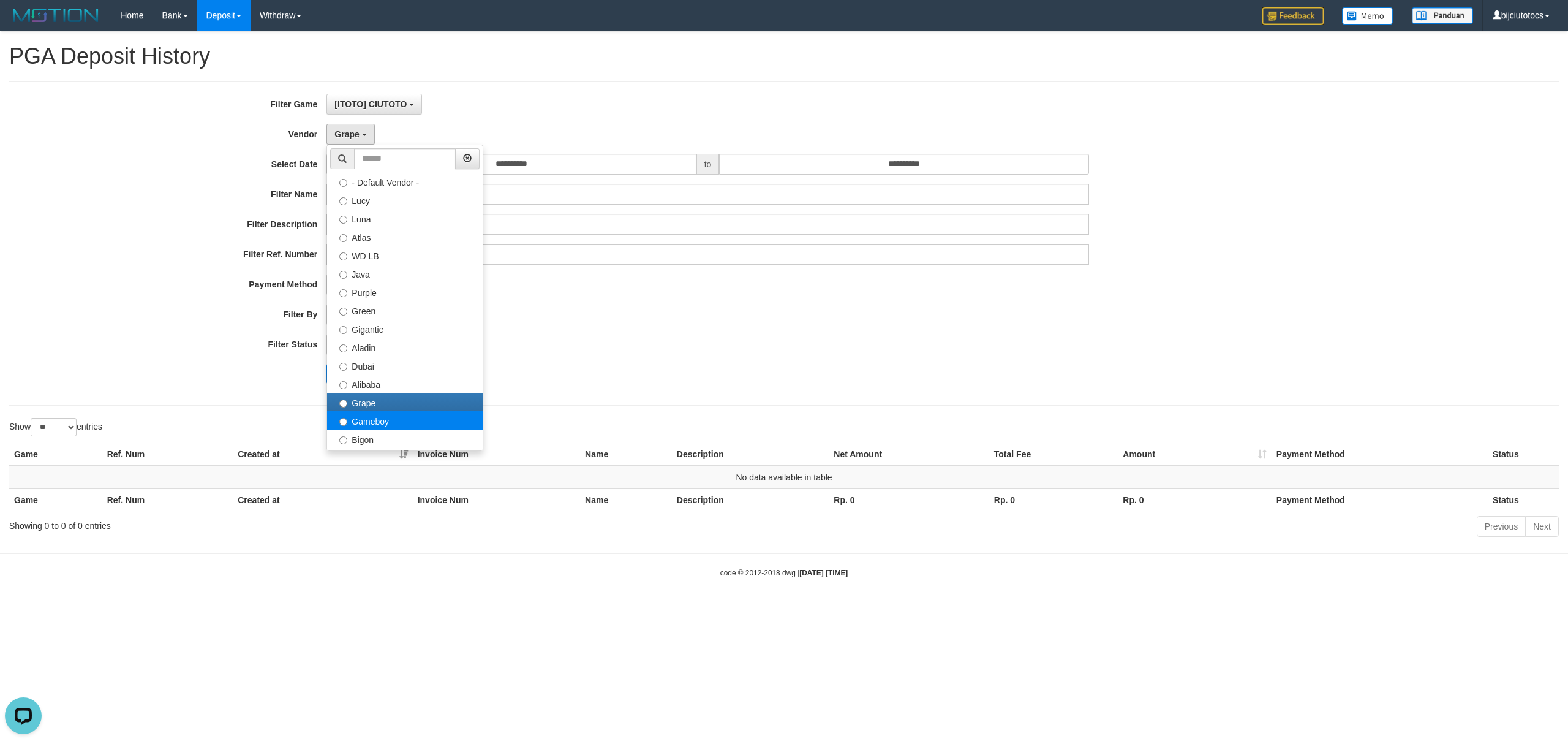 select on "**********" 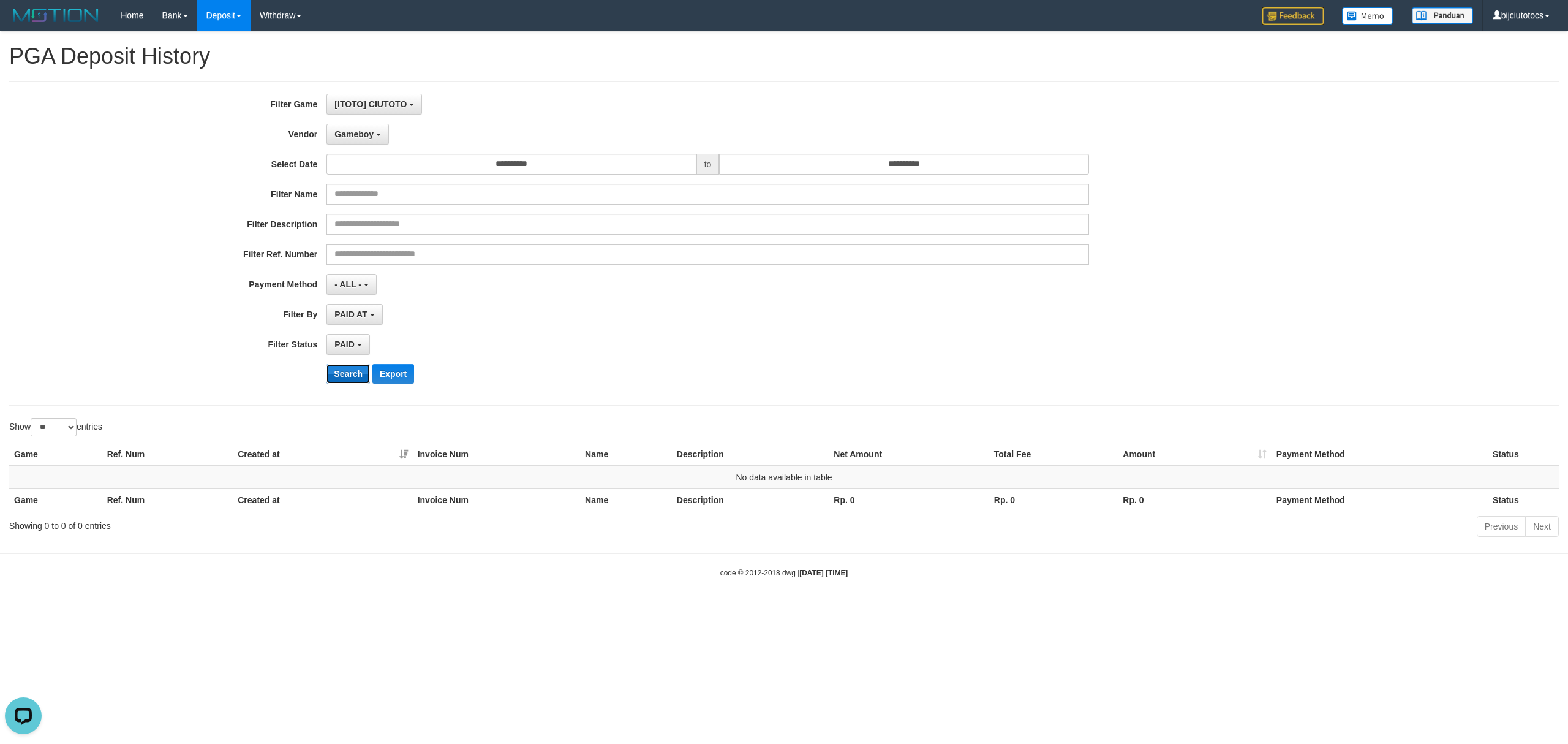 click on "Search" at bounding box center [348, 374] 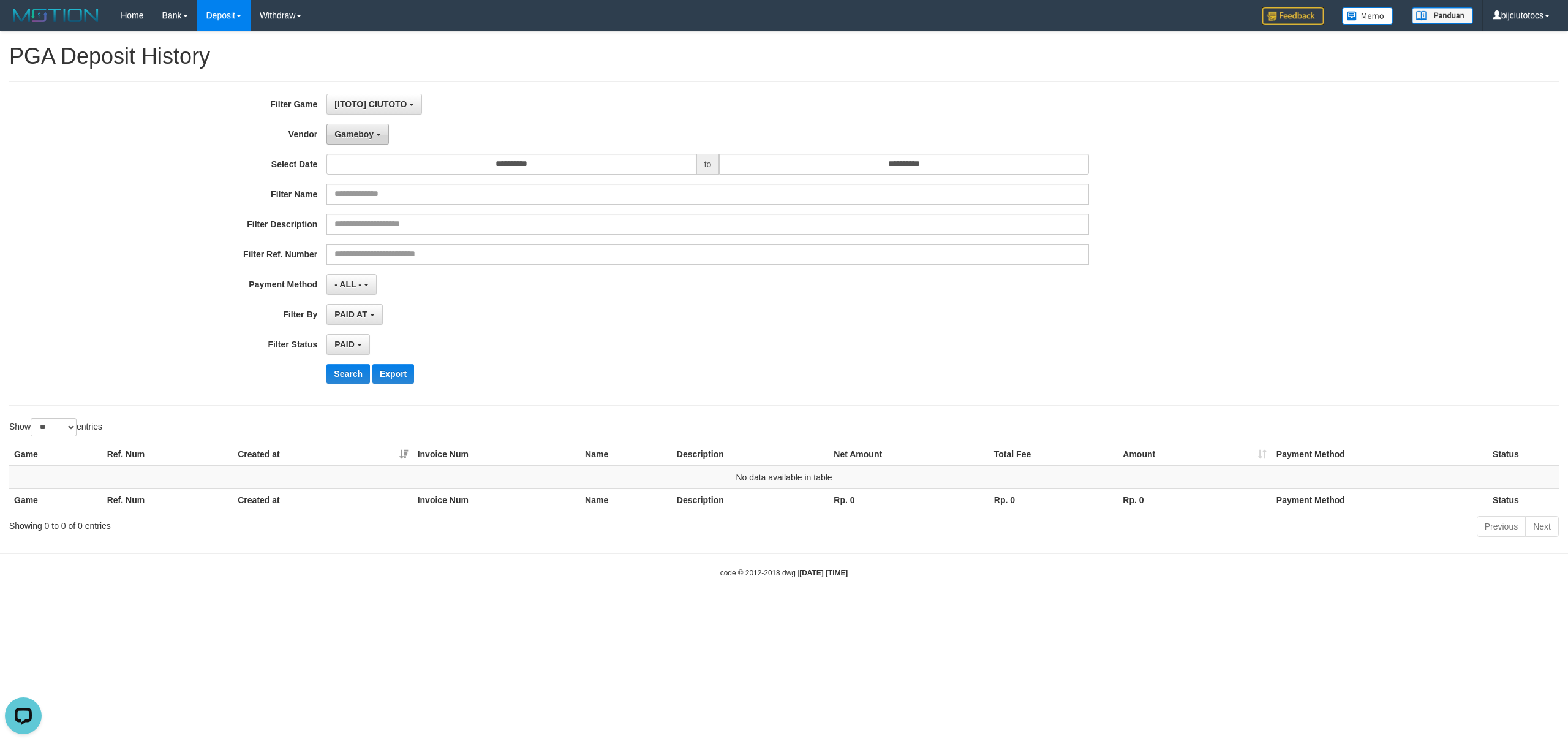 click on "Gameboy" at bounding box center (358, 134) 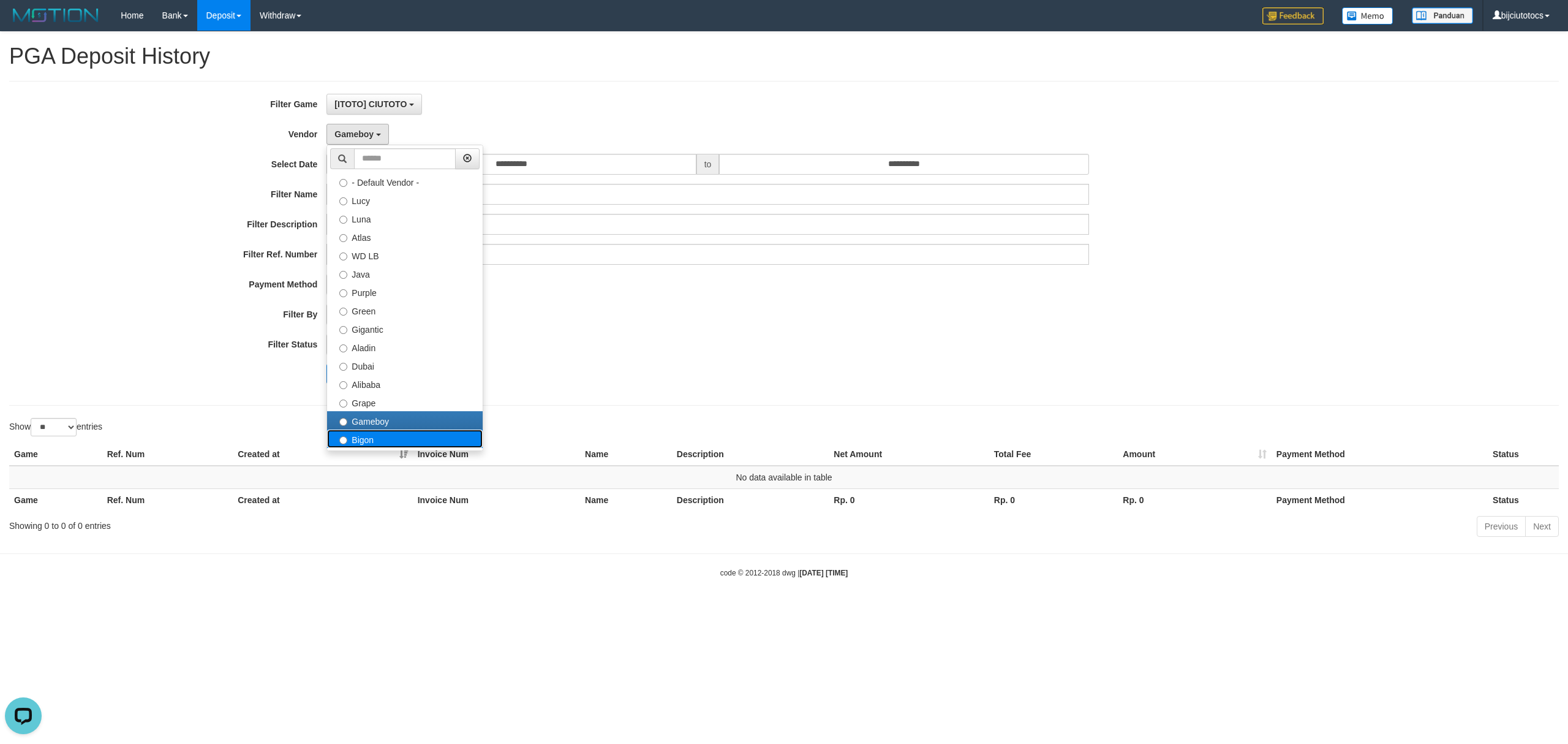 click on "Bigon" at bounding box center [405, 439] 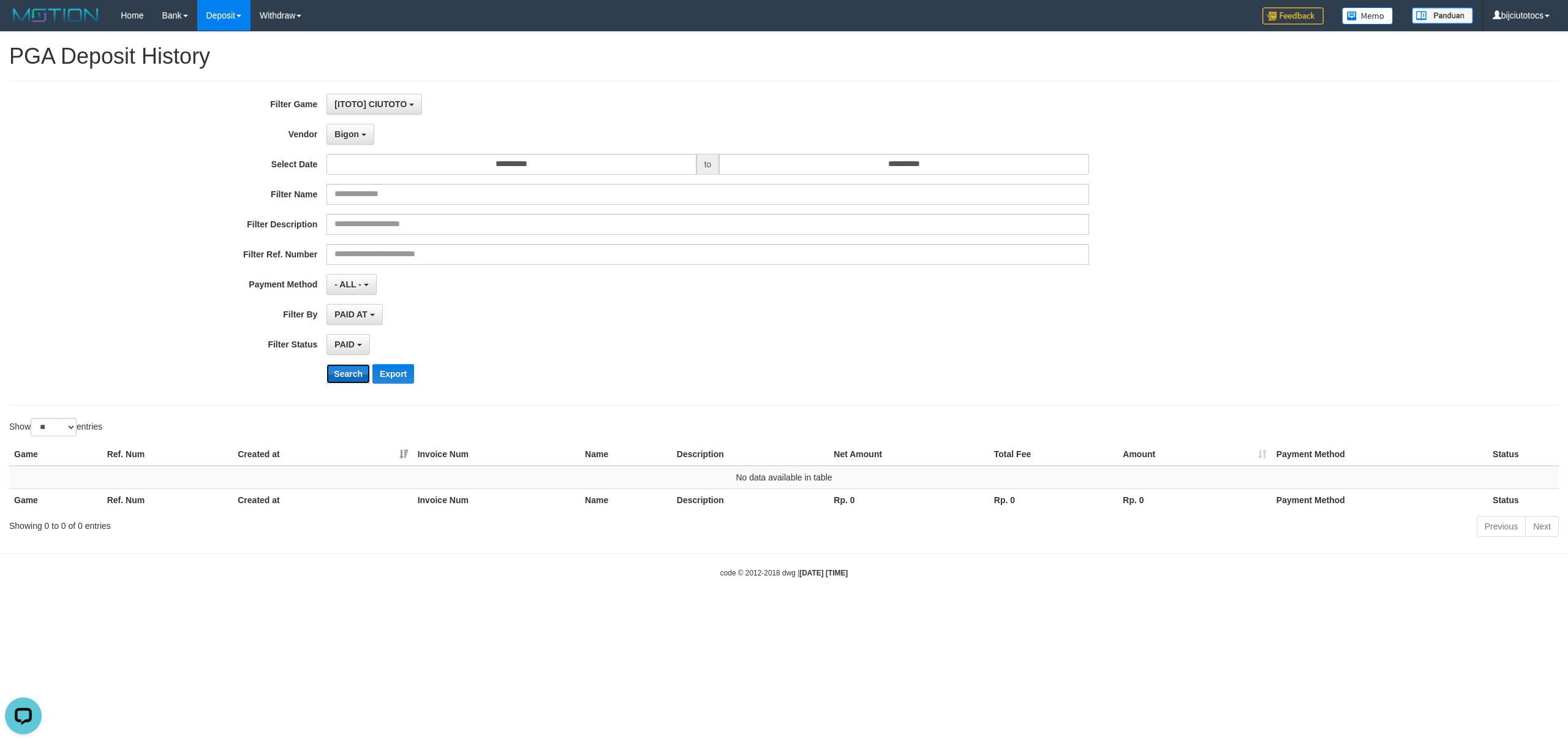 click on "Search" at bounding box center (348, 374) 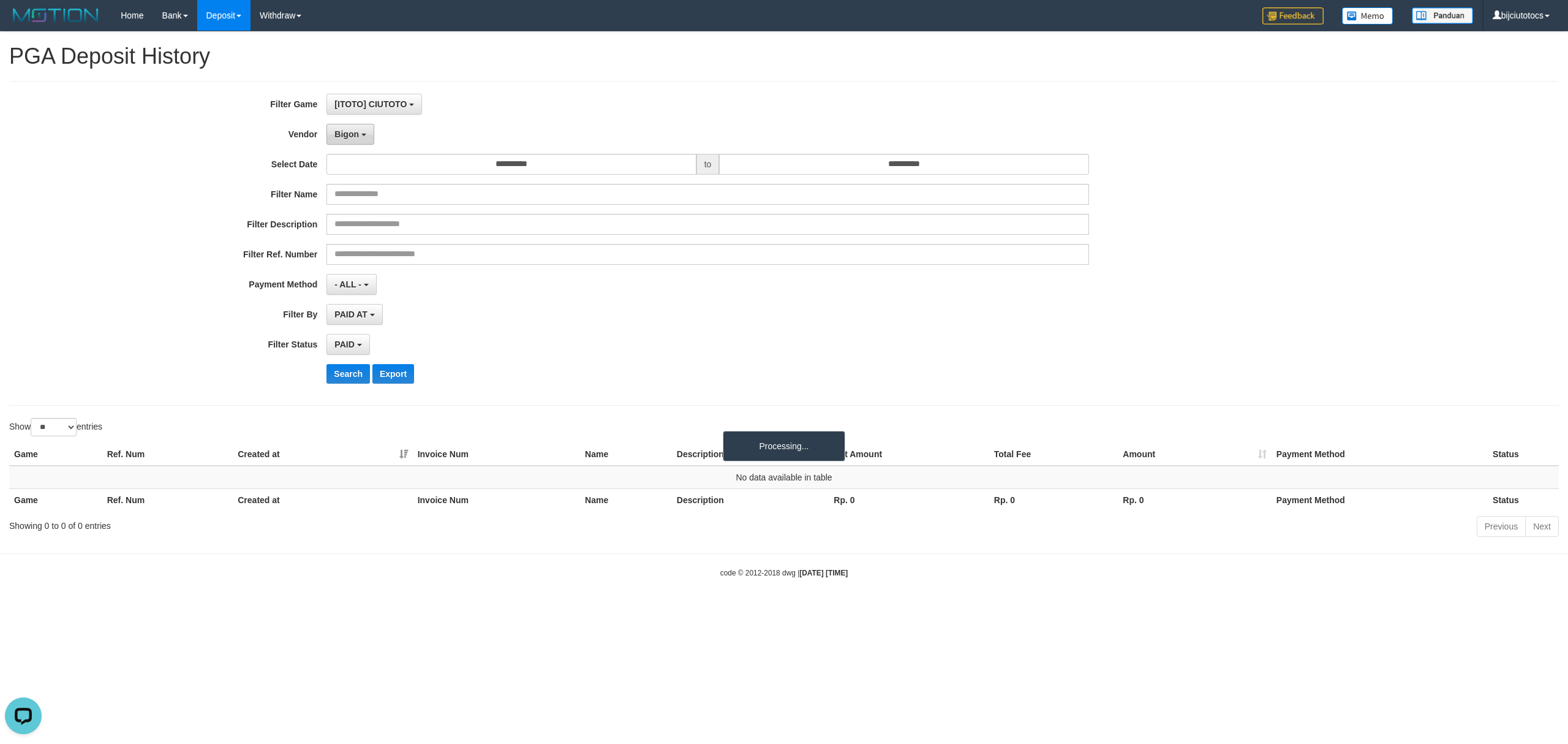 click on "Bigon" at bounding box center [347, 134] 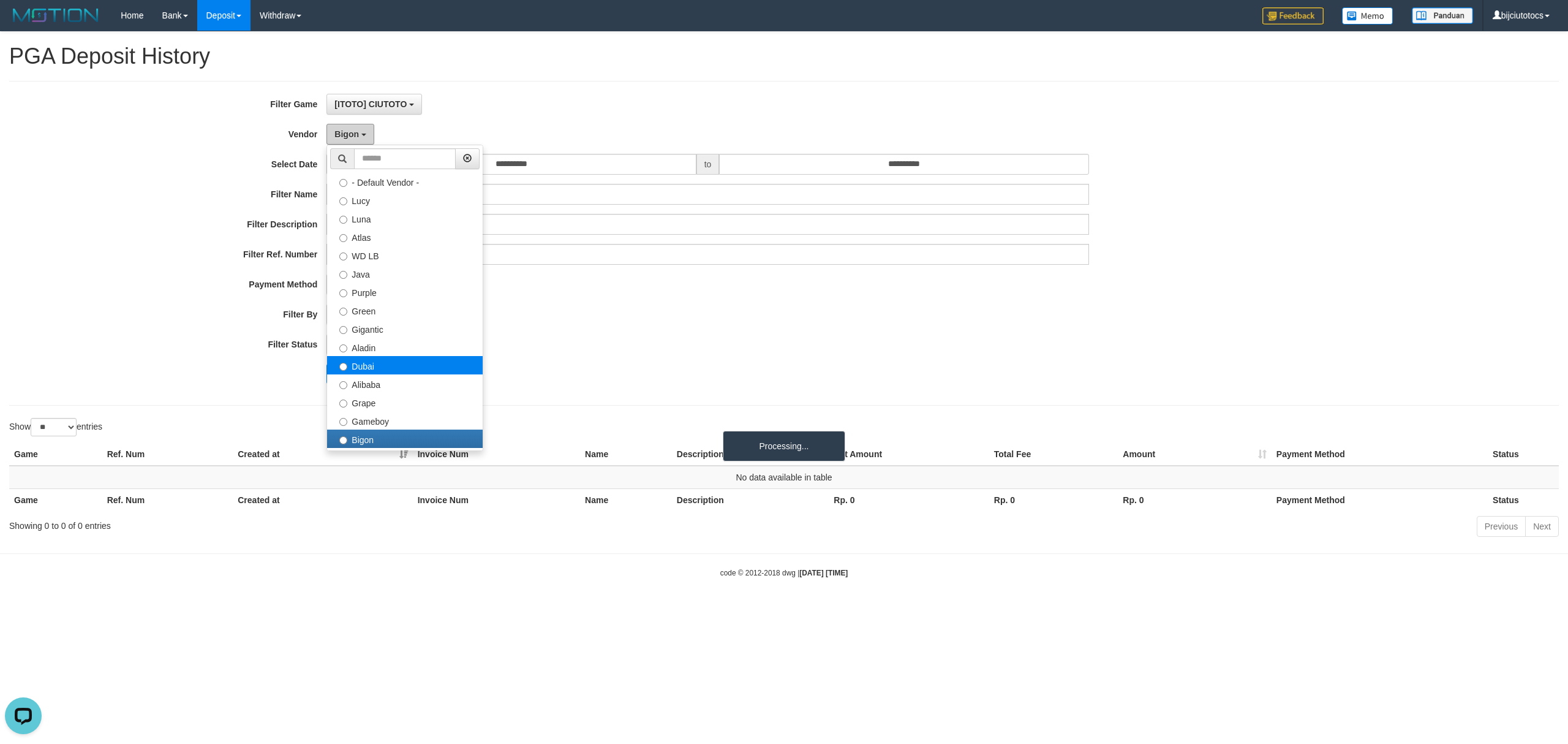 scroll, scrollTop: 245, scrollLeft: 0, axis: vertical 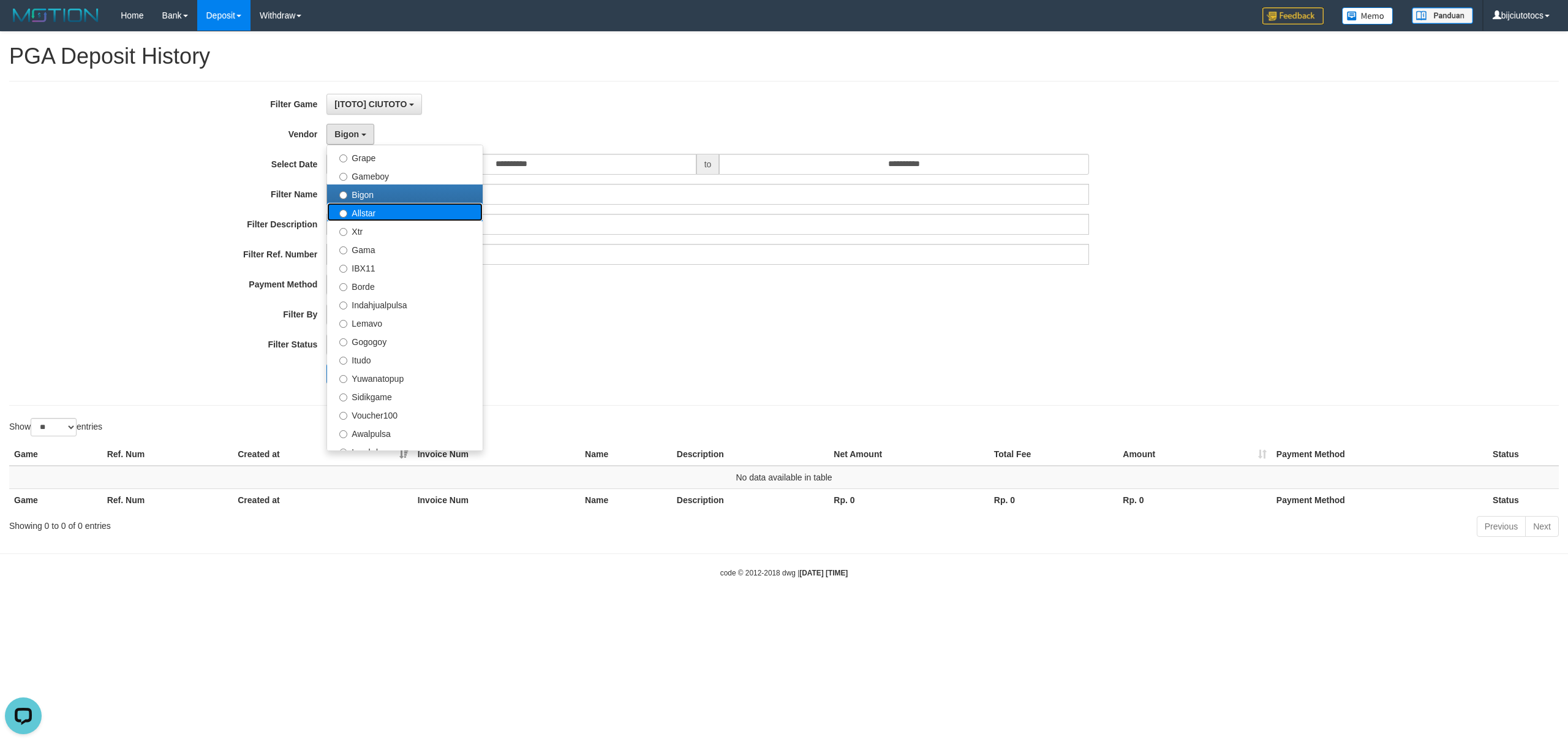 click on "Allstar" at bounding box center (405, 212) 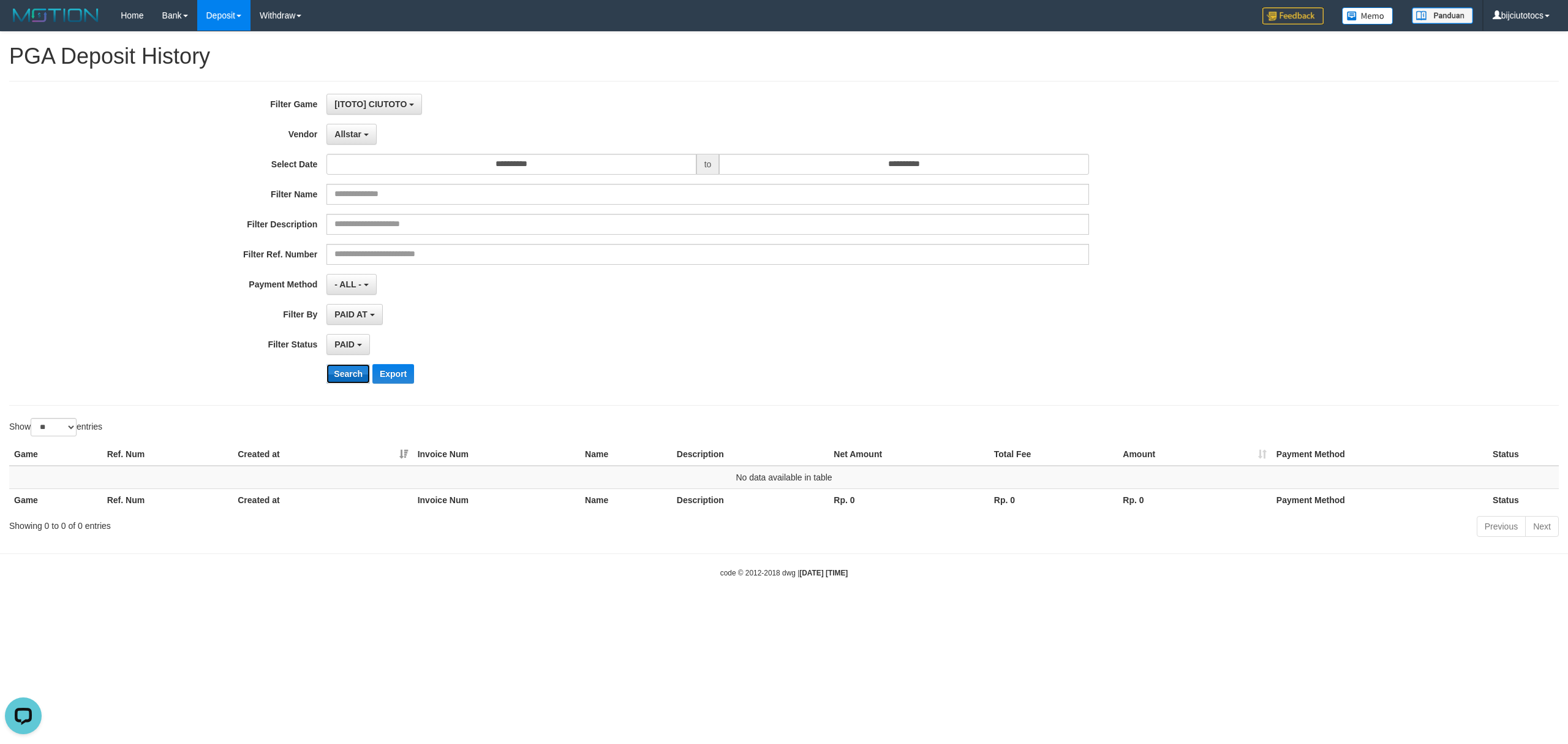 click on "Search" at bounding box center [348, 374] 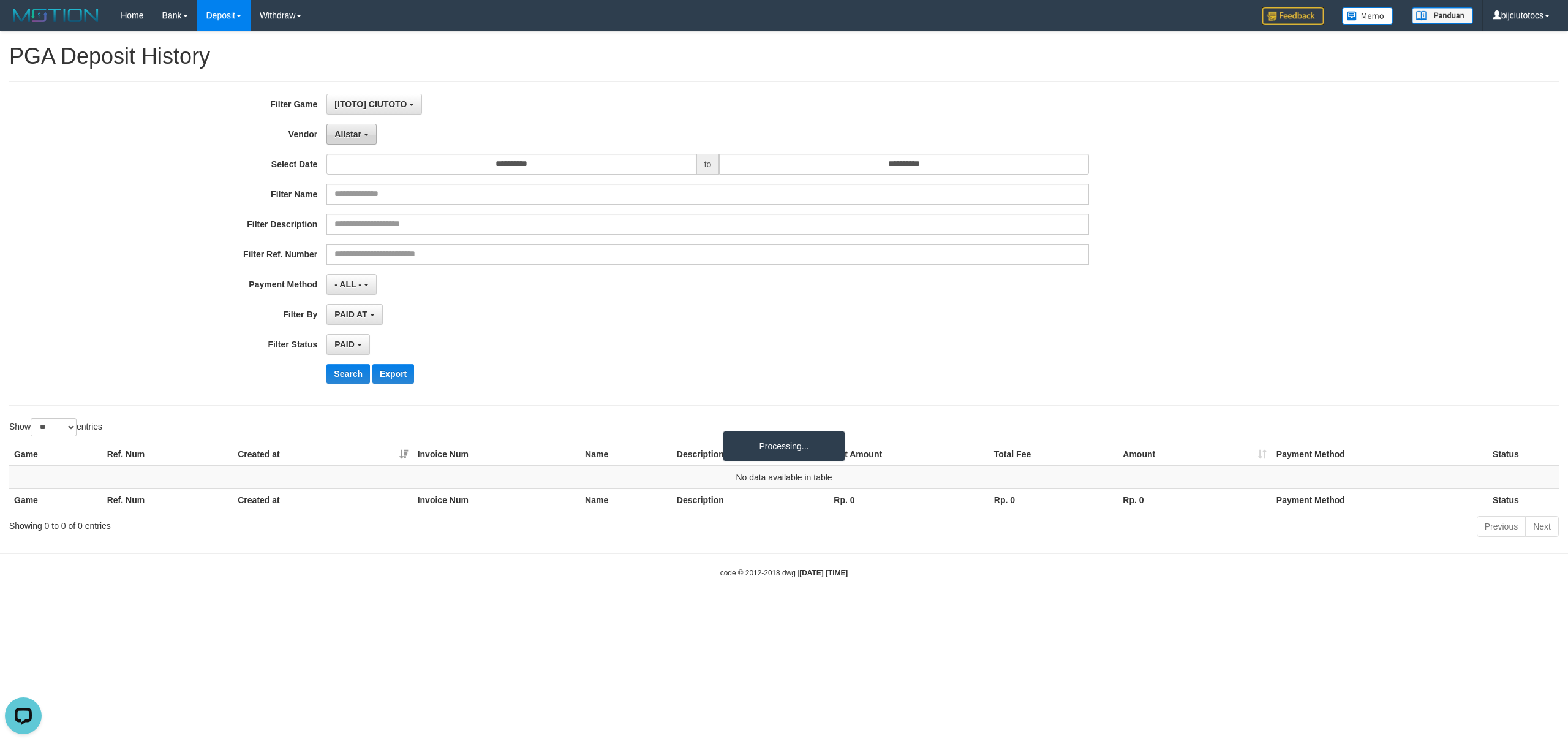 click on "Allstar" at bounding box center (348, 134) 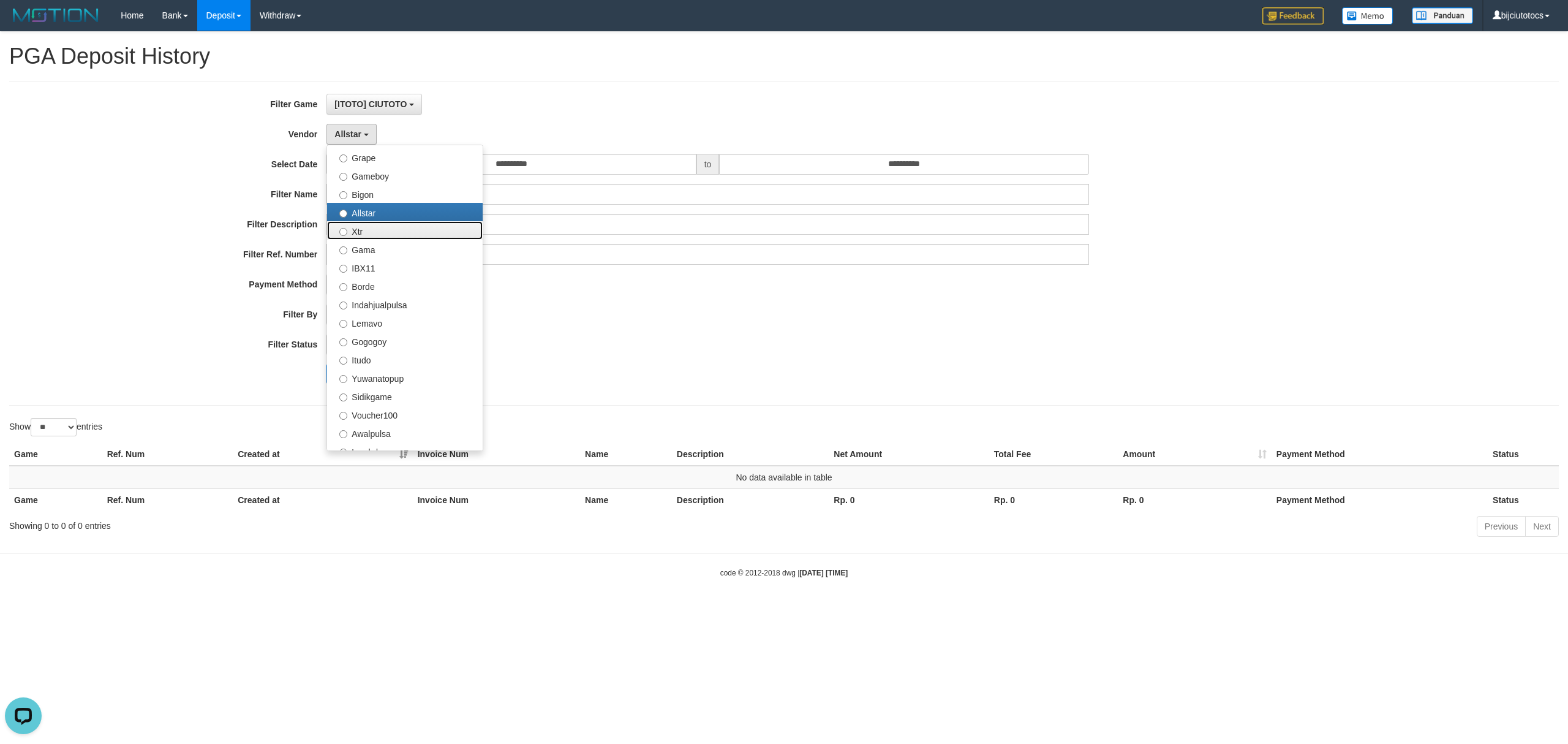 drag, startPoint x: 410, startPoint y: 236, endPoint x: 387, endPoint y: 273, distance: 43.566042 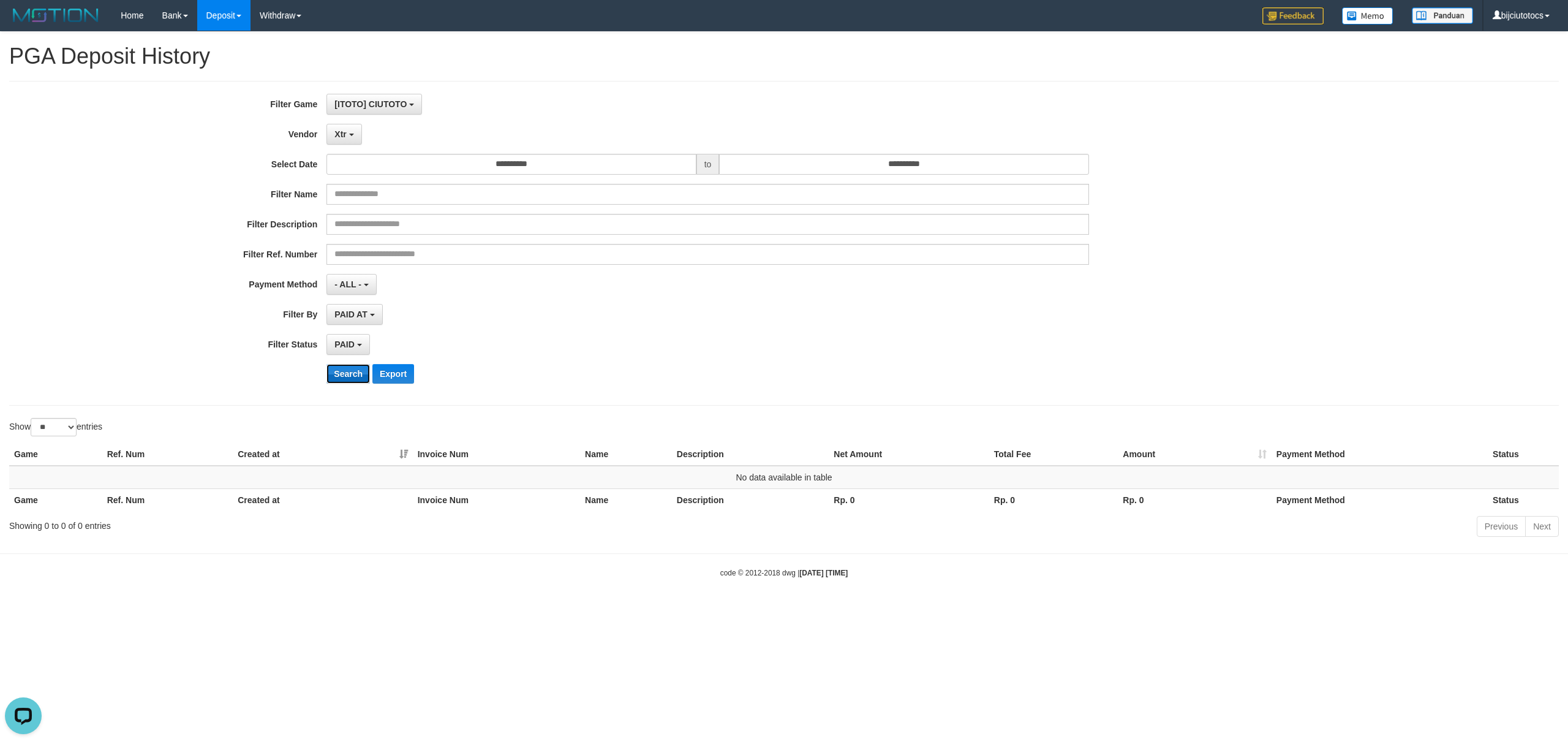 click on "Search" at bounding box center [348, 374] 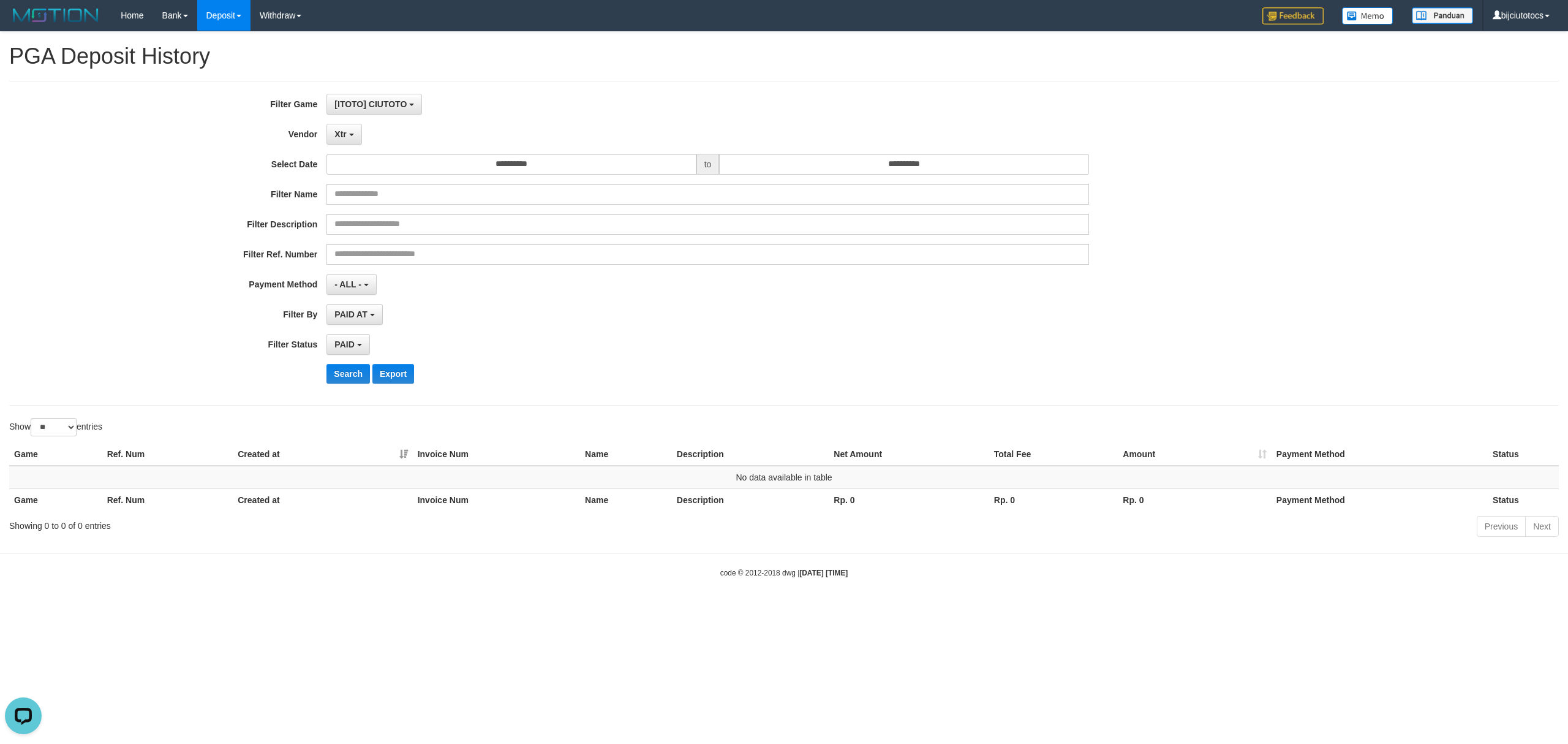 click on "**********" at bounding box center (653, 243) 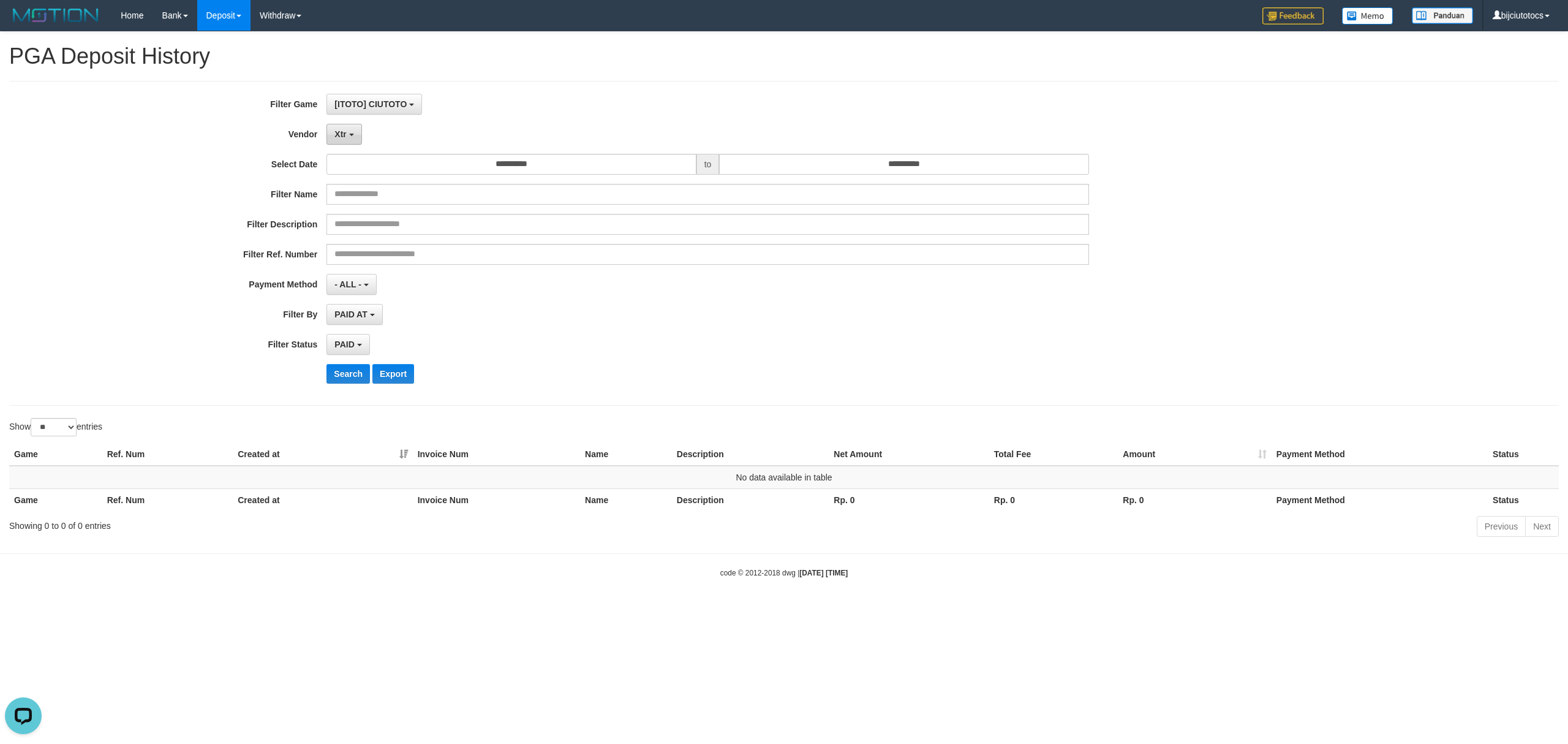 click on "Xtr" at bounding box center (344, 134) 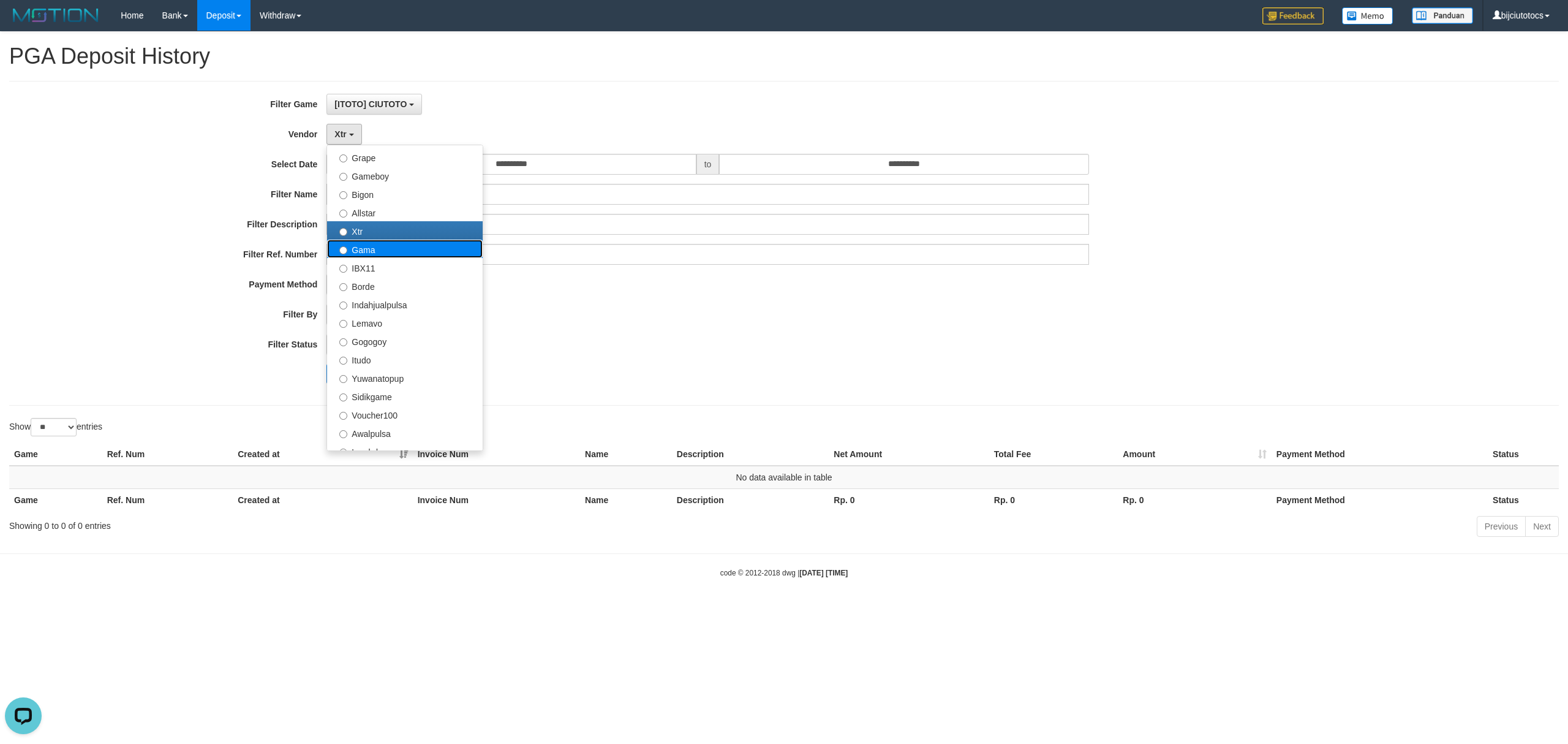 click on "Gama" at bounding box center [405, 249] 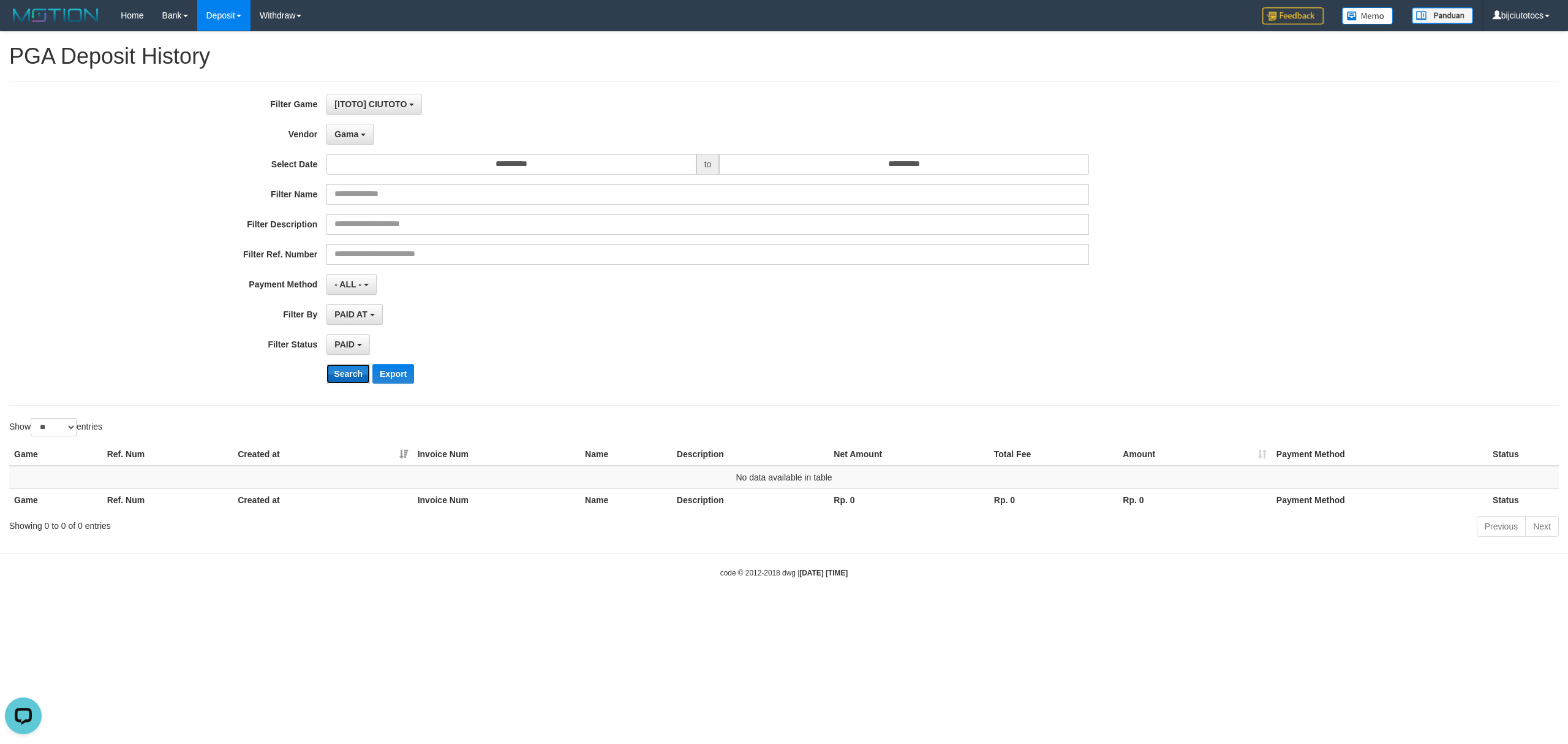 click on "Search" at bounding box center (348, 374) 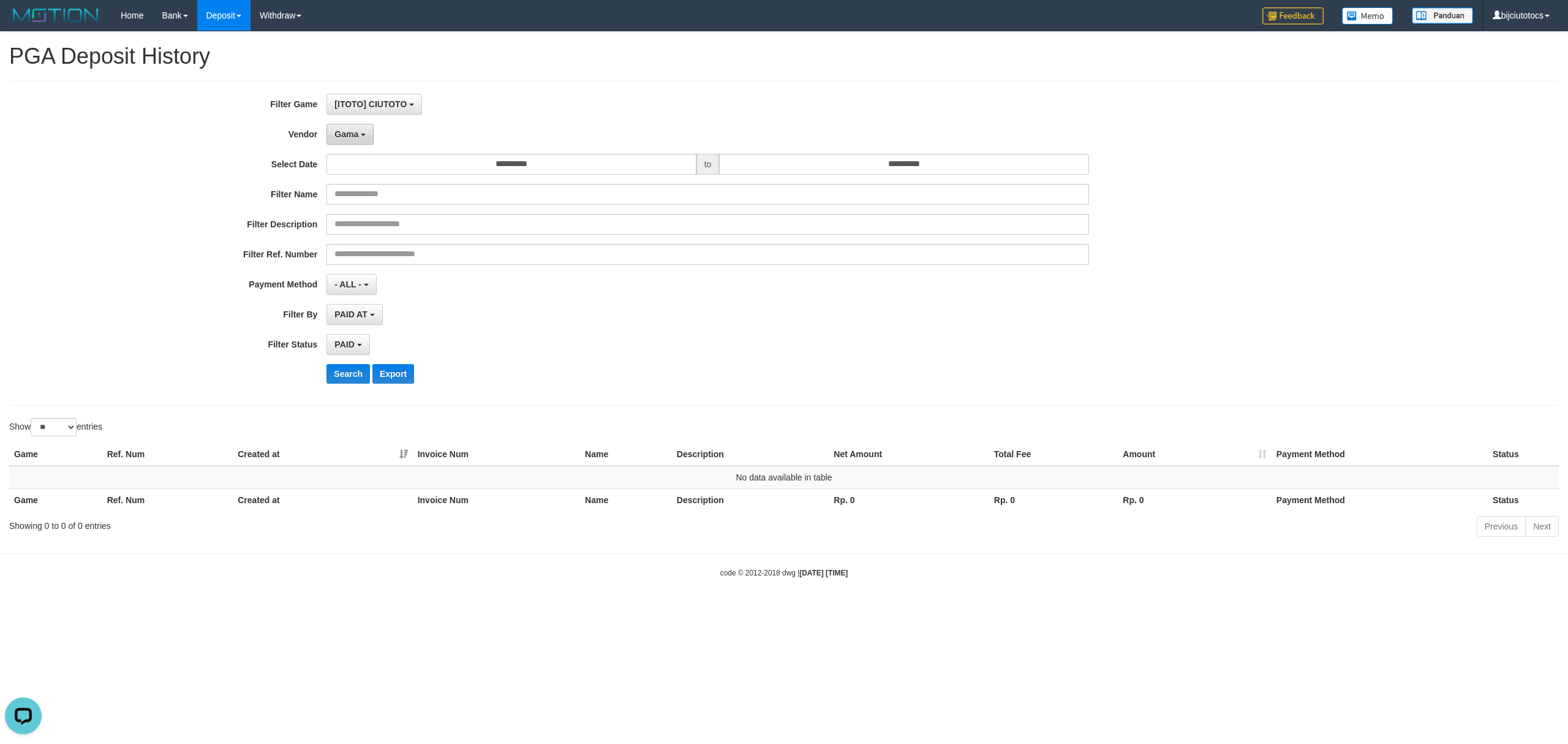click on "Gama" at bounding box center (350, 134) 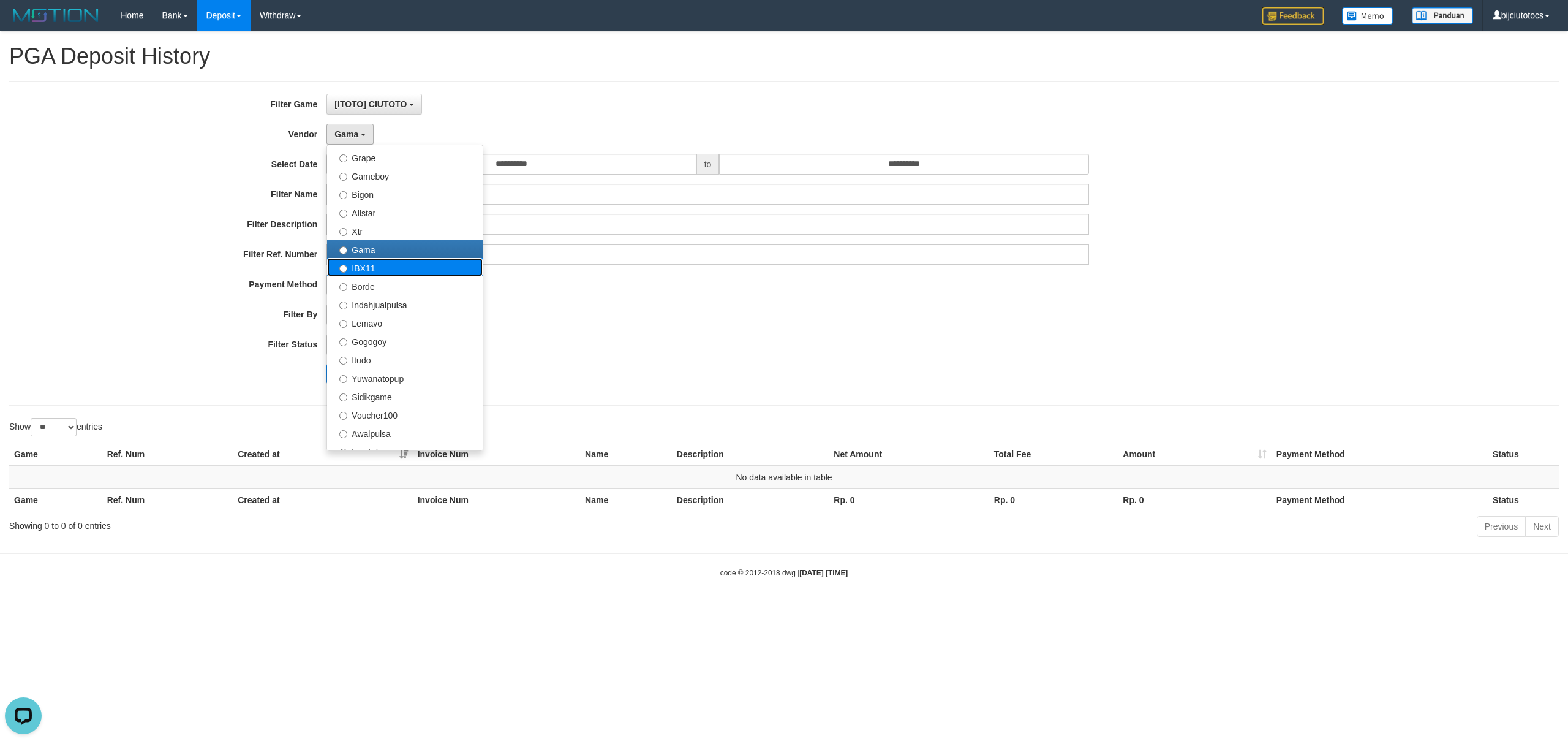 click on "IBX11" at bounding box center (405, 267) 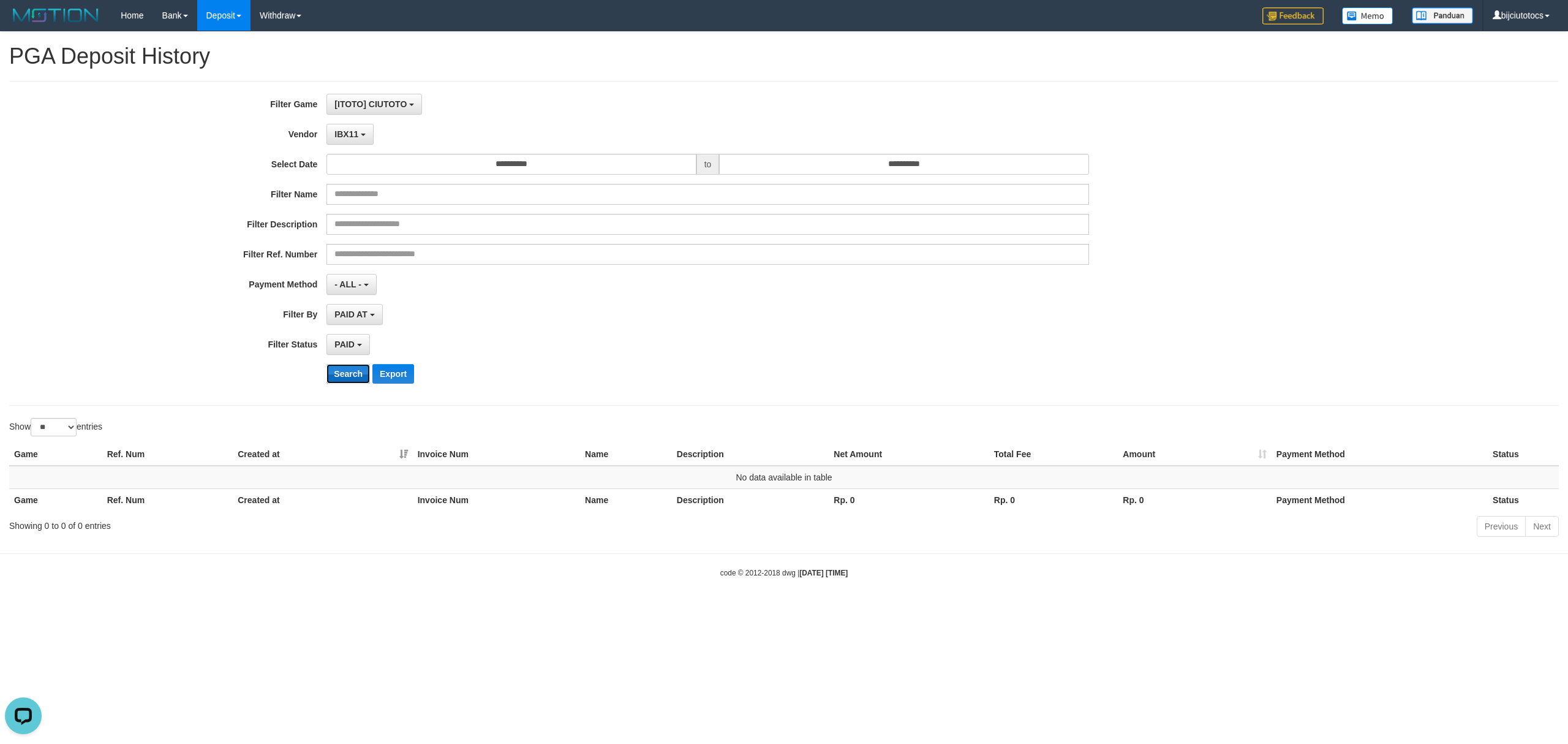 click on "Search" at bounding box center [348, 374] 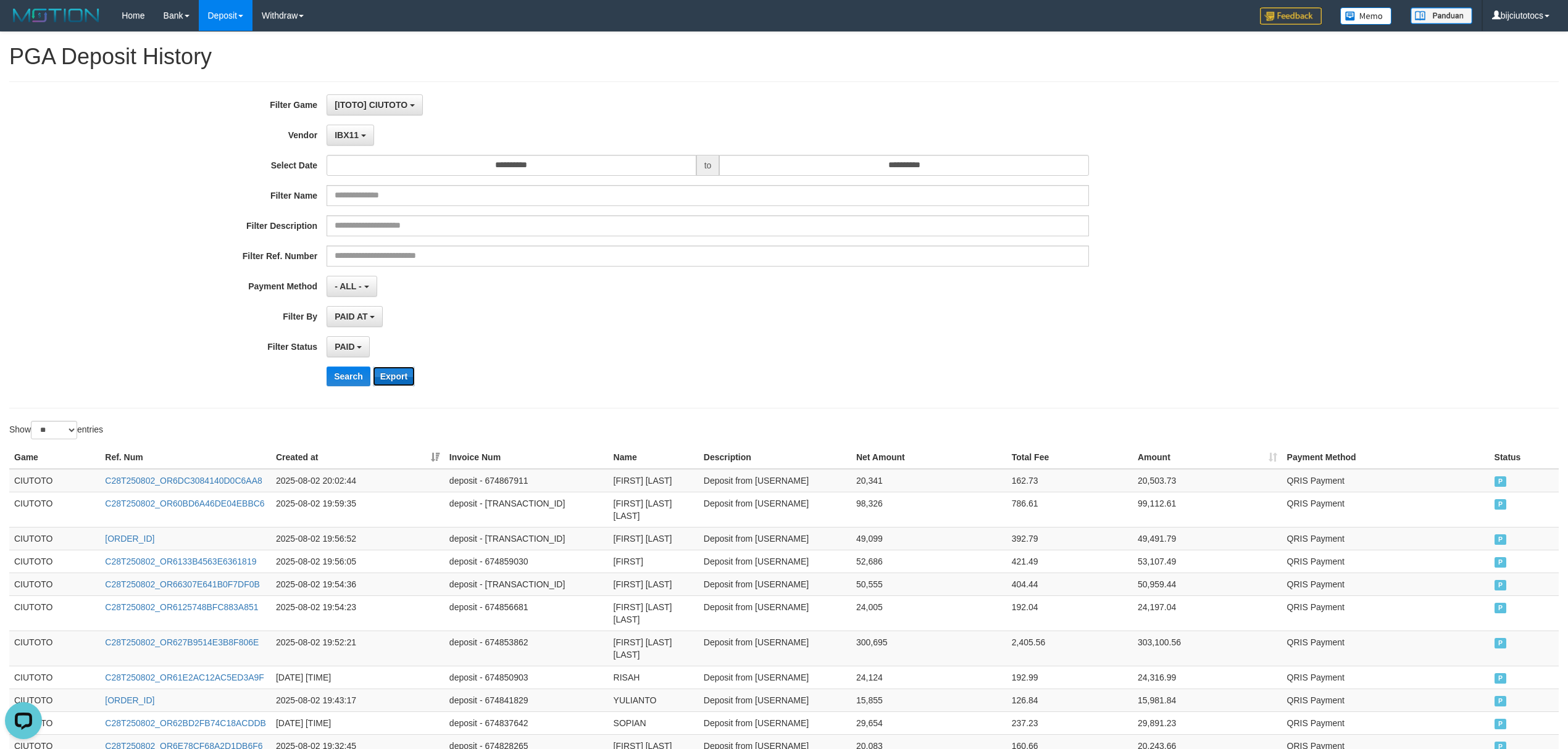 click on "Export" at bounding box center [394, 376] 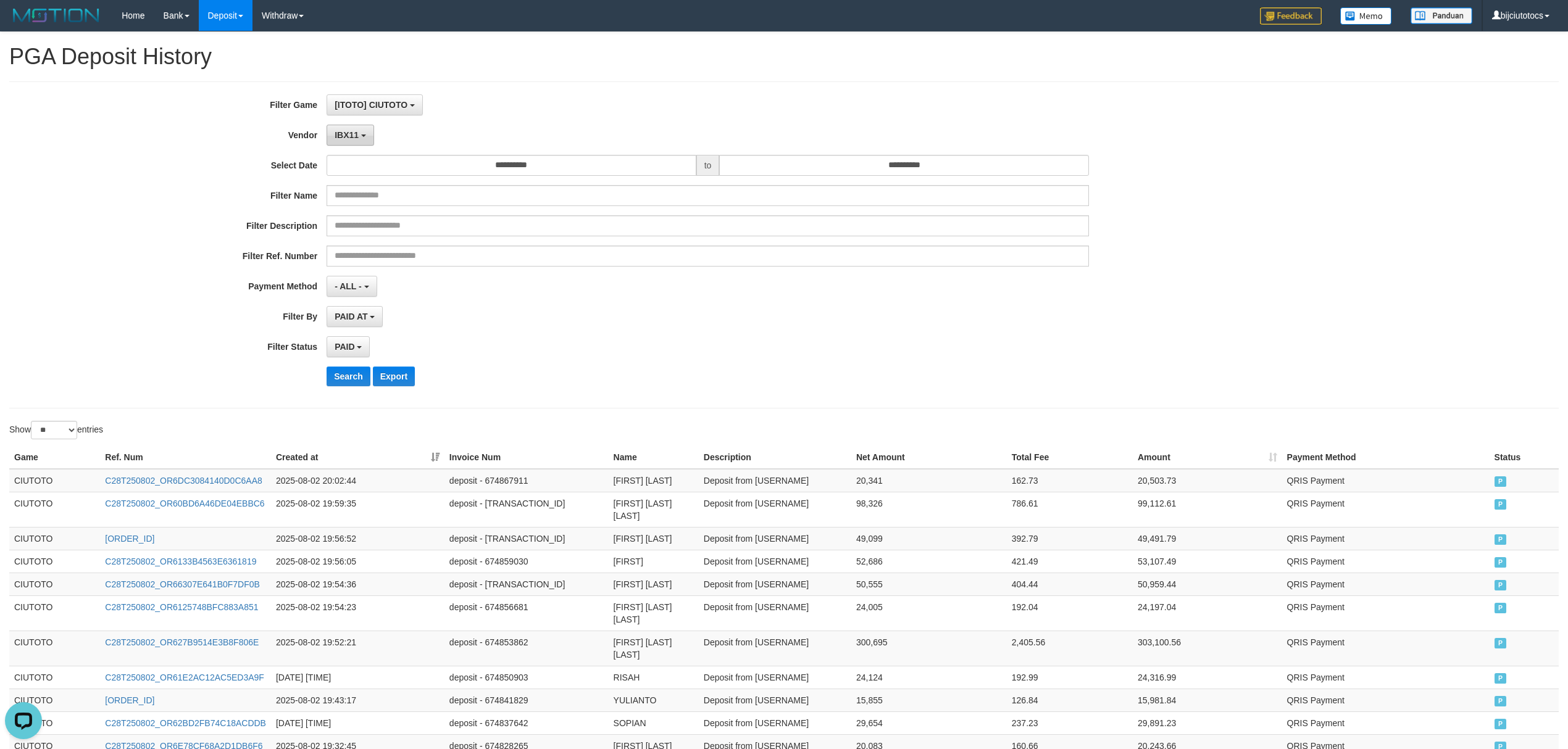 click on "IBX11" at bounding box center (350, 135) 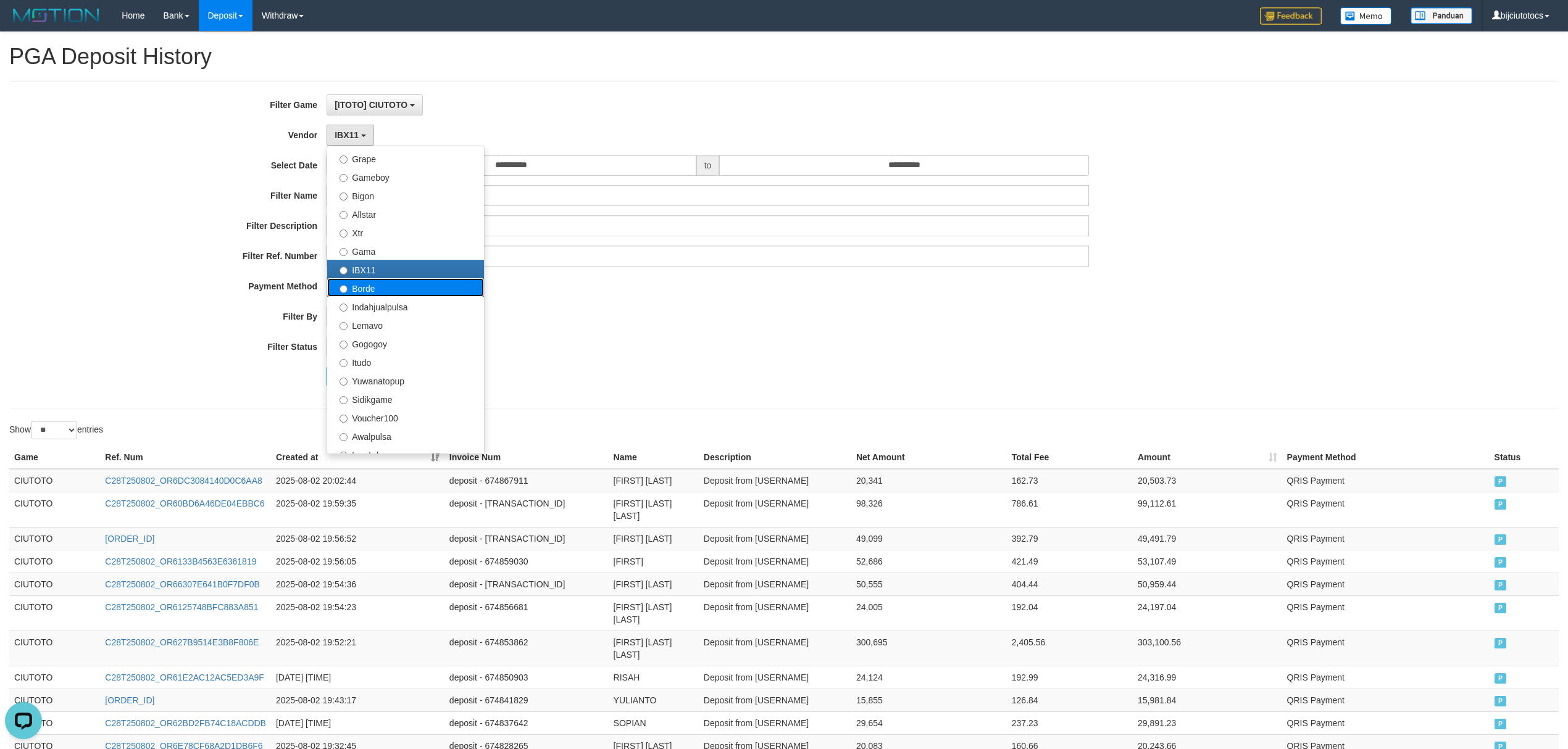click on "Borde" at bounding box center [406, 288] 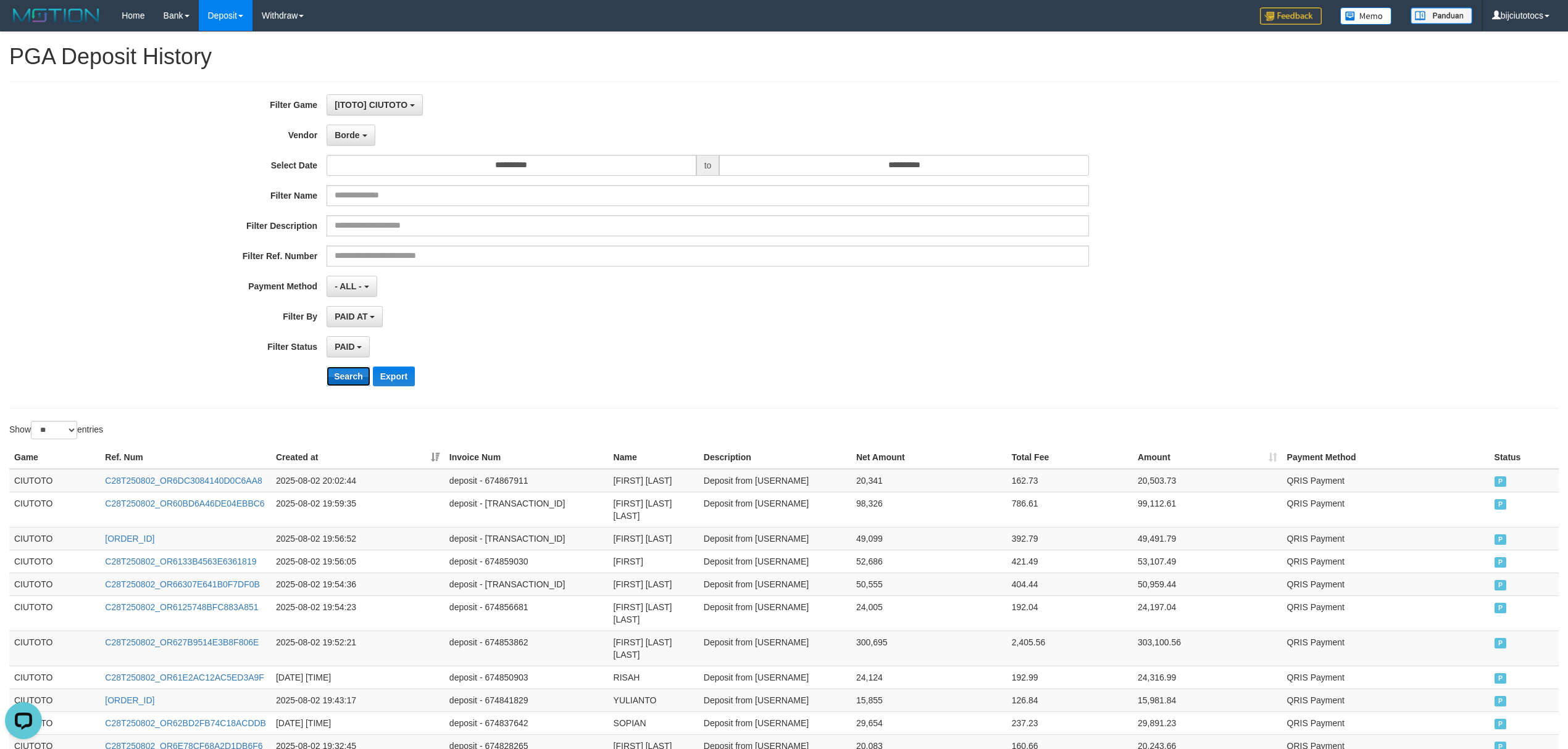 click on "Search" at bounding box center (348, 376) 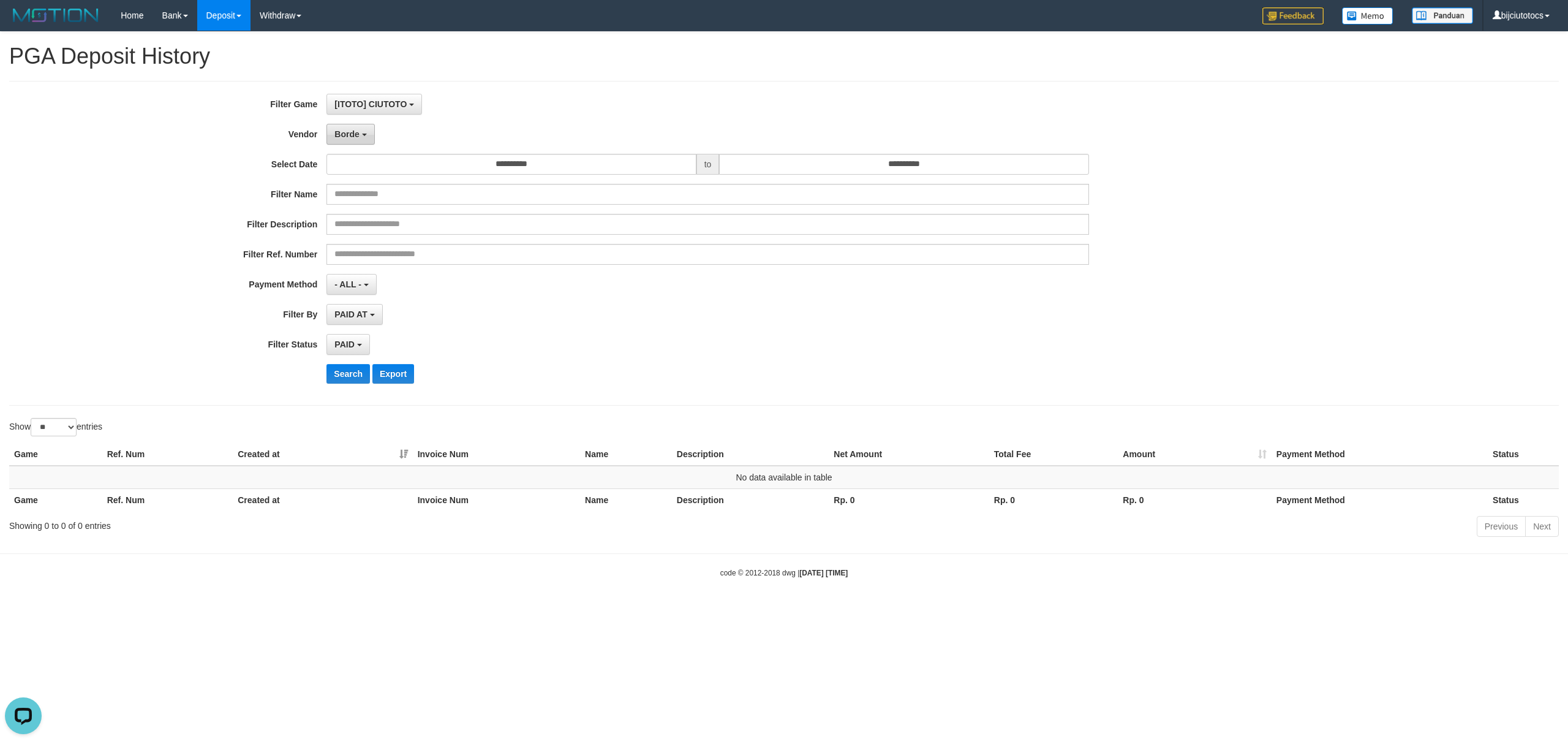 click on "Borde" at bounding box center (350, 134) 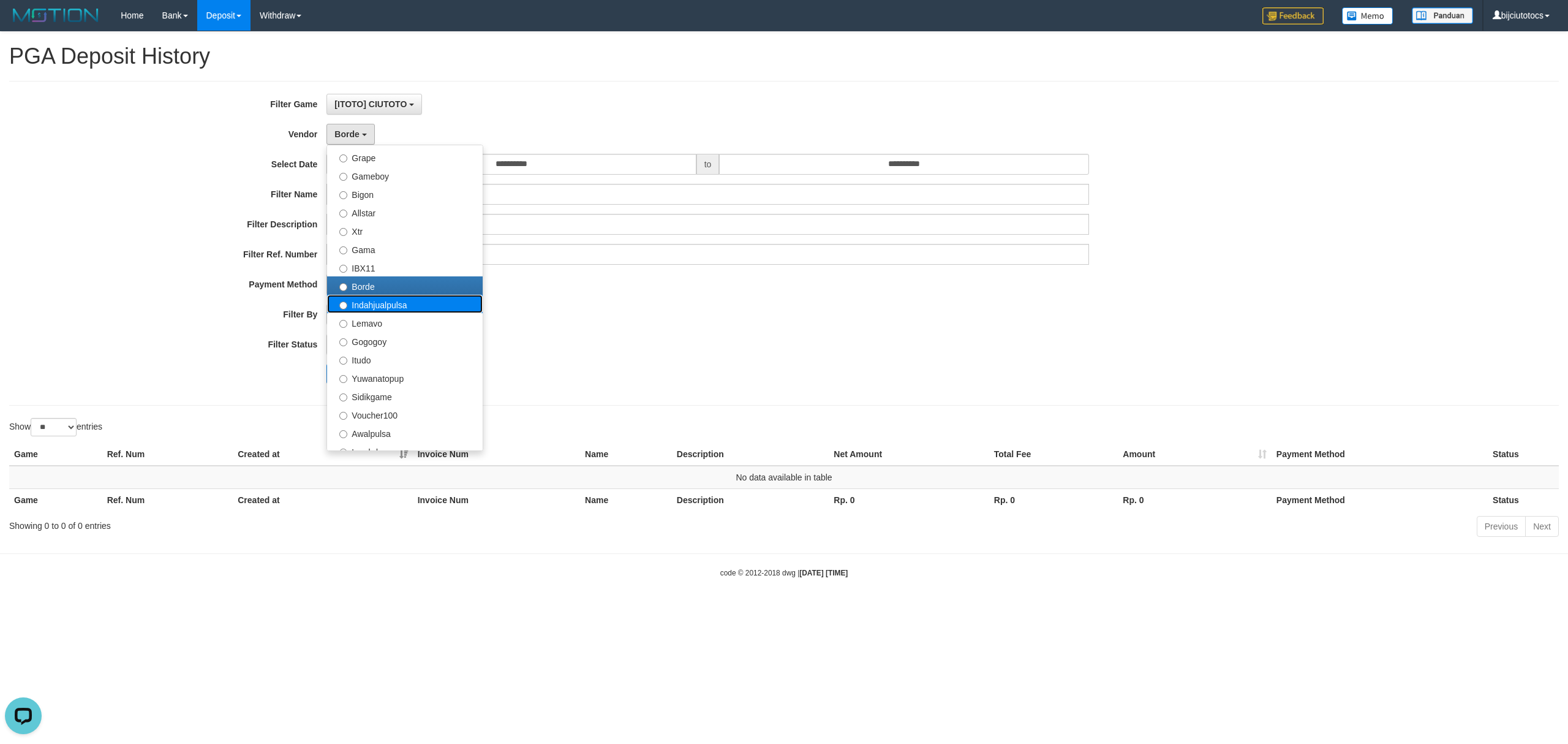 click on "Indahjualpulsa" at bounding box center [405, 304] 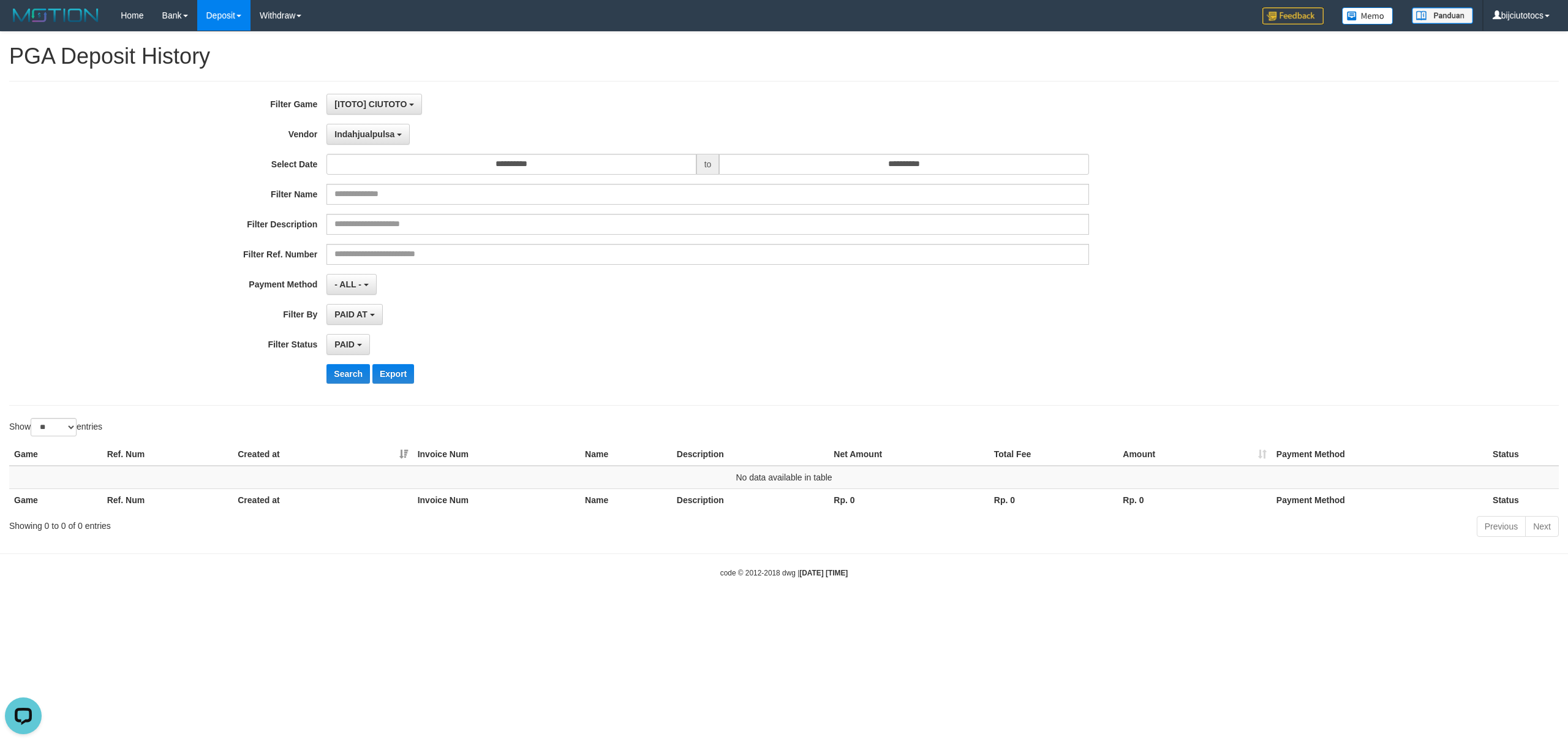 click on "**********" at bounding box center (653, 243) 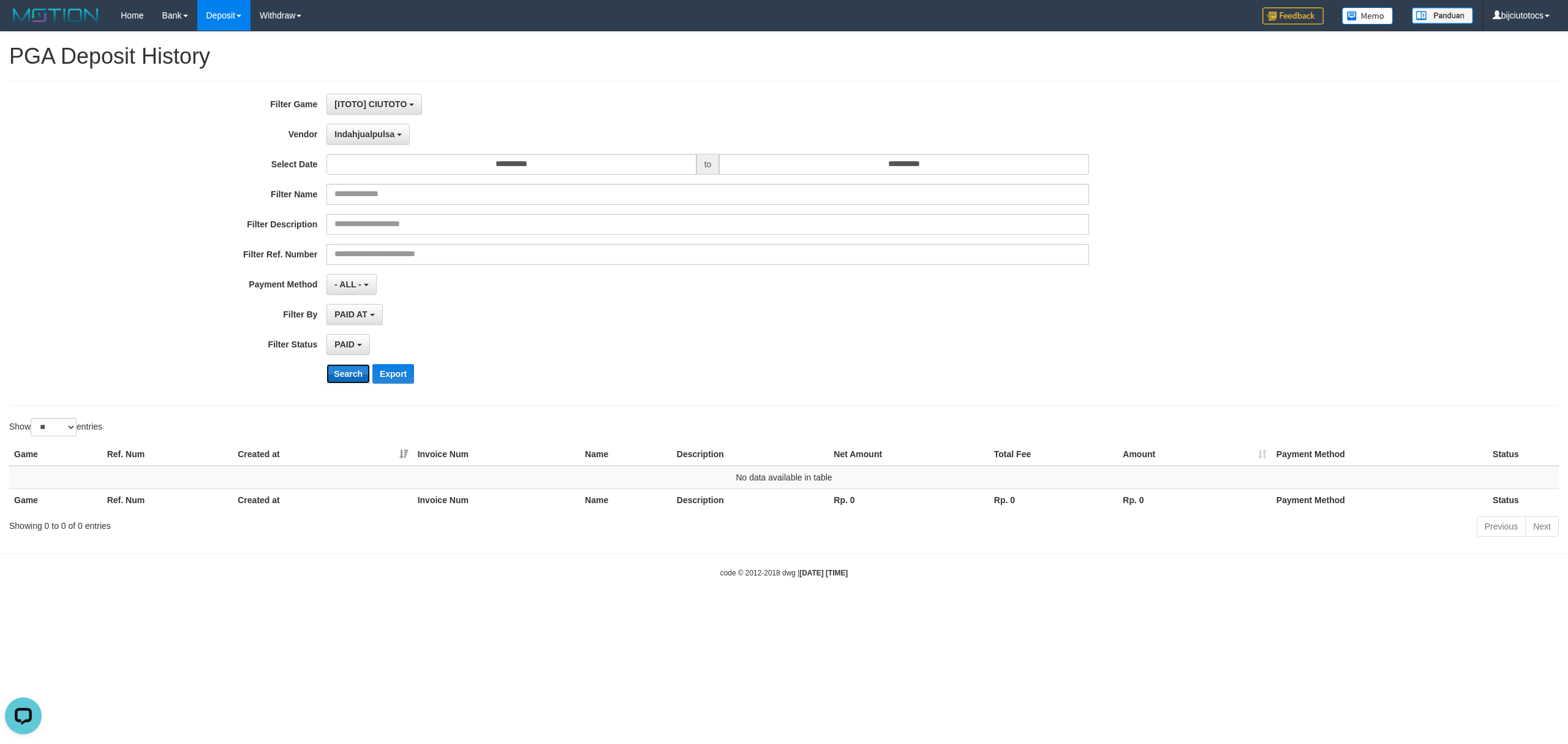 click on "Search" at bounding box center (348, 374) 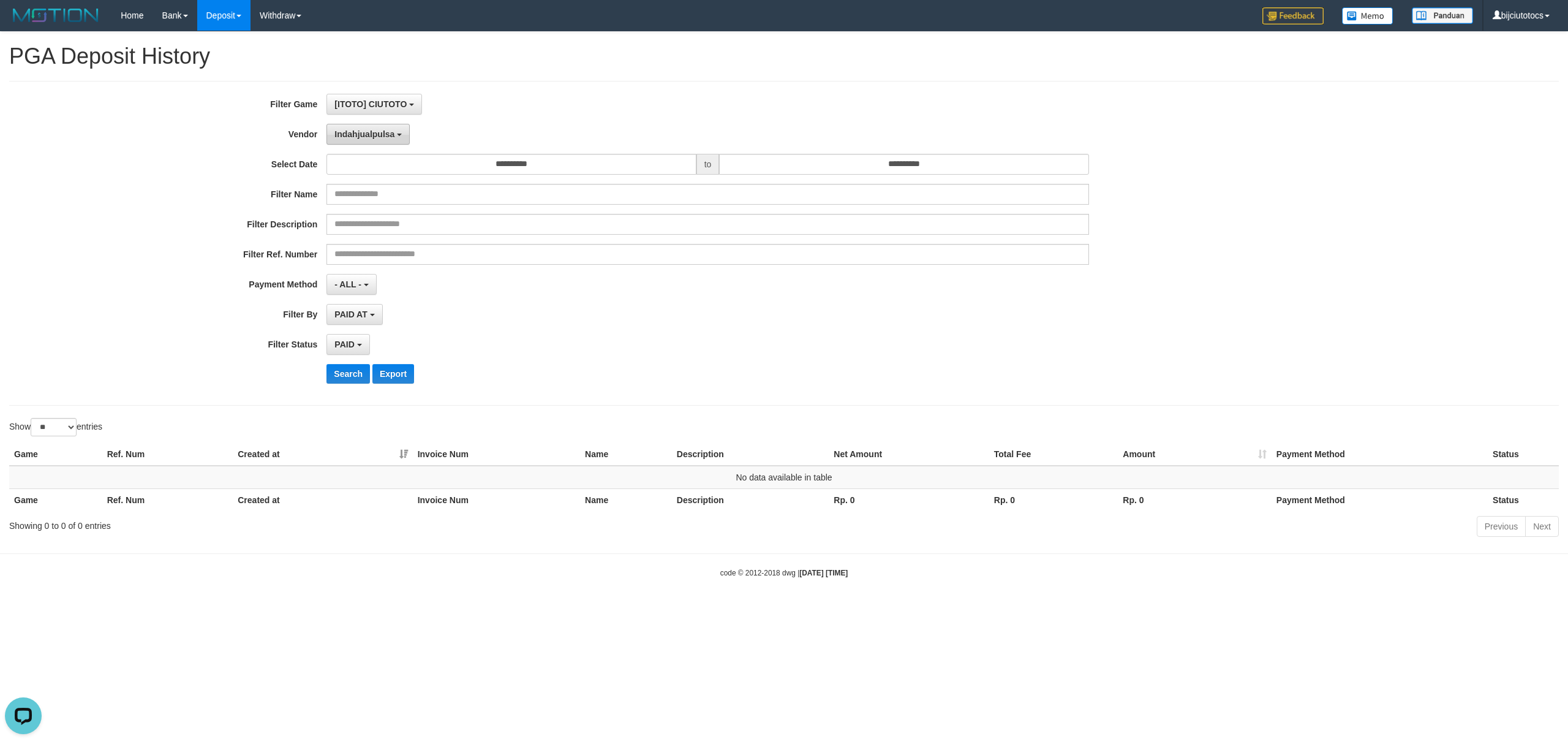 click on "Indahjualpulsa" at bounding box center [364, 134] 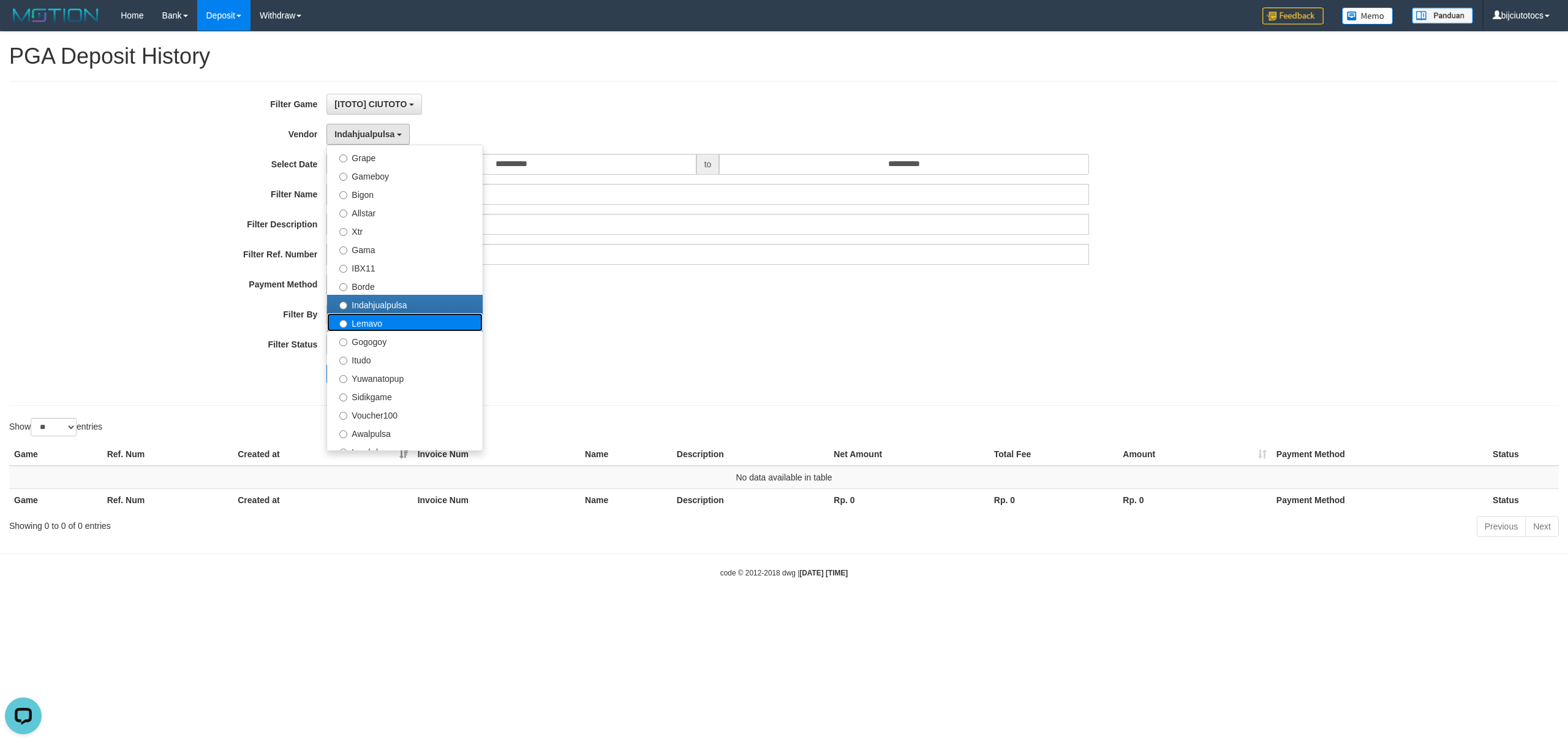 click on "Lemavo" at bounding box center (405, 322) 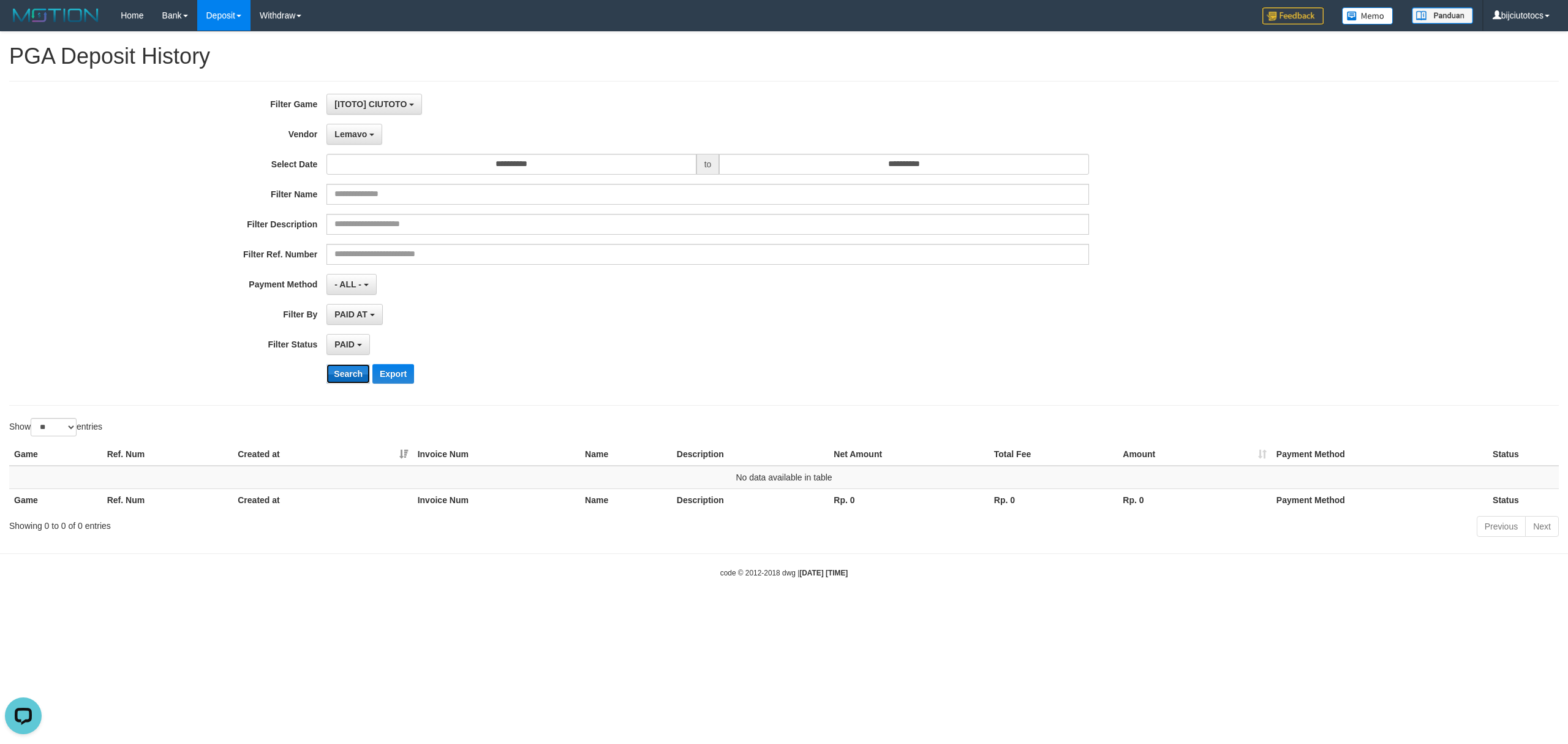 click on "Search" at bounding box center (348, 374) 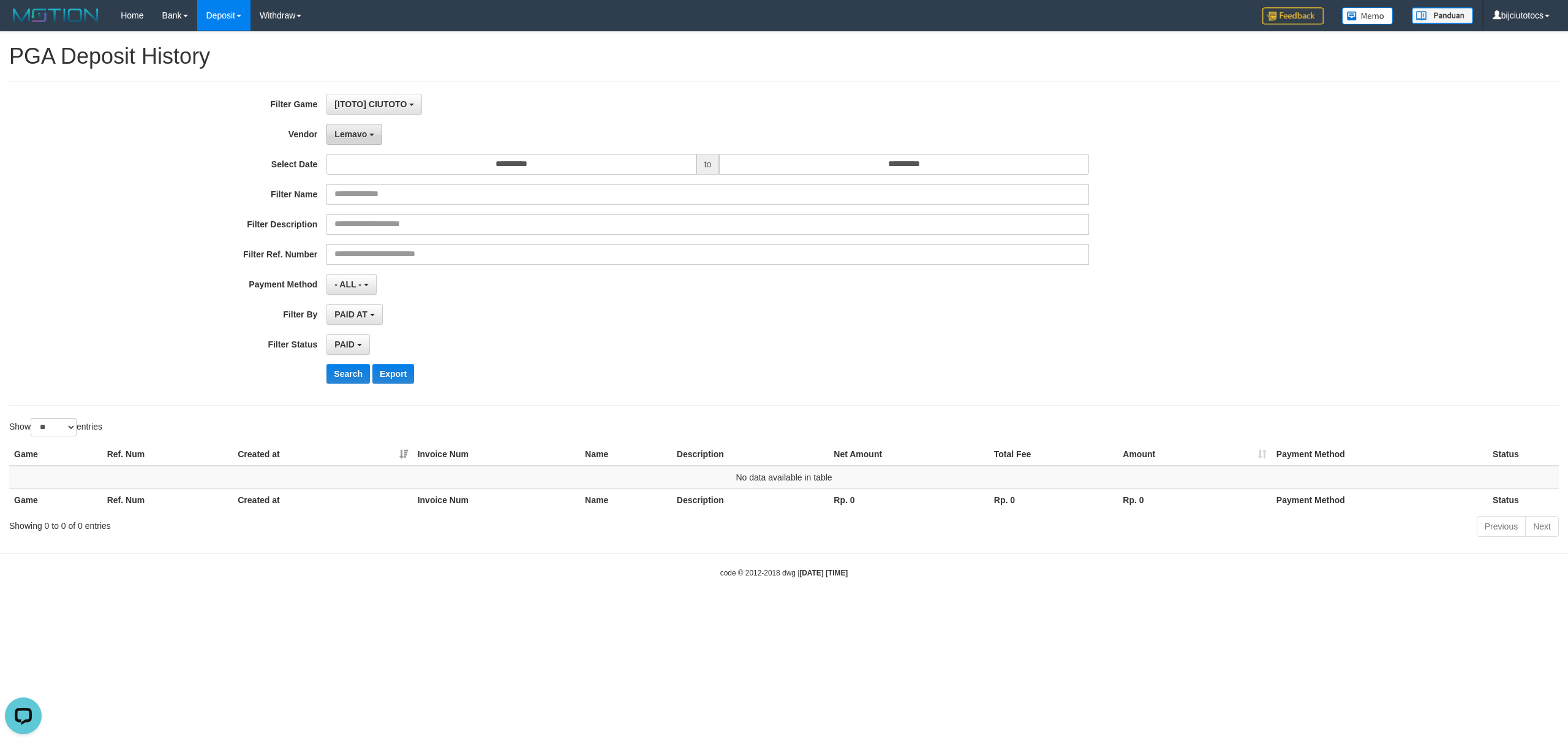 click on "Lemavo" at bounding box center (354, 134) 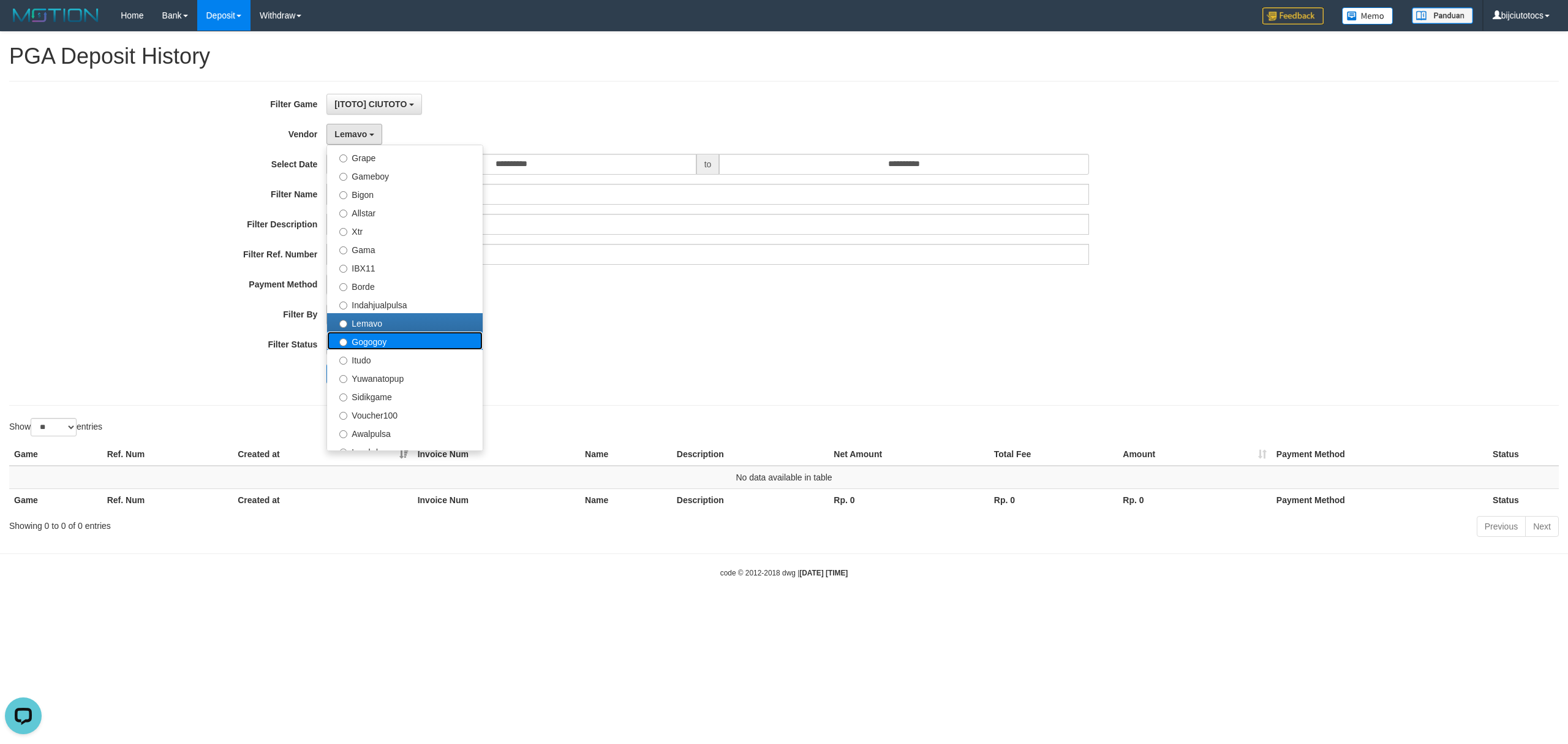 click on "Gogogoy" at bounding box center [405, 341] 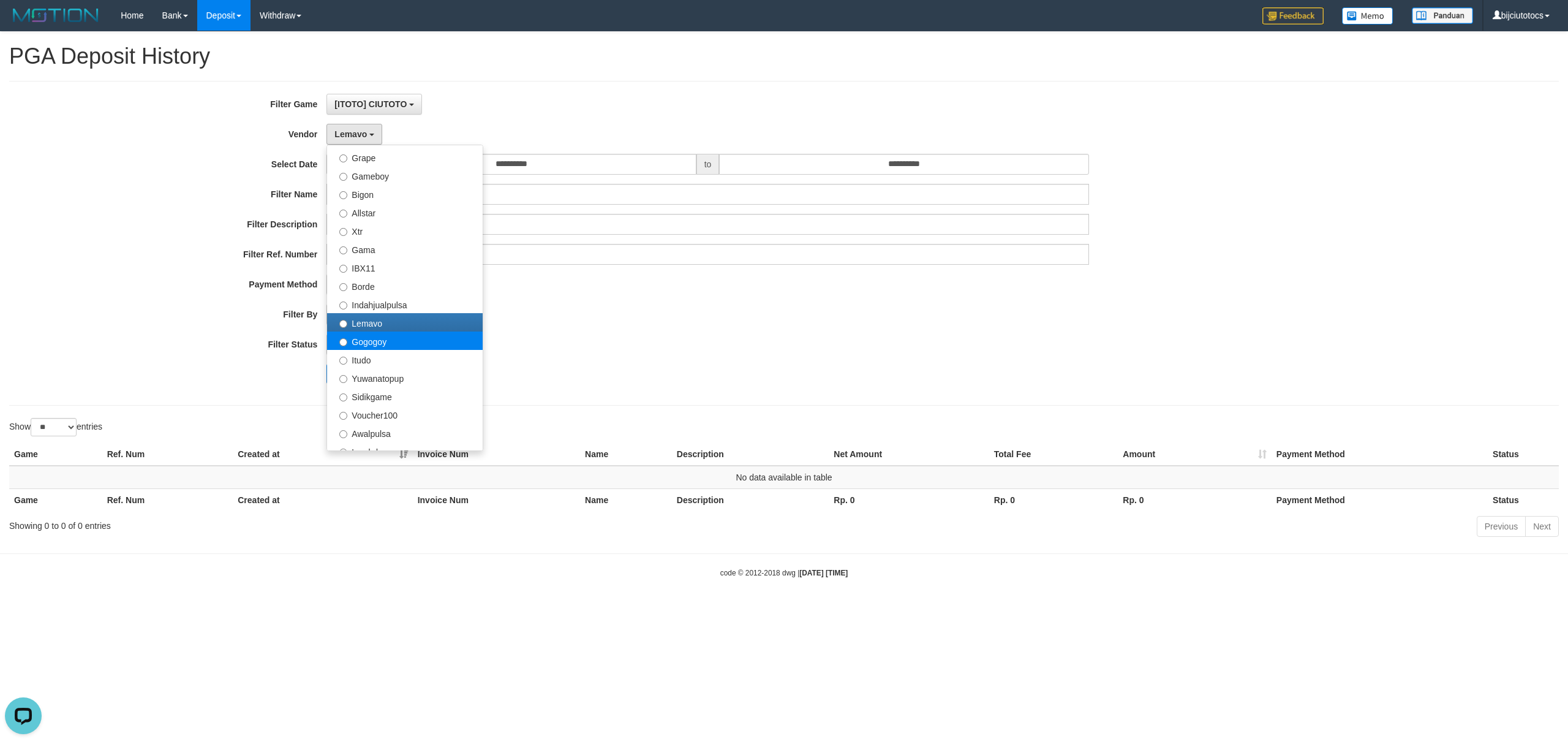 select on "**********" 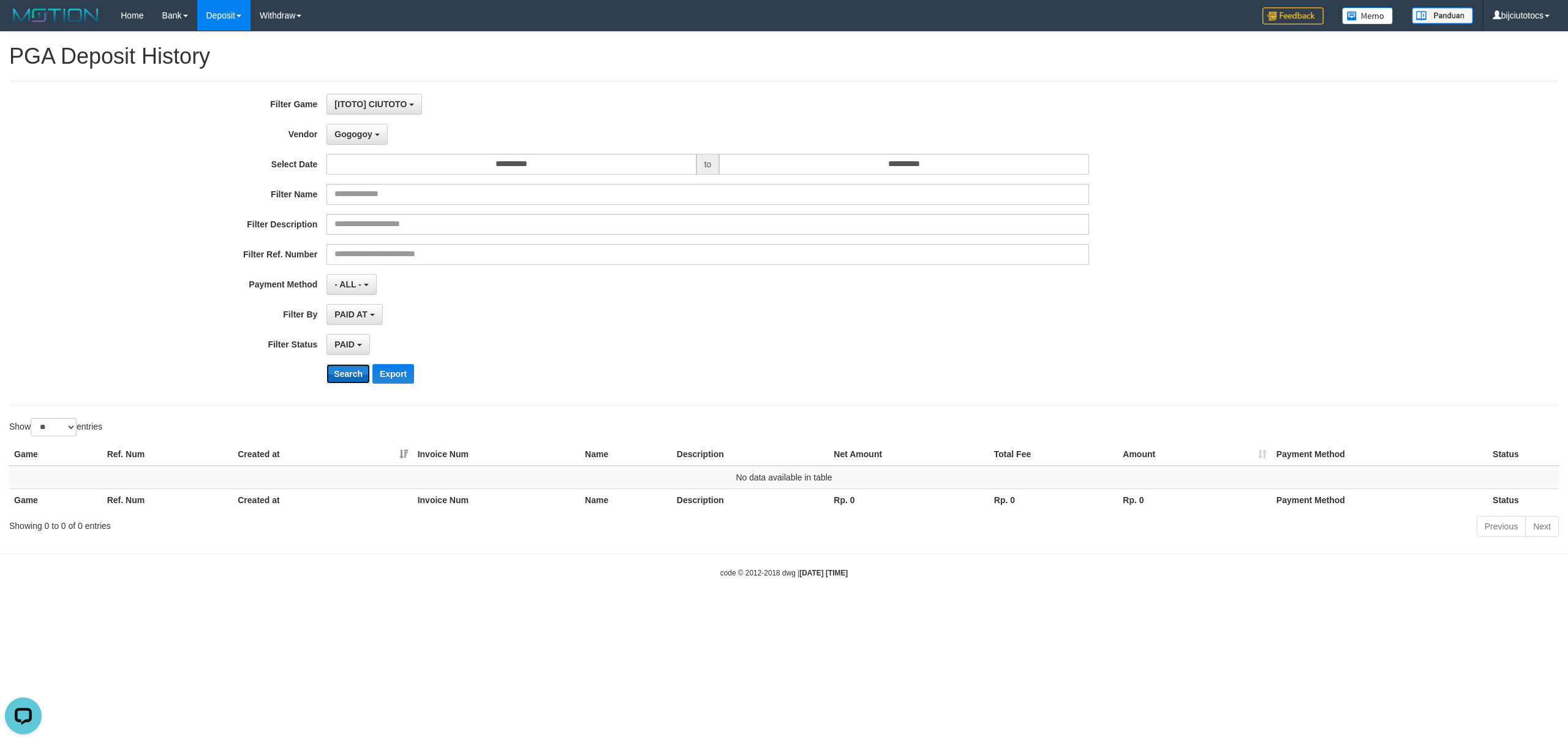 click on "Search" at bounding box center (348, 374) 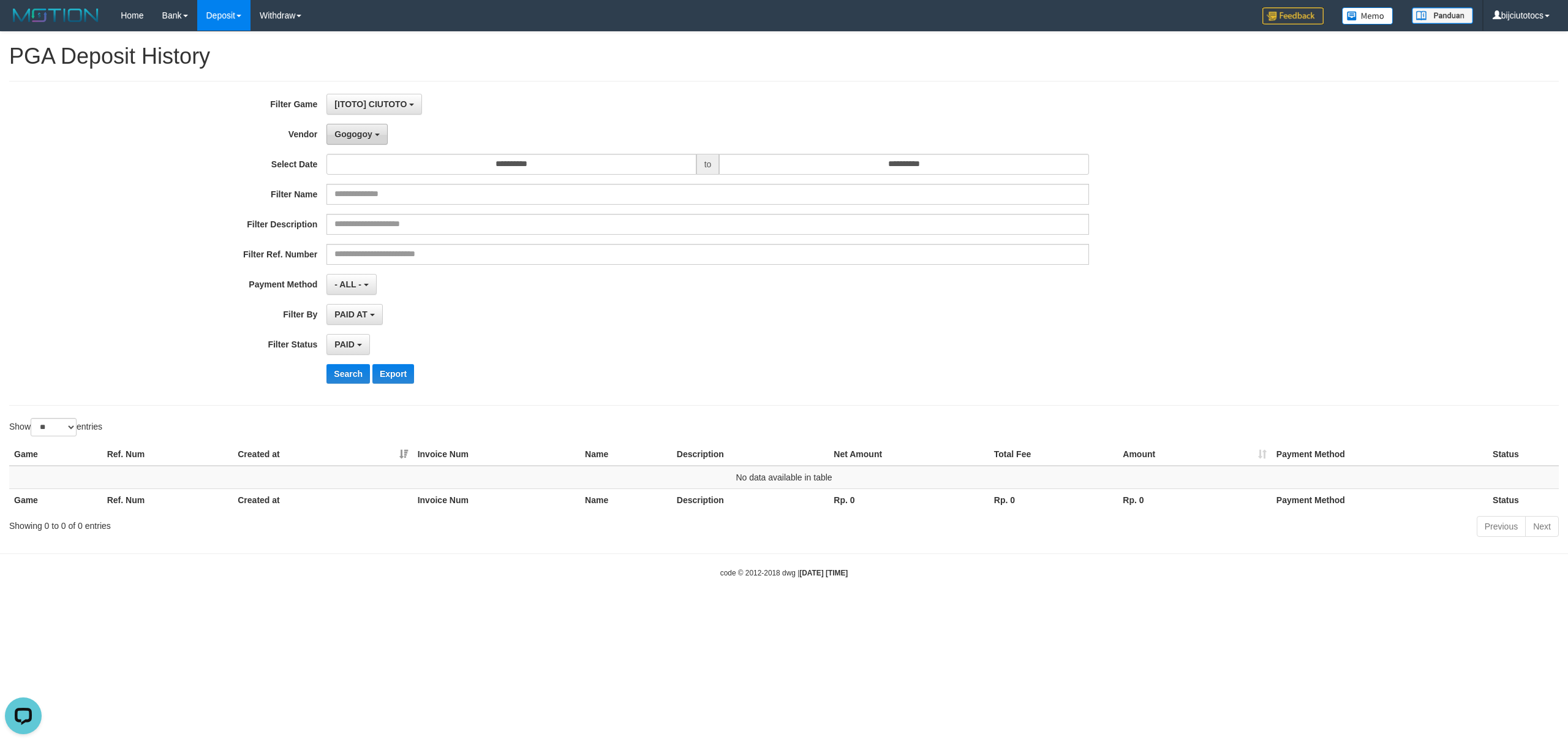 click on "Gogogoy" at bounding box center [353, 134] 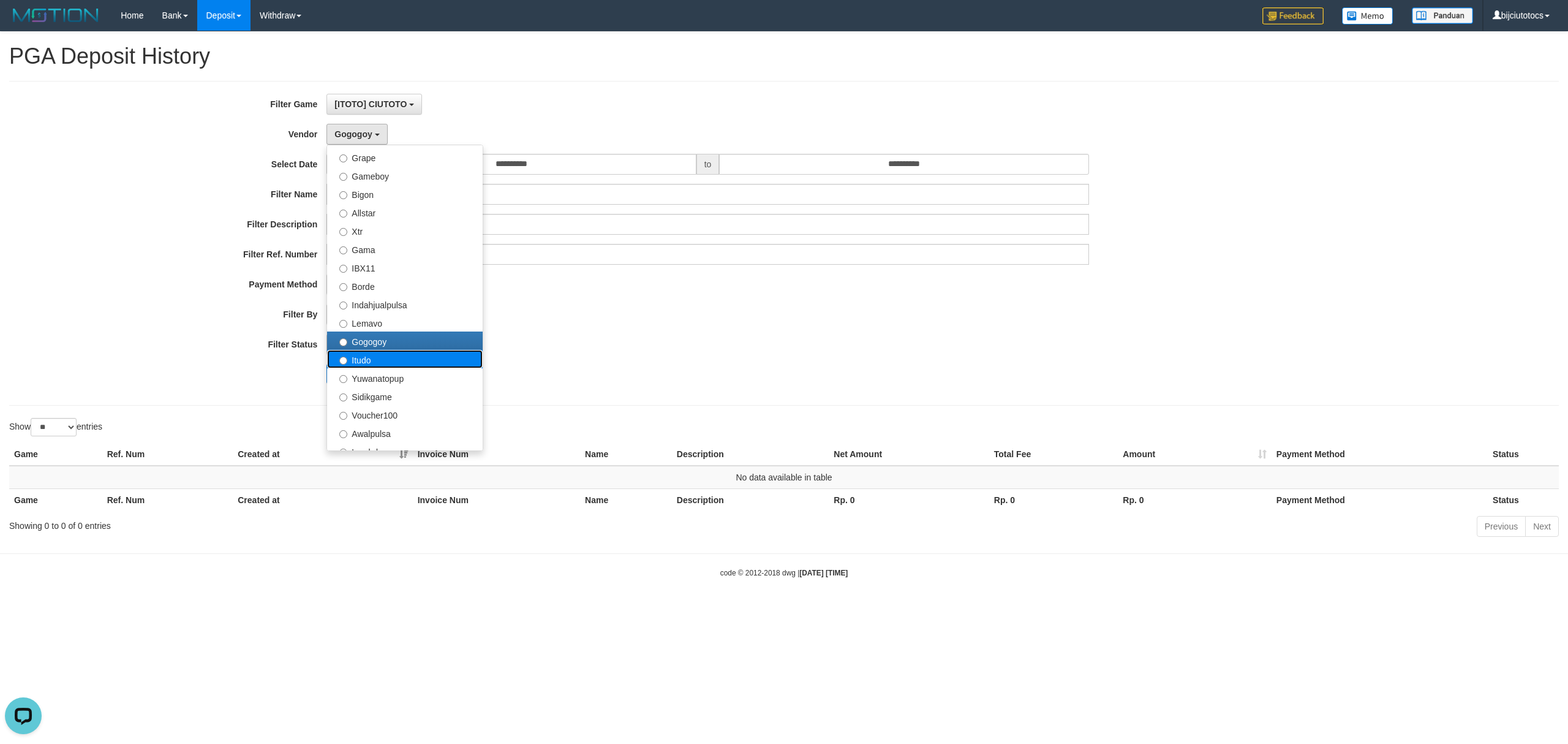 click on "Itudo" at bounding box center (405, 359) 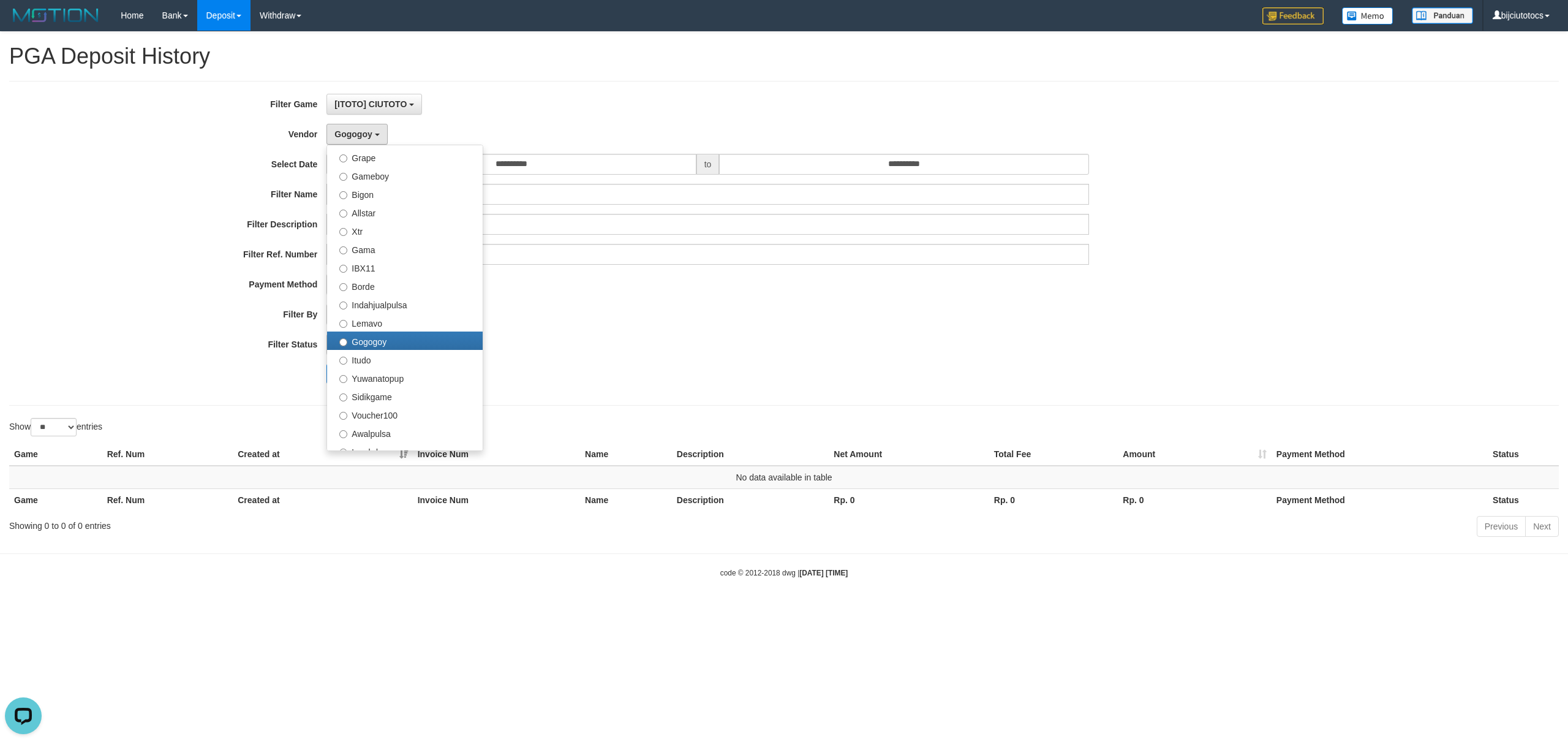 select on "**********" 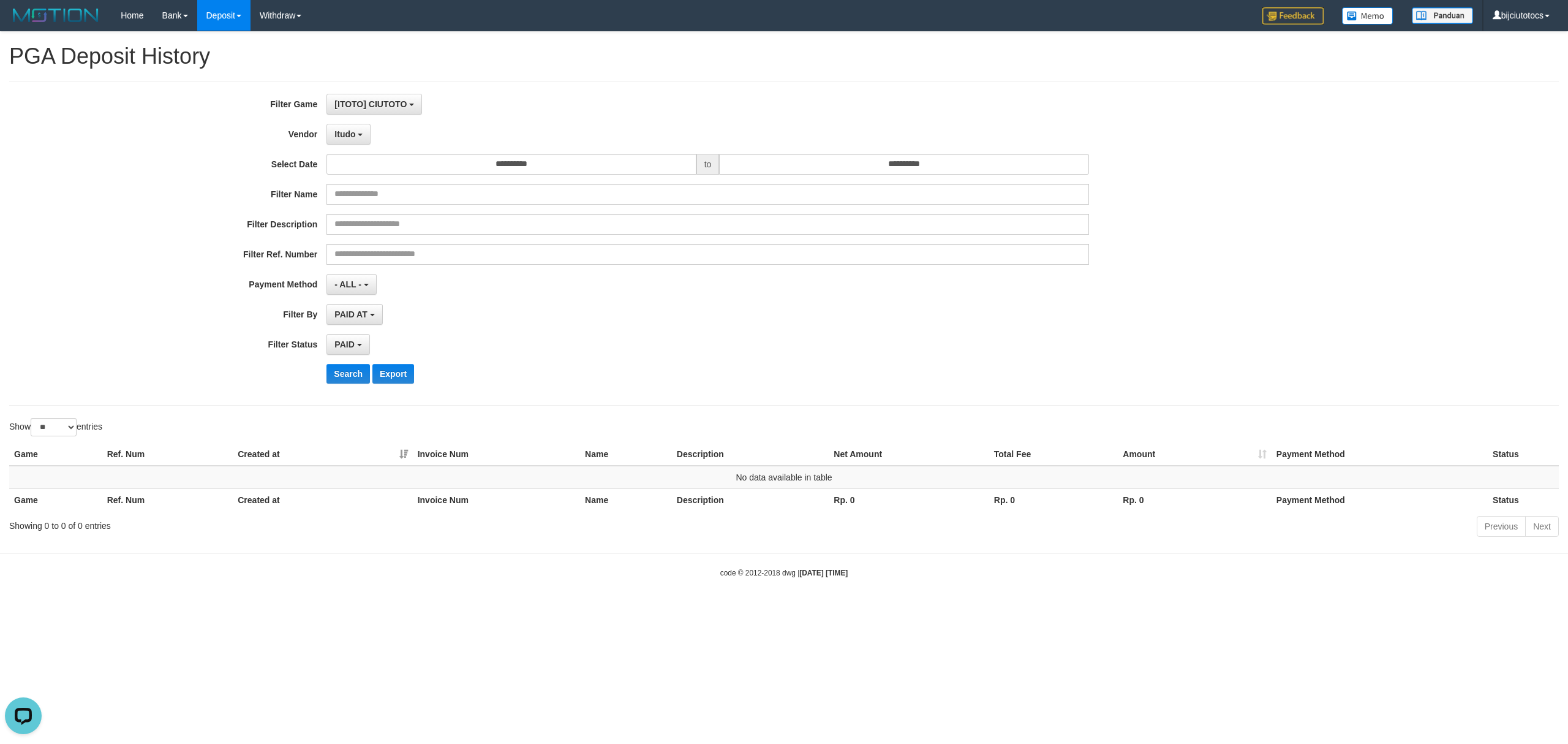 click on "**********" at bounding box center (653, 243) 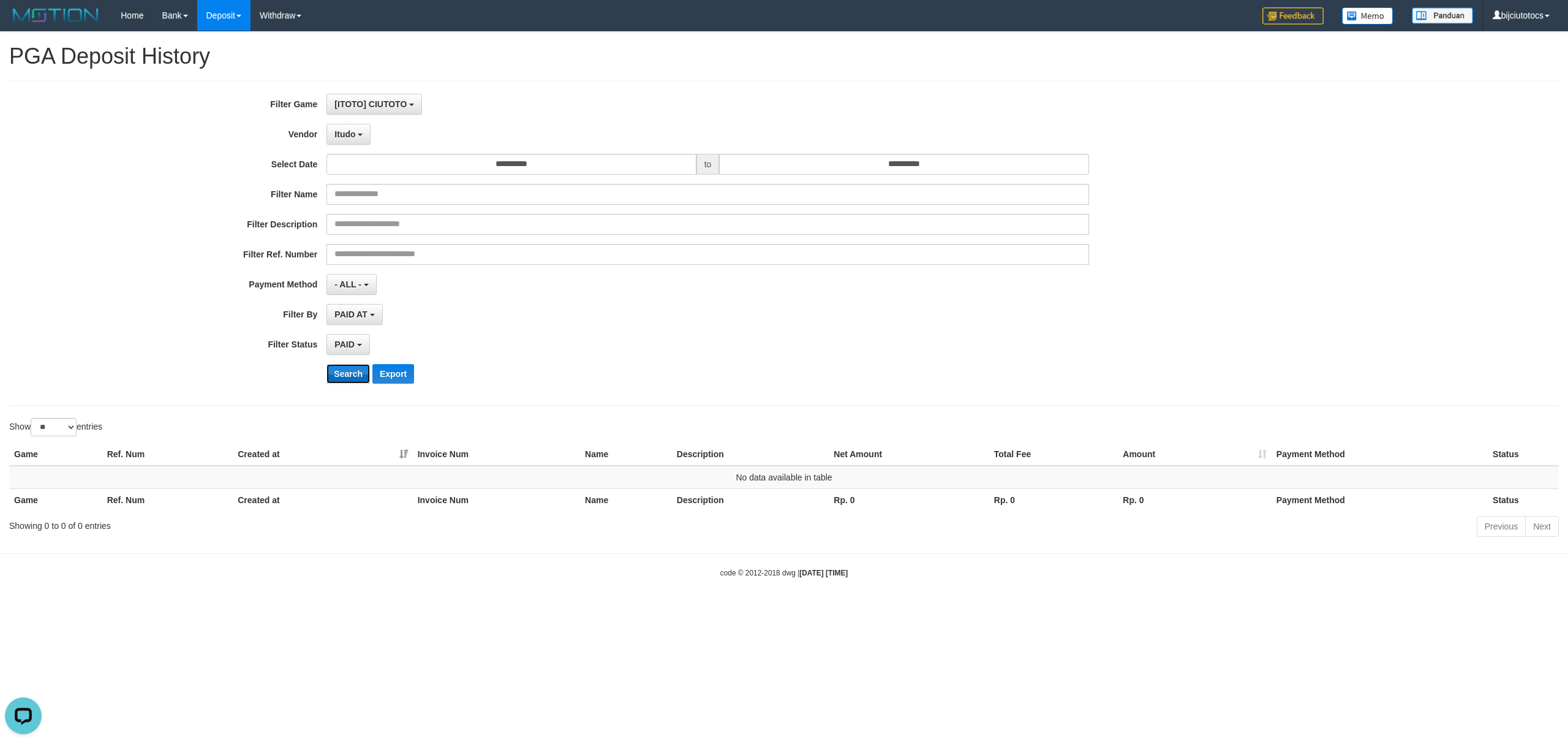 click on "Search" at bounding box center (348, 374) 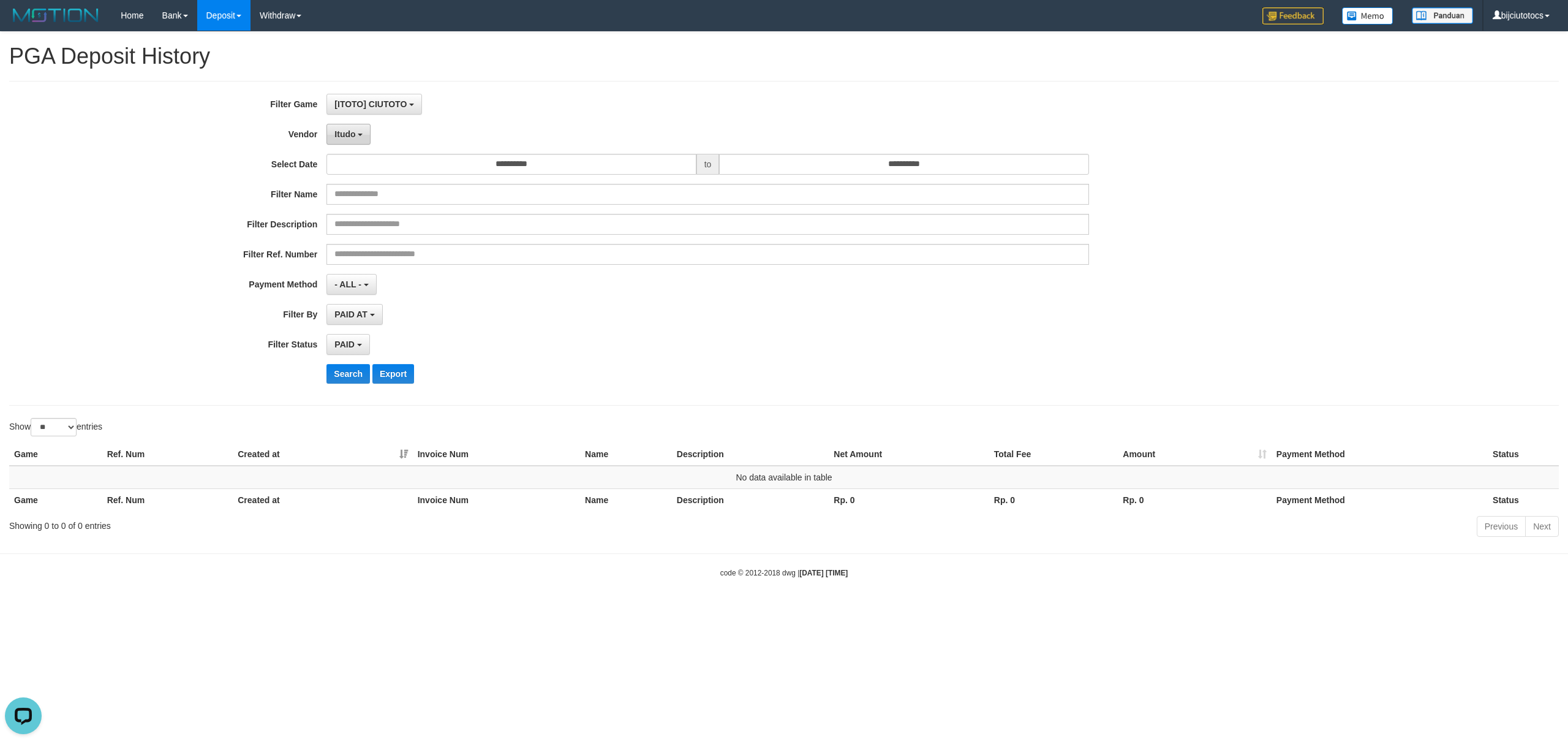 click on "Itudo" at bounding box center [349, 134] 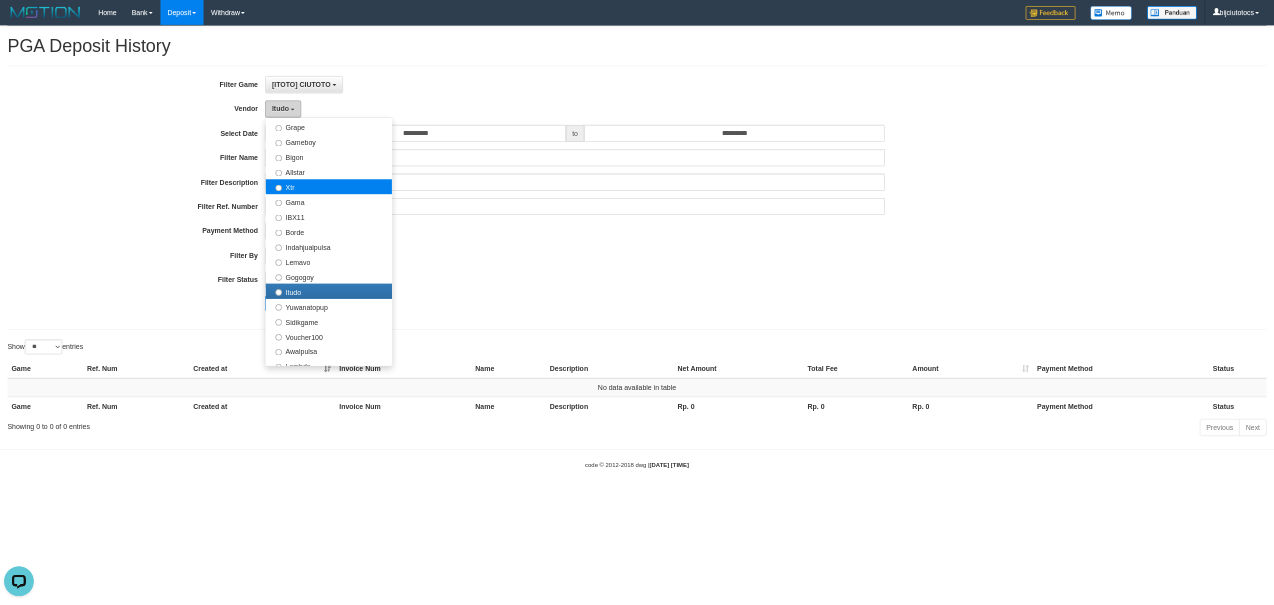 scroll, scrollTop: 657, scrollLeft: 0, axis: vertical 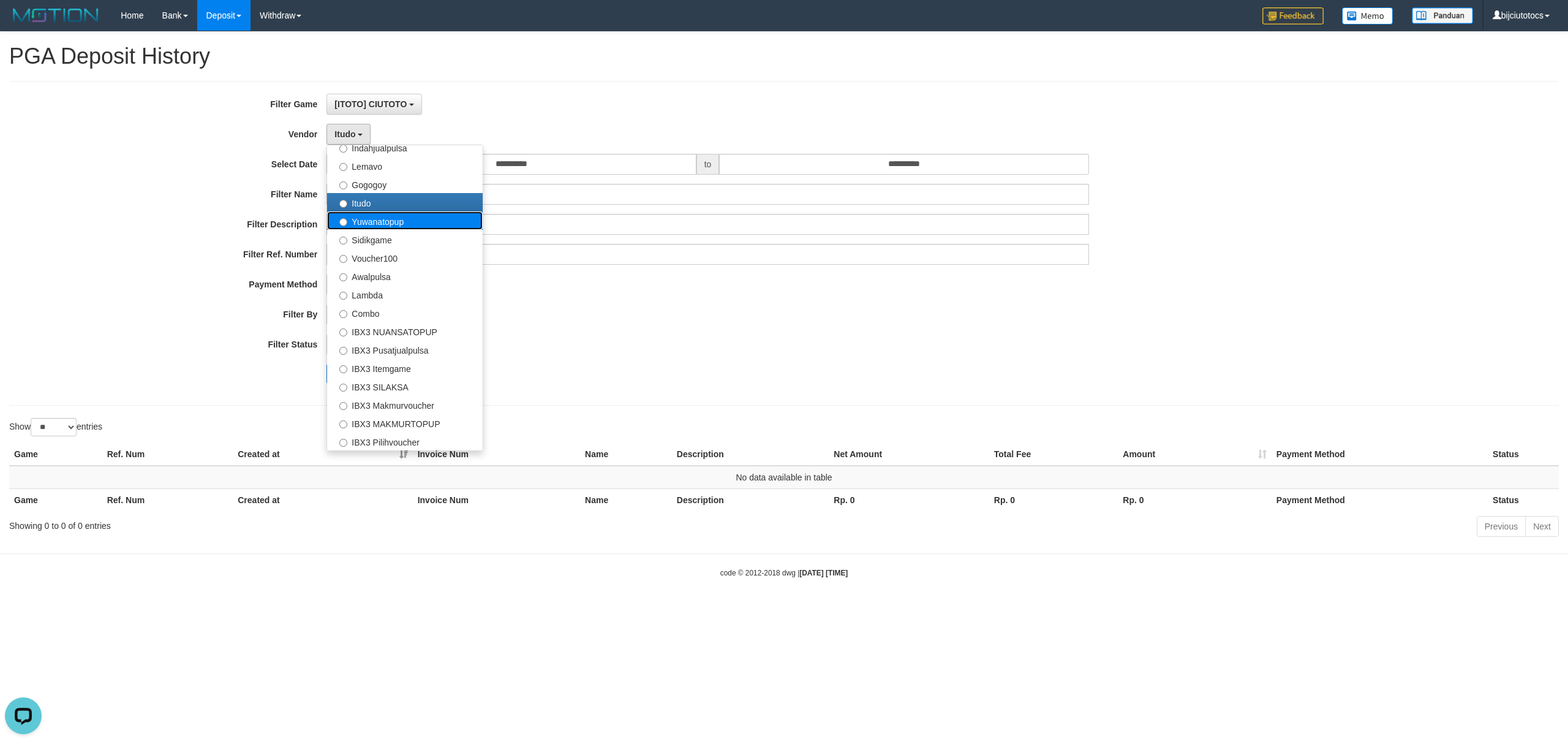 click on "Yuwanatopup" at bounding box center (405, 221) 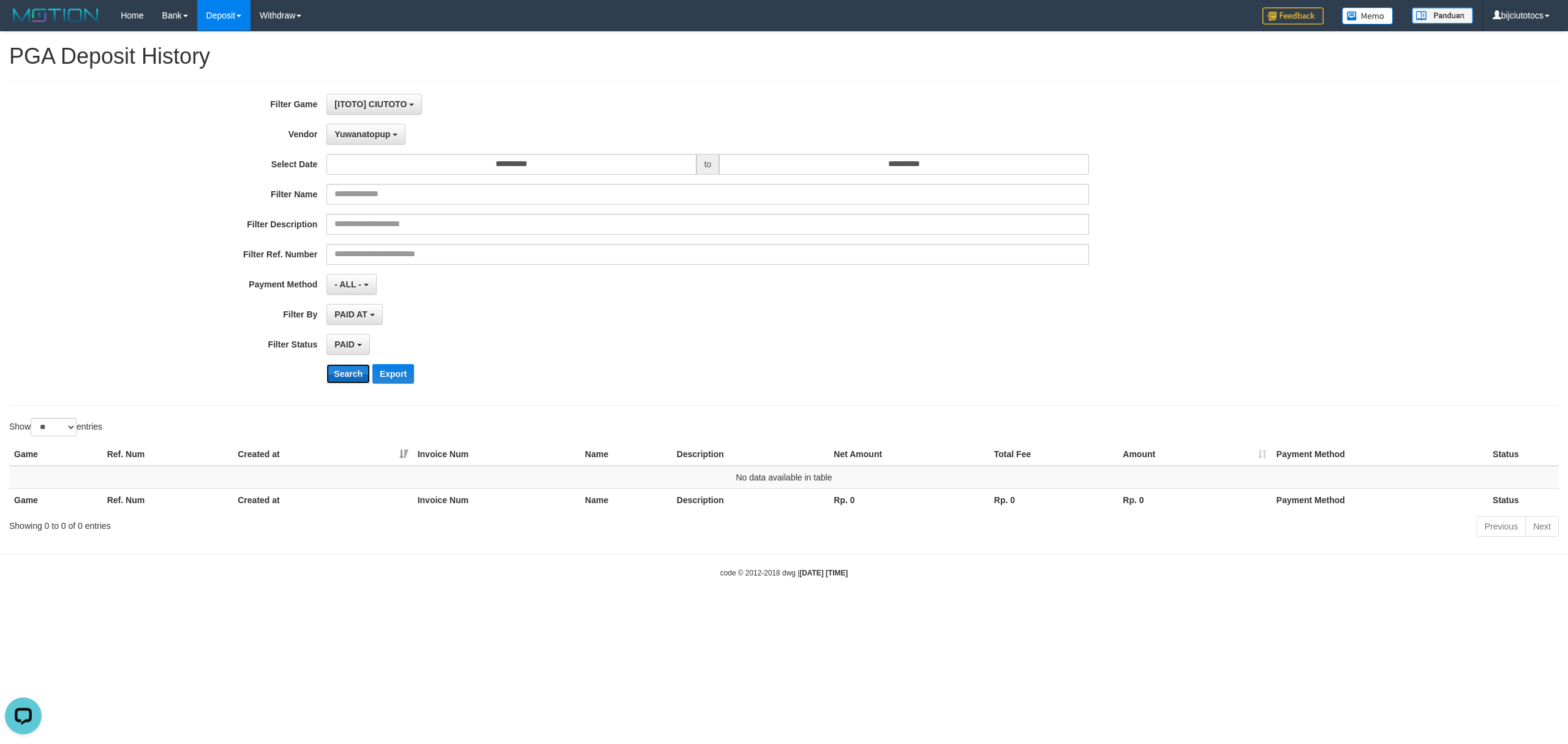 click on "Search" at bounding box center [348, 374] 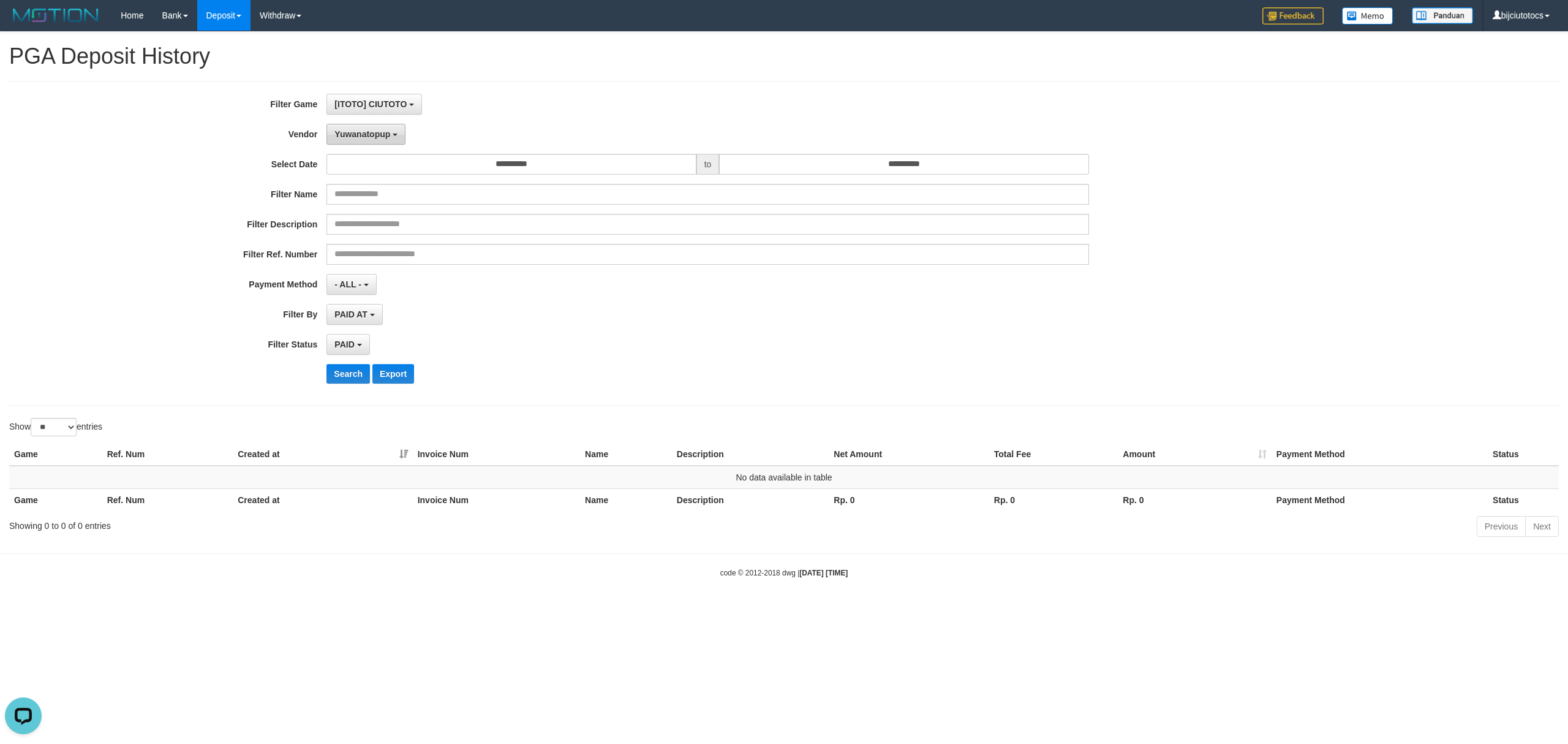 click on "Yuwanatopup" at bounding box center [366, 134] 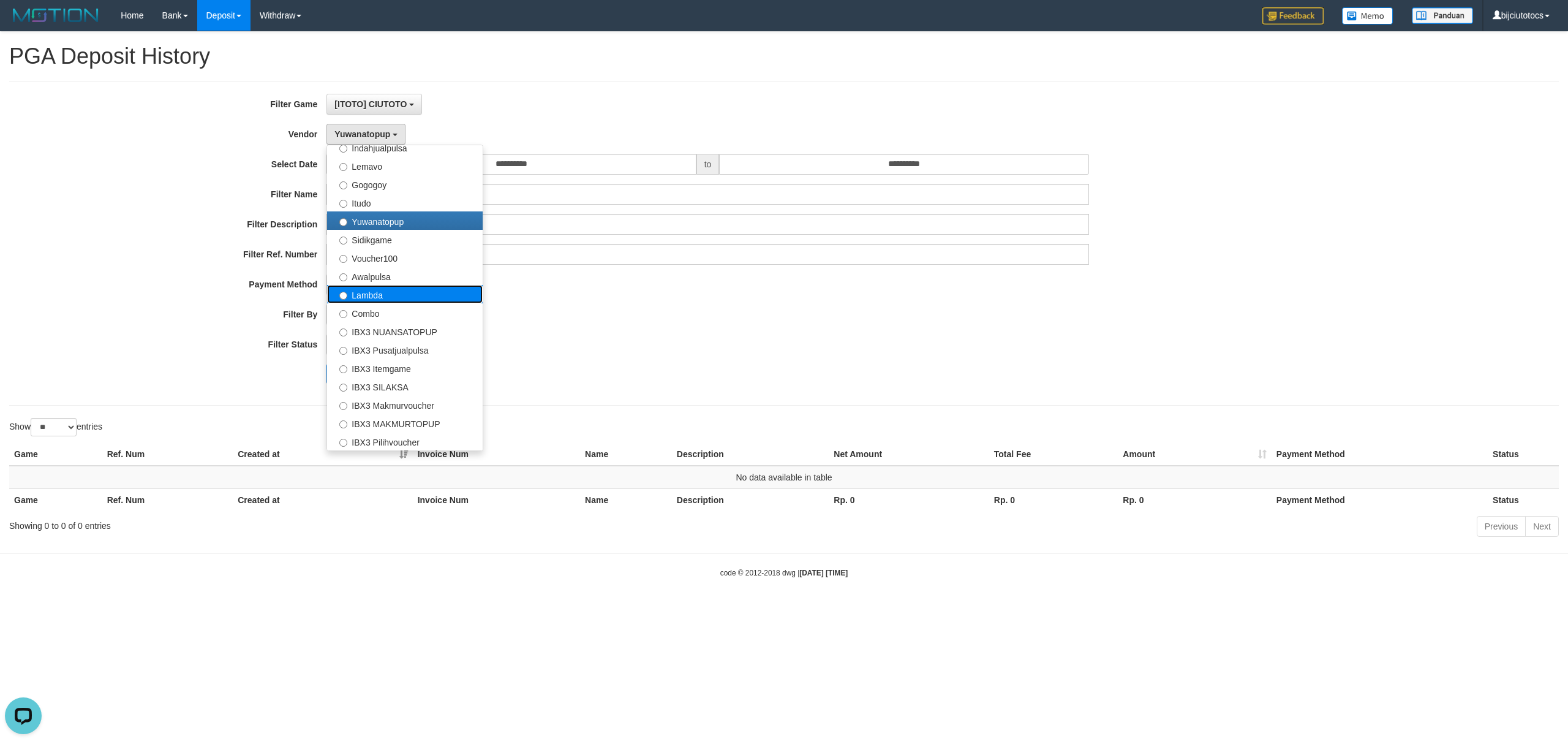 click on "Lambda" at bounding box center (405, 294) 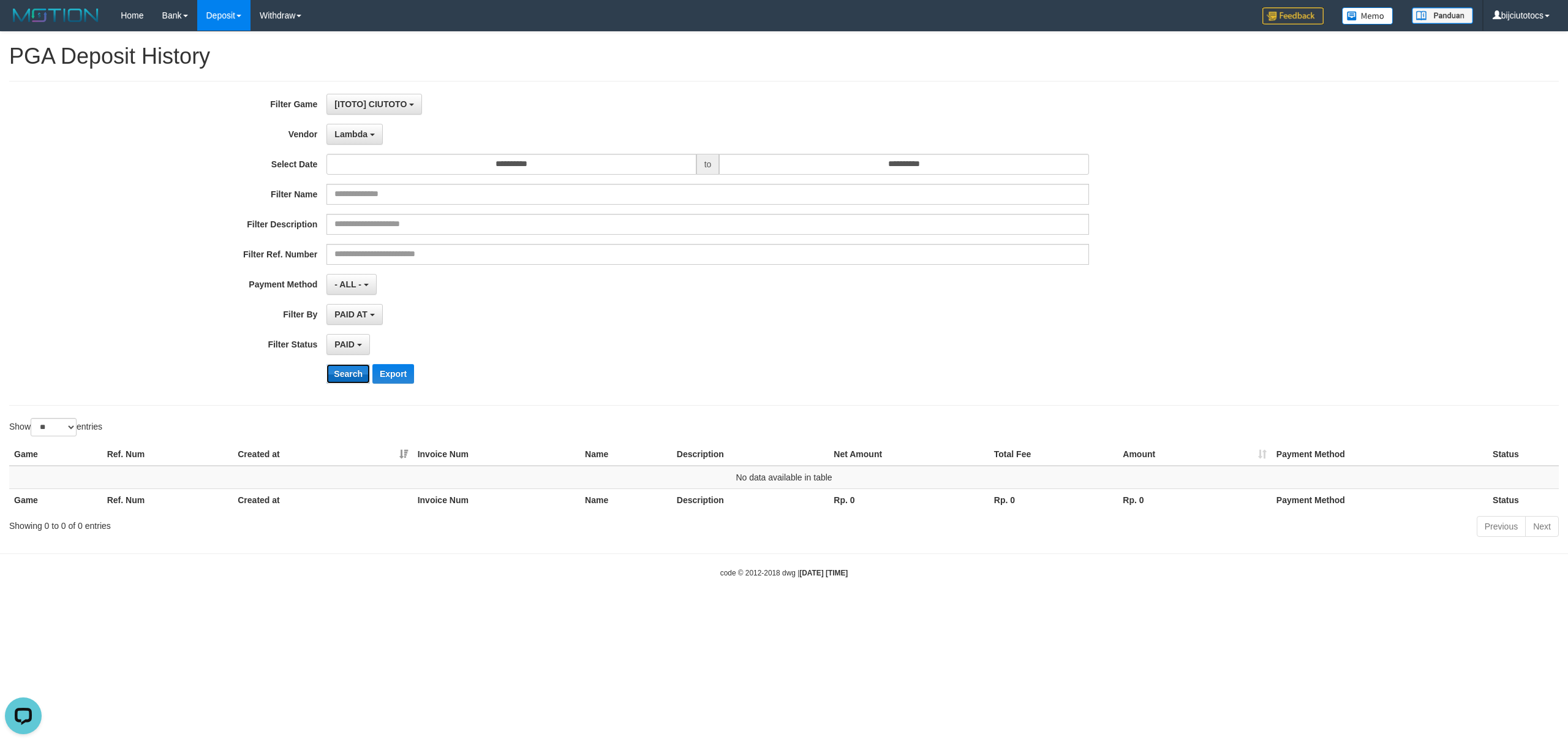 click on "Search" at bounding box center (348, 374) 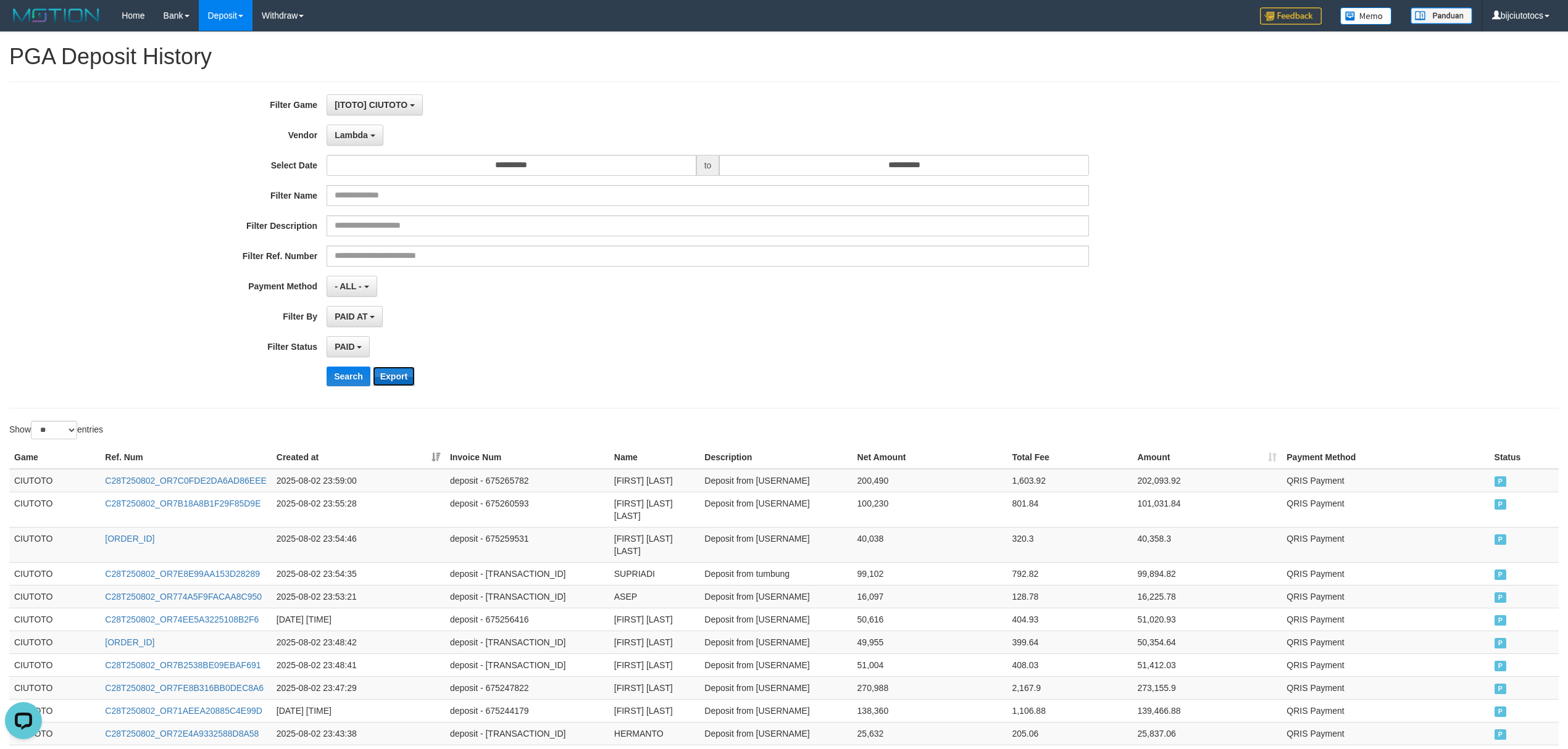 click on "Export" at bounding box center [394, 376] 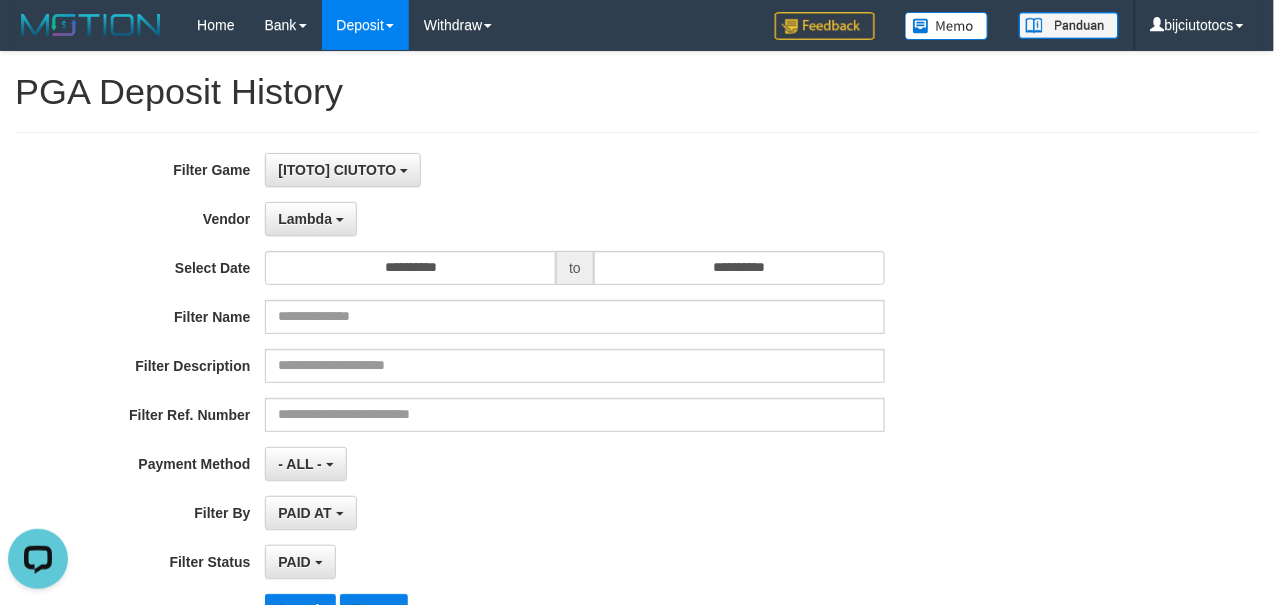 click on "PAID								    SELECT ALL  - ALL -  SELECT STATUS
PENDING/UNPAID
PAID
CANCELED
EXPIRED" at bounding box center [574, 562] 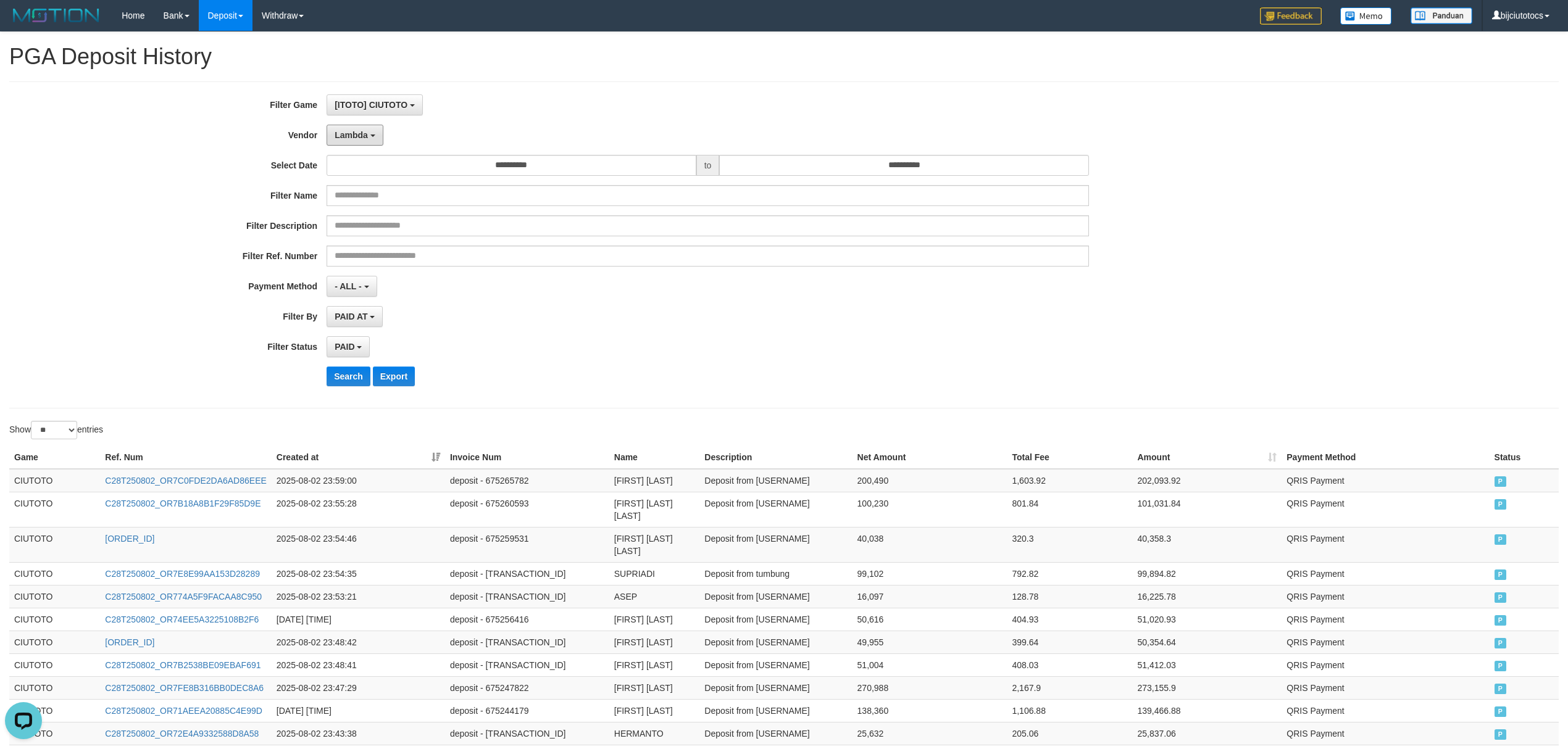 drag, startPoint x: 369, startPoint y: 136, endPoint x: 377, endPoint y: 147, distance: 13.601471 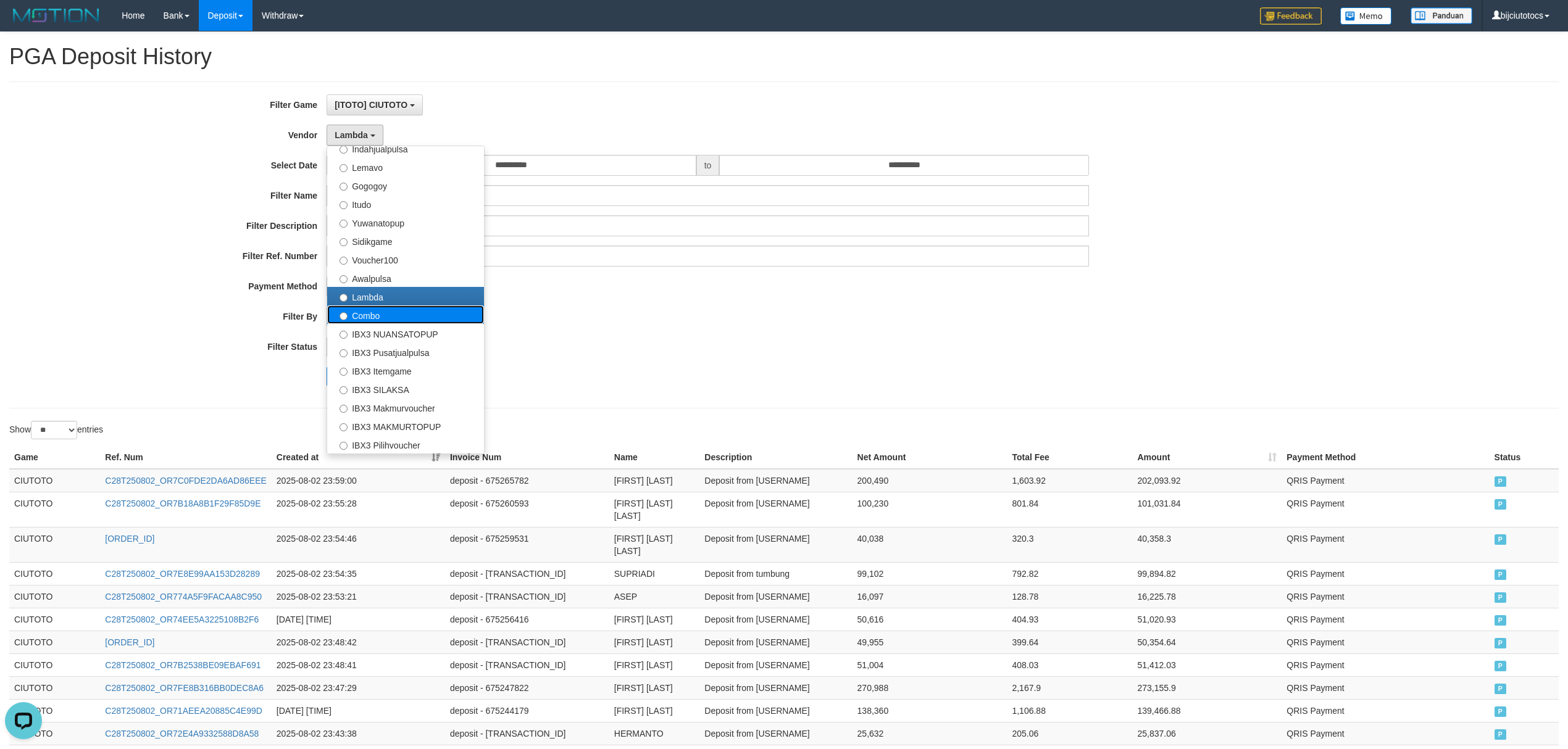drag, startPoint x: 410, startPoint y: 313, endPoint x: 373, endPoint y: 344, distance: 48.2701 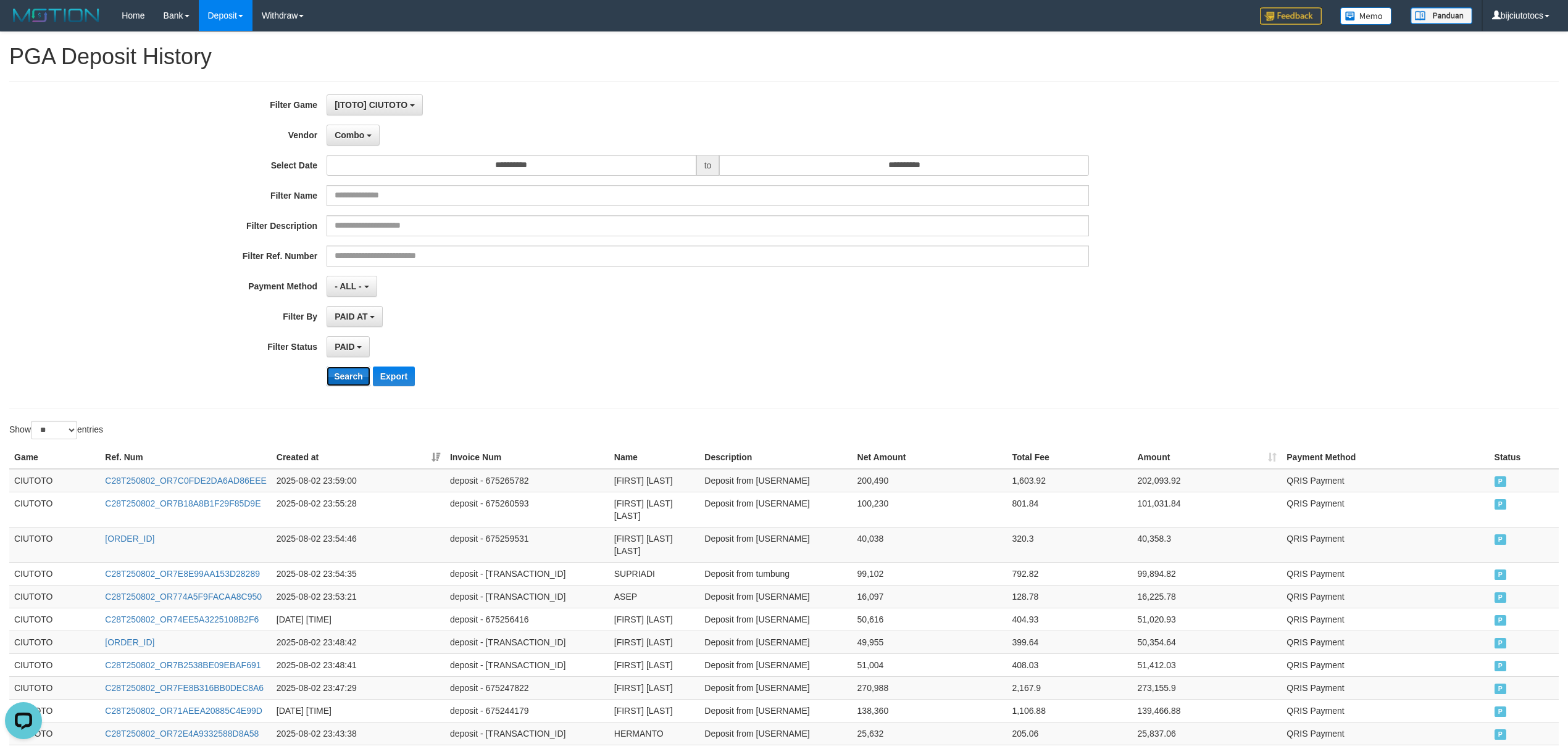 click on "Search" at bounding box center (348, 376) 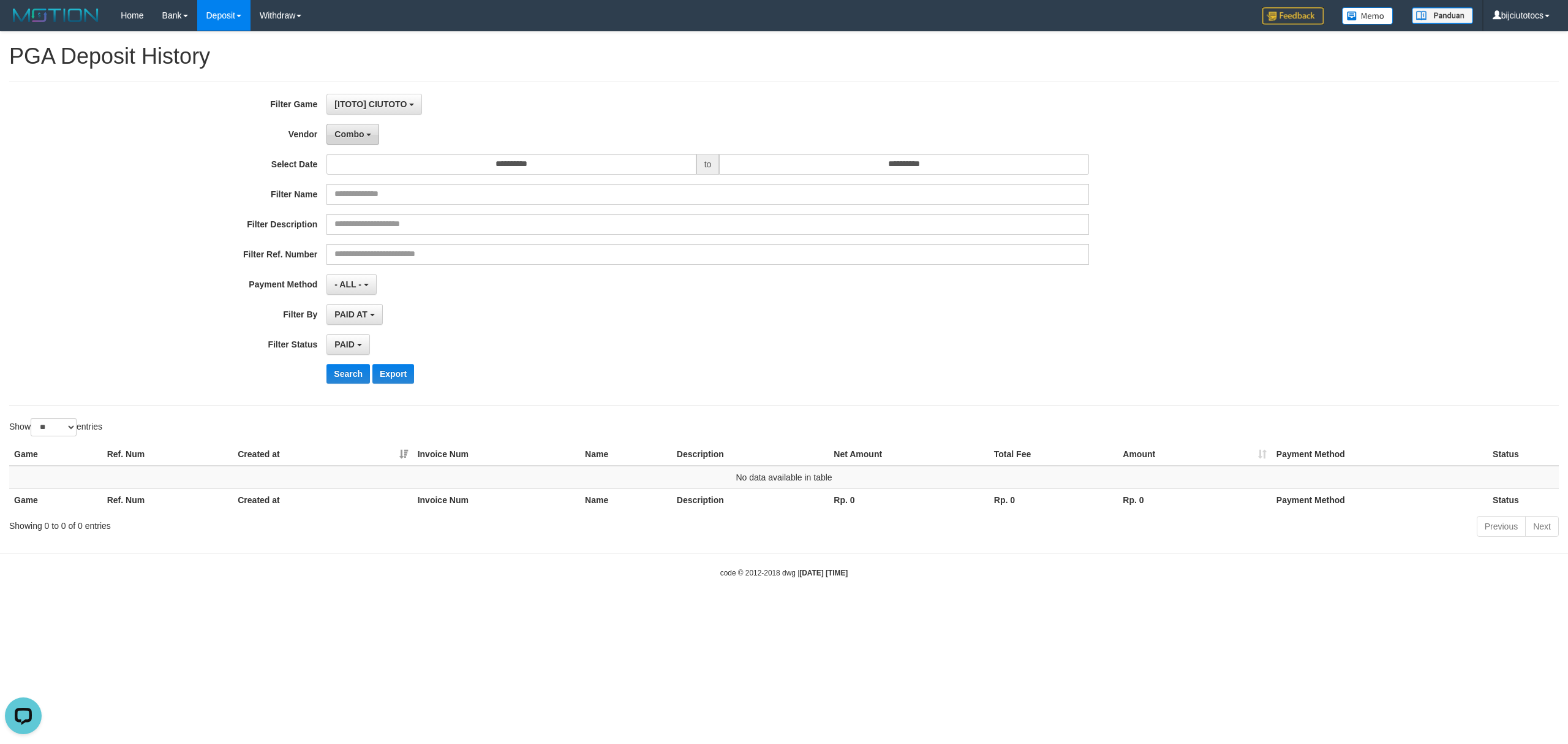 click on "Combo" at bounding box center [353, 134] 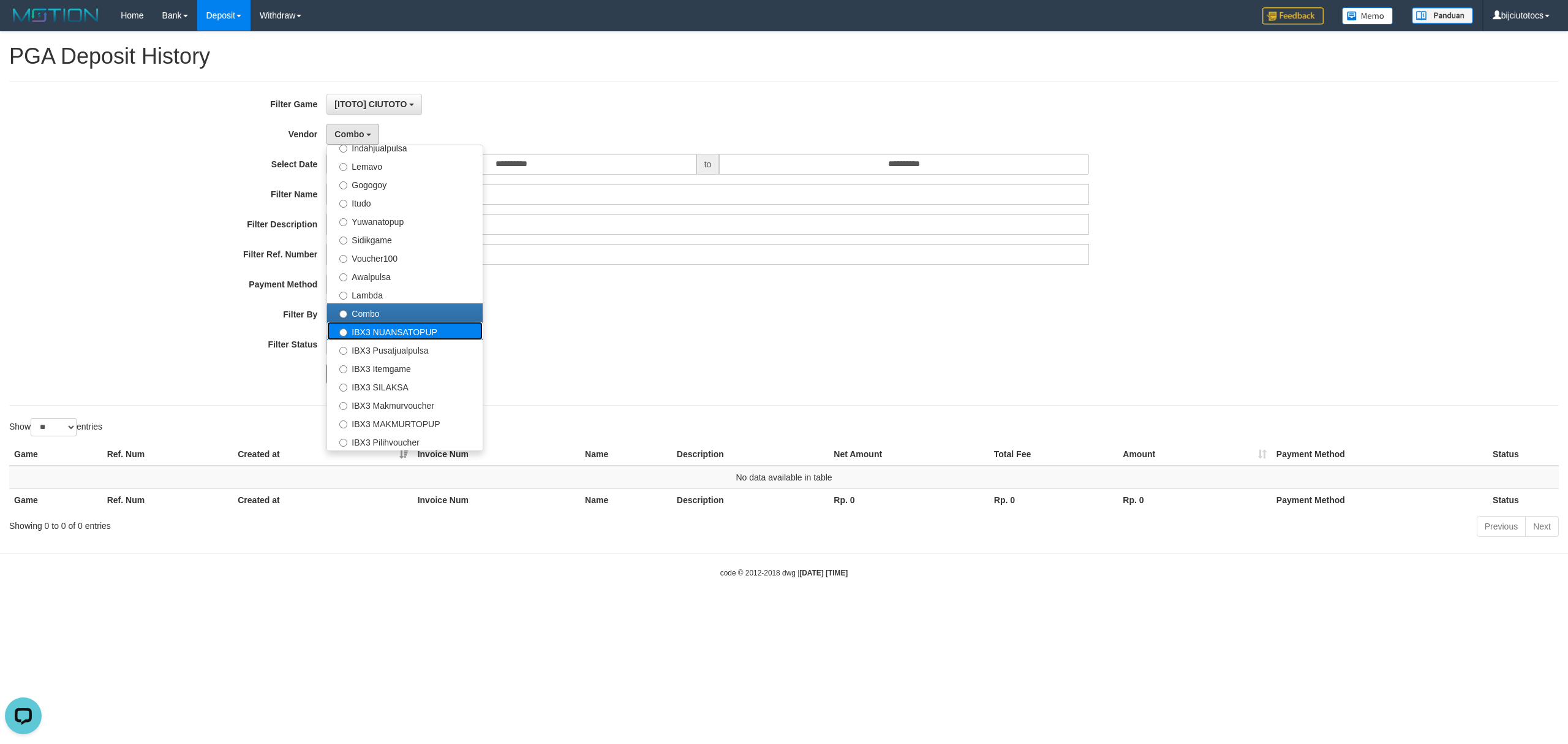 click on "IBX3 NUANSATOPUP" at bounding box center (405, 331) 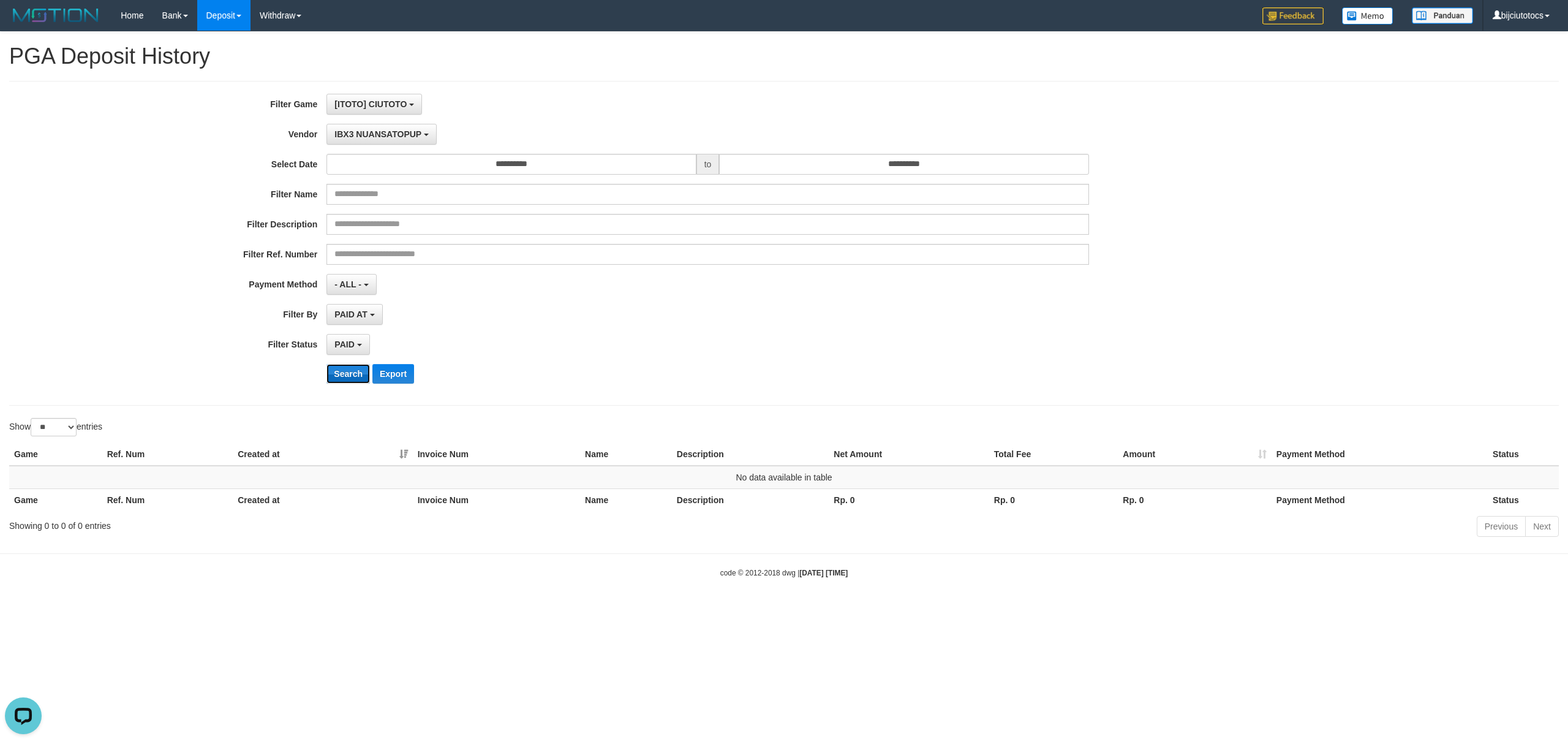 click on "Search" at bounding box center (348, 374) 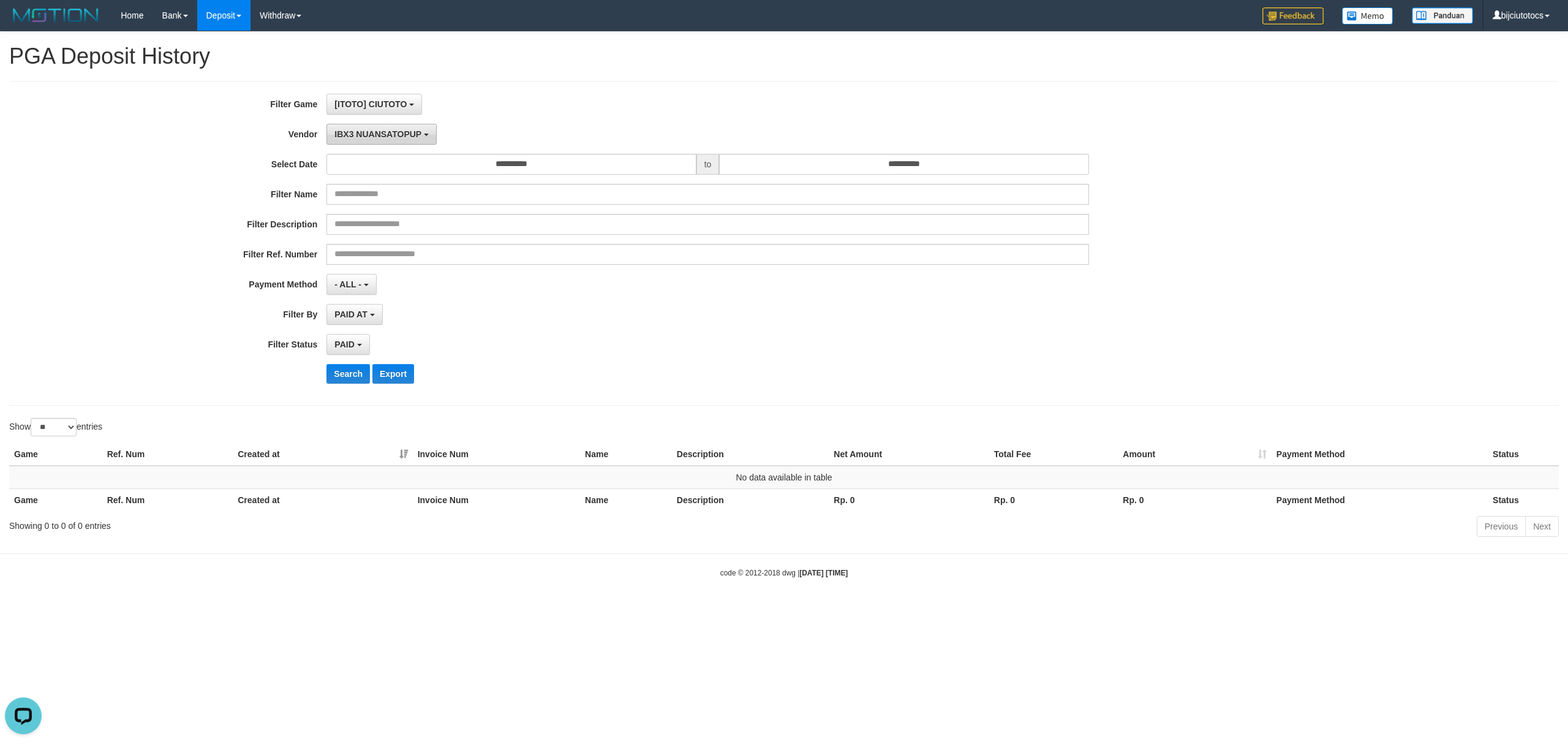 click on "IBX3 NUANSATOPUP" at bounding box center [378, 134] 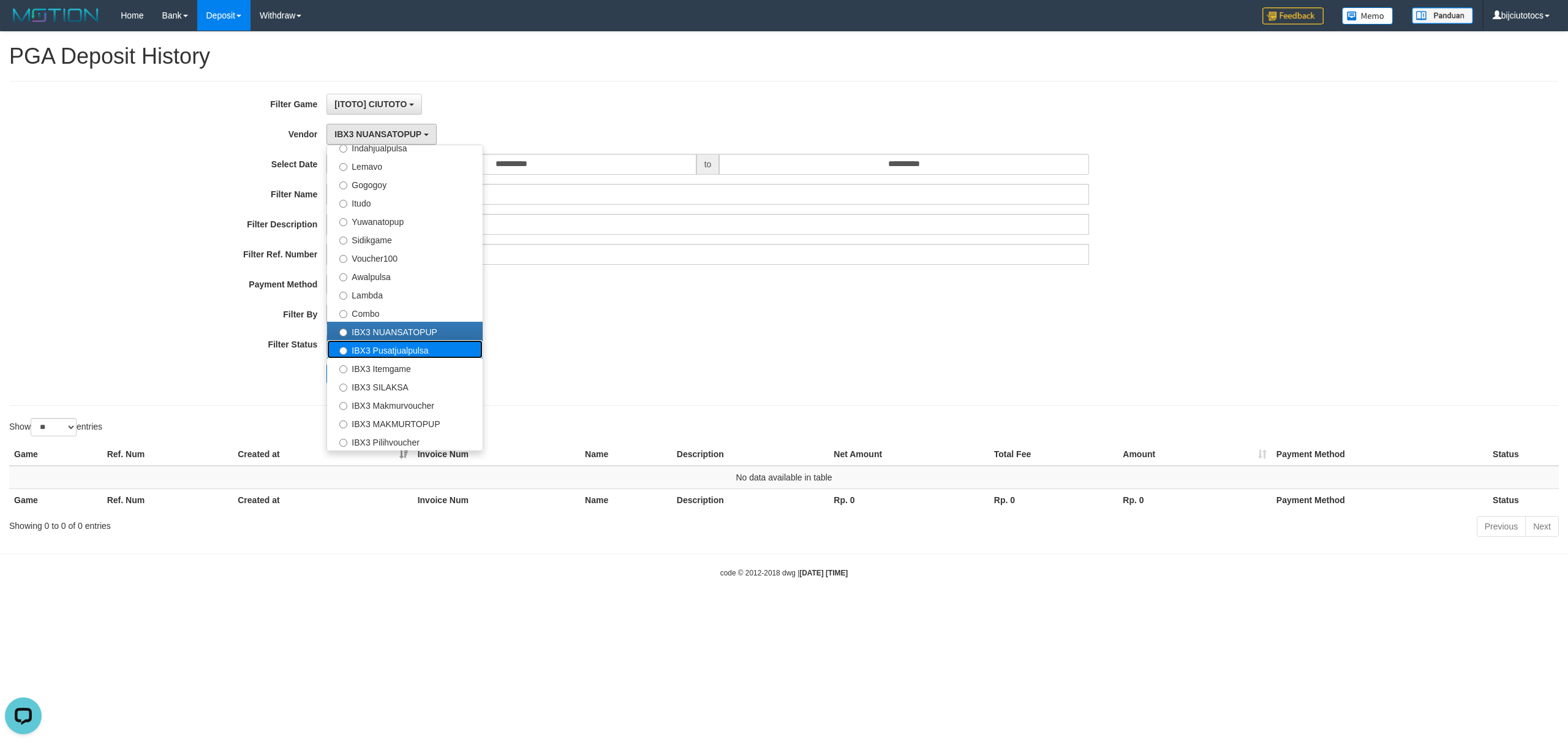 click on "IBX3 Pusatjualpulsa" at bounding box center (405, 349) 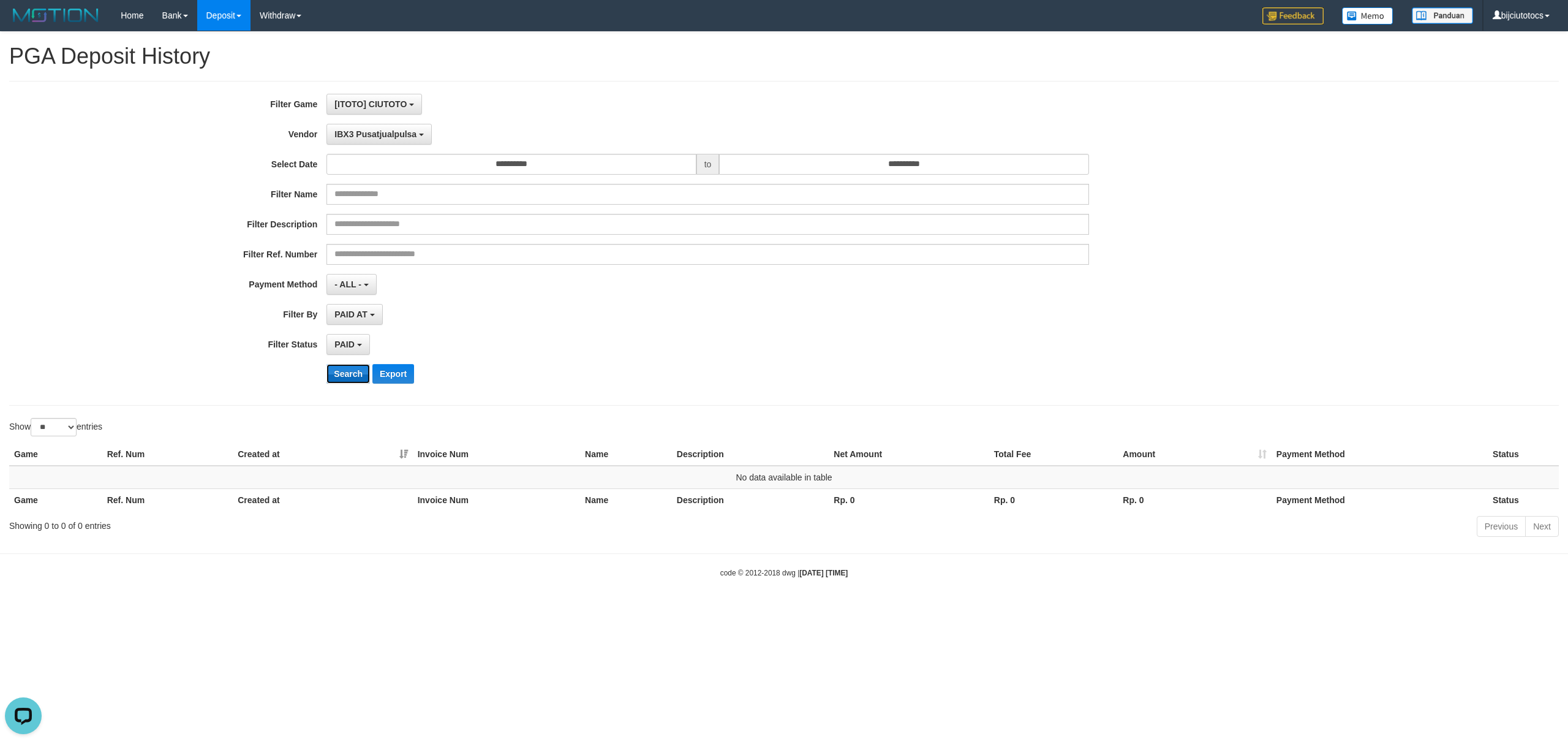 click on "Search" at bounding box center [348, 374] 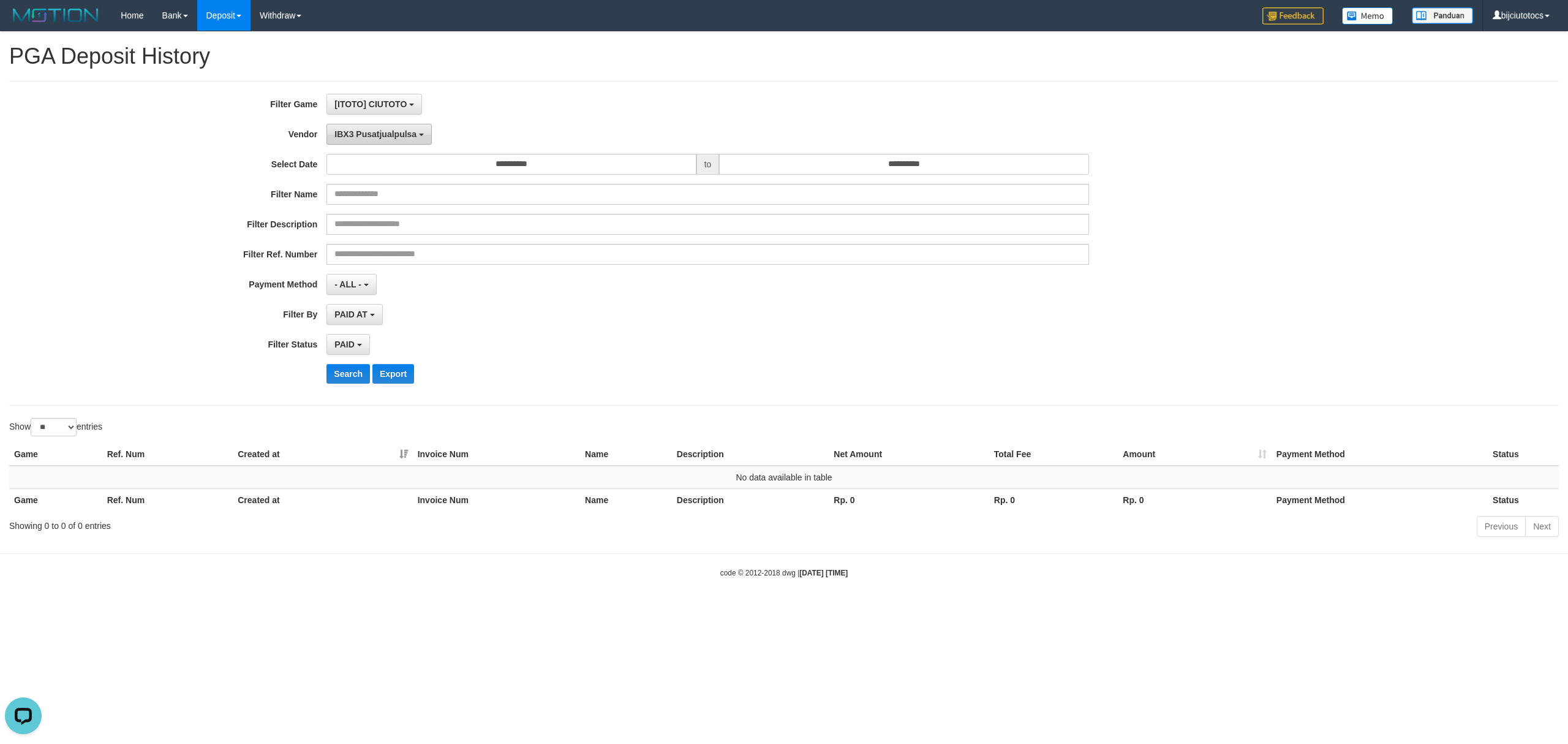 click on "IBX3 Pusatjualpulsa" at bounding box center [375, 134] 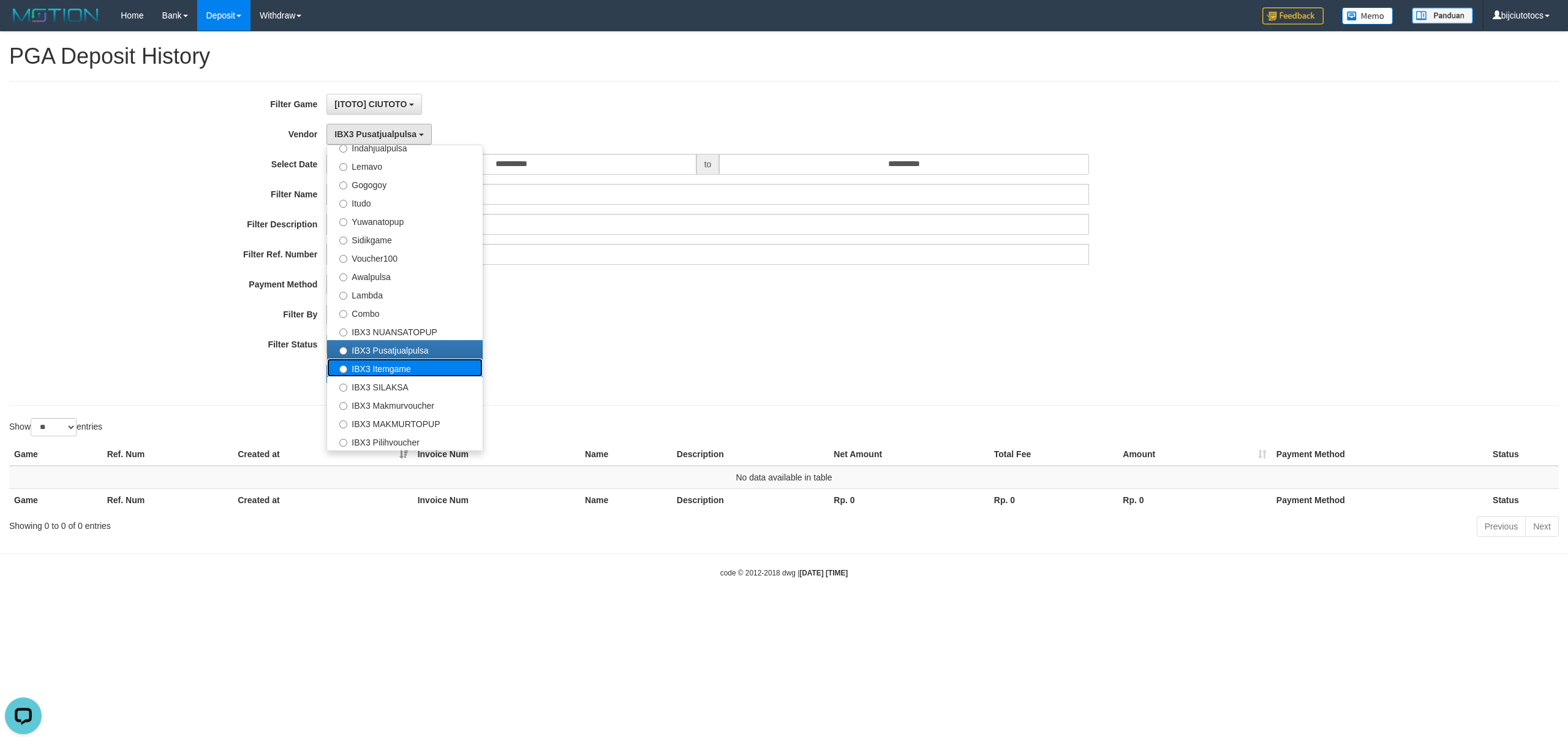 click on "IBX3 Itemgame" at bounding box center (405, 368) 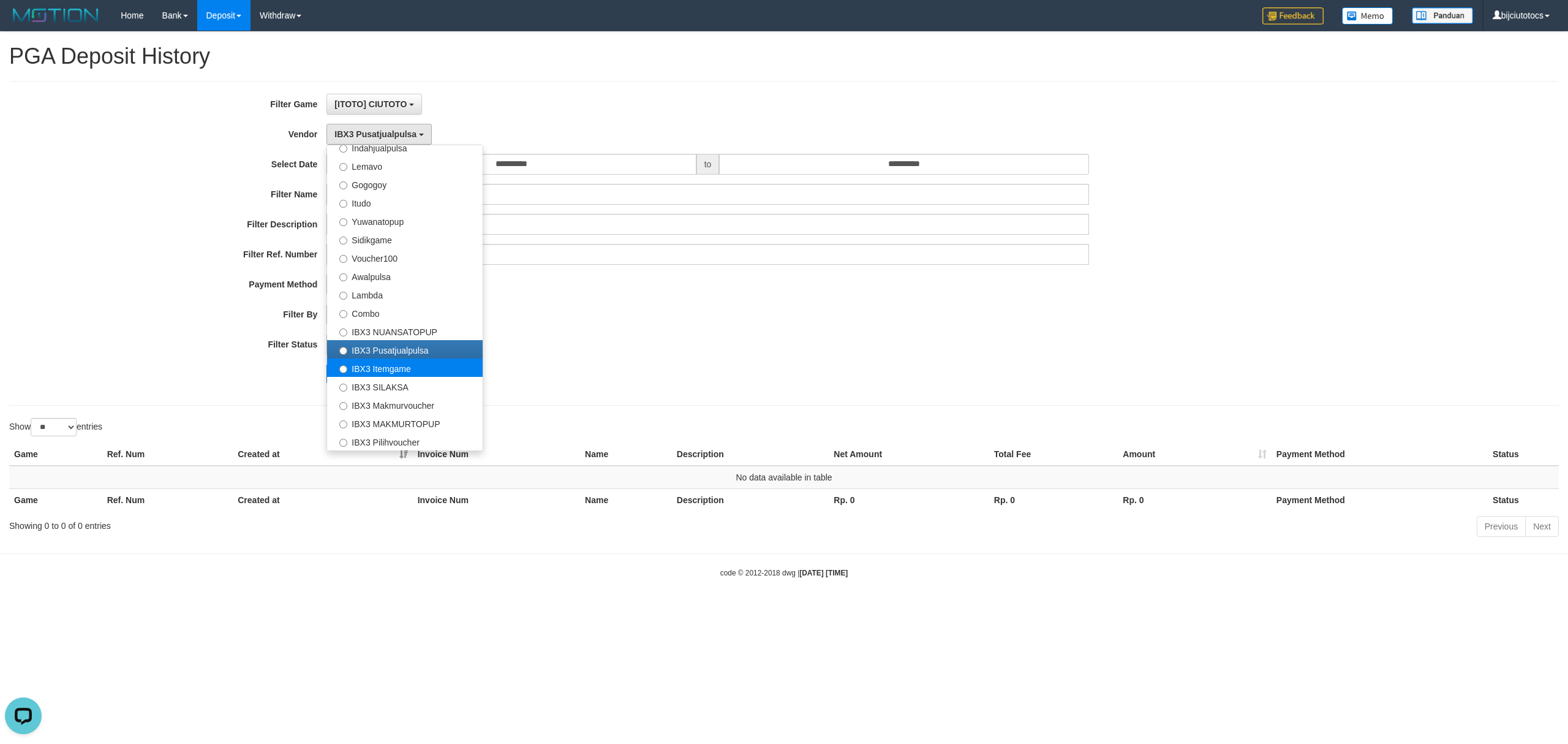 select on "**********" 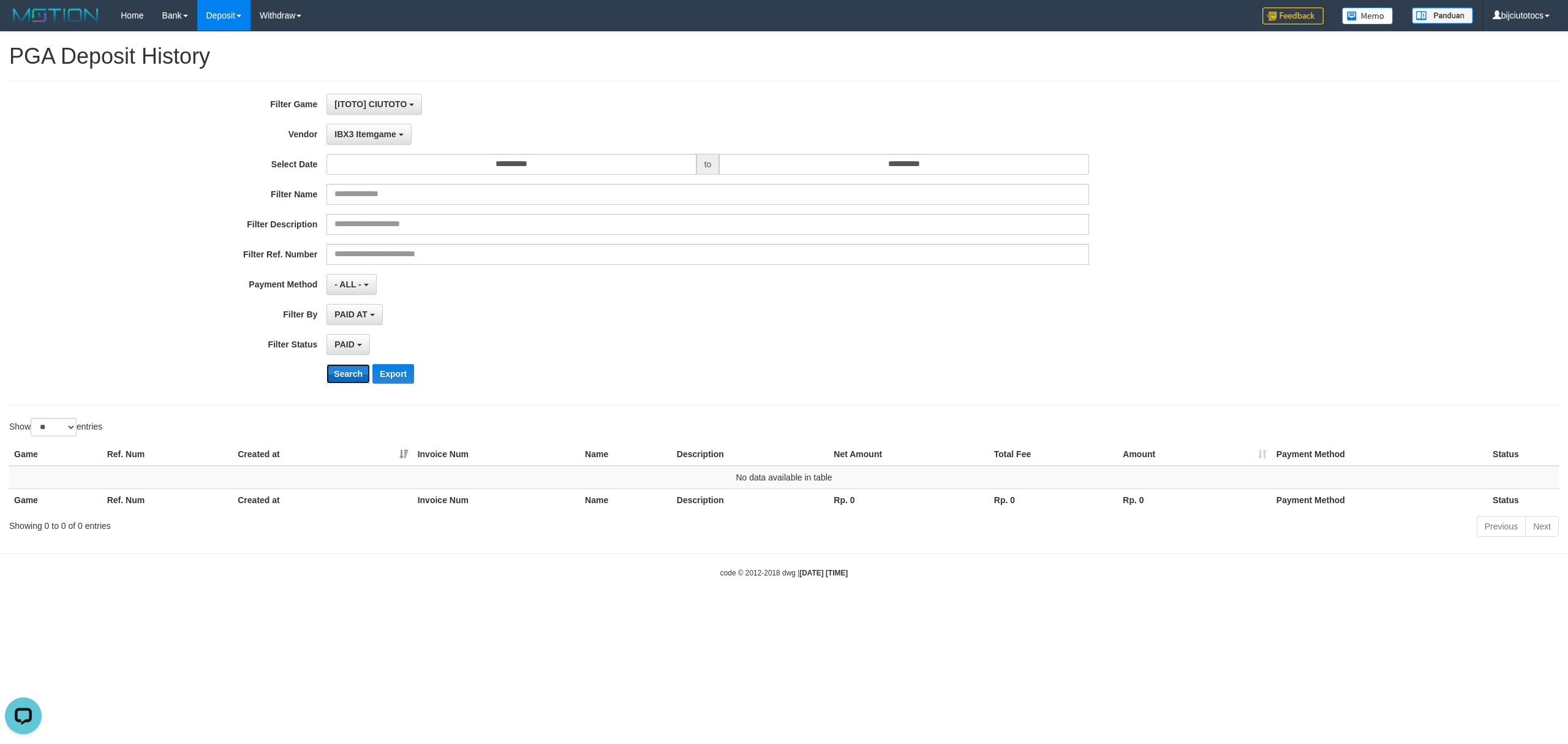 click on "Search" at bounding box center (348, 374) 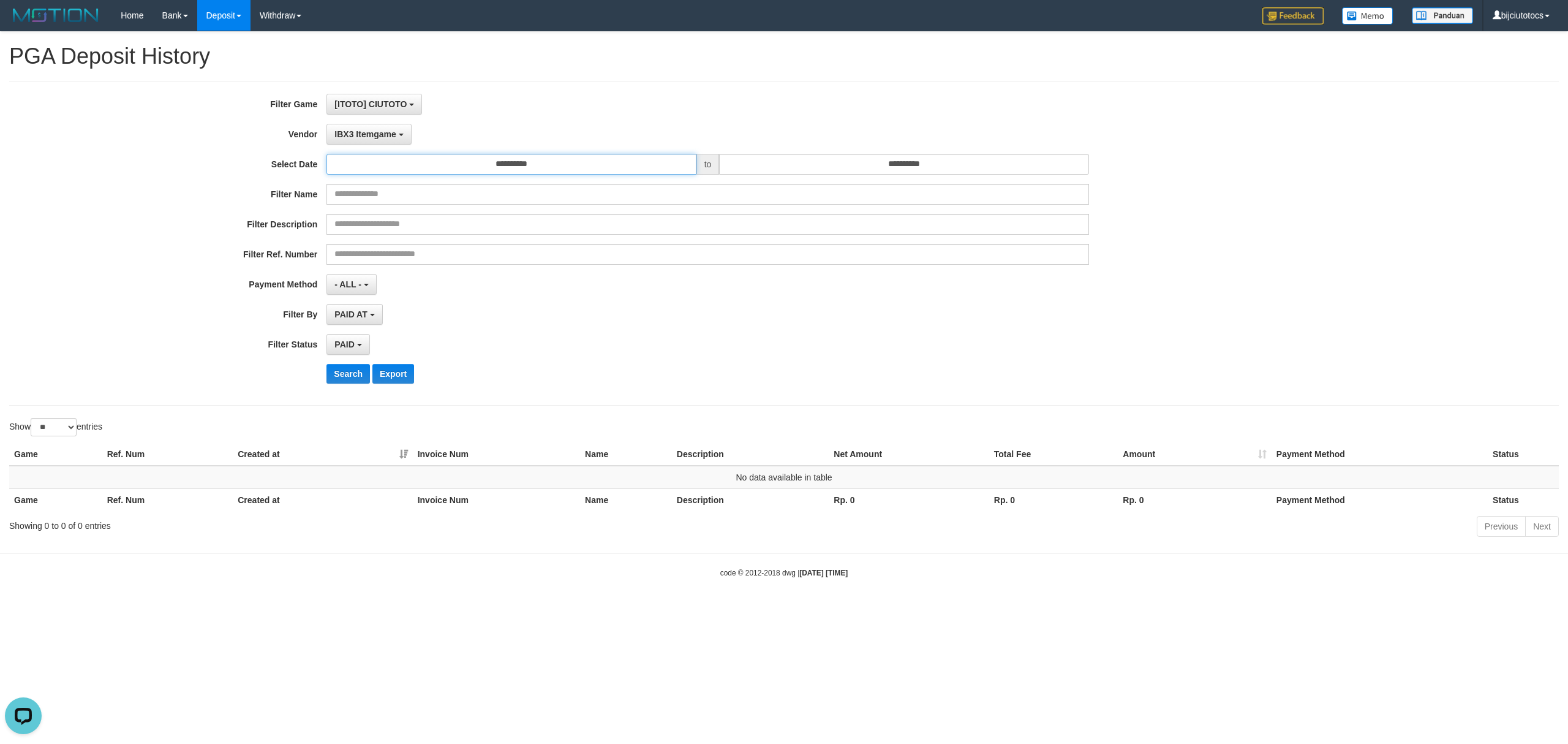 click on "**********" at bounding box center (511, 164) 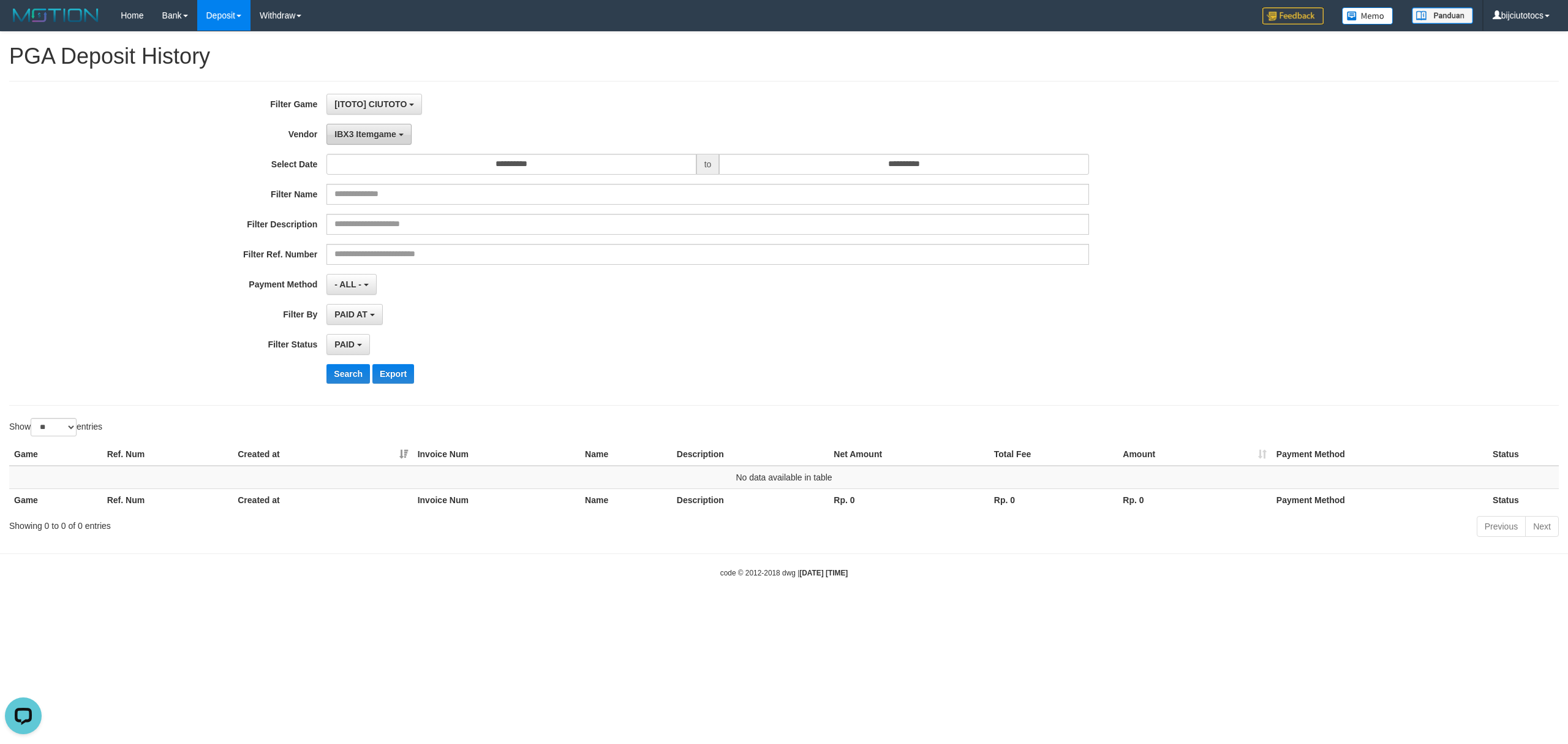 click on "IBX3 Itemgame" at bounding box center (369, 134) 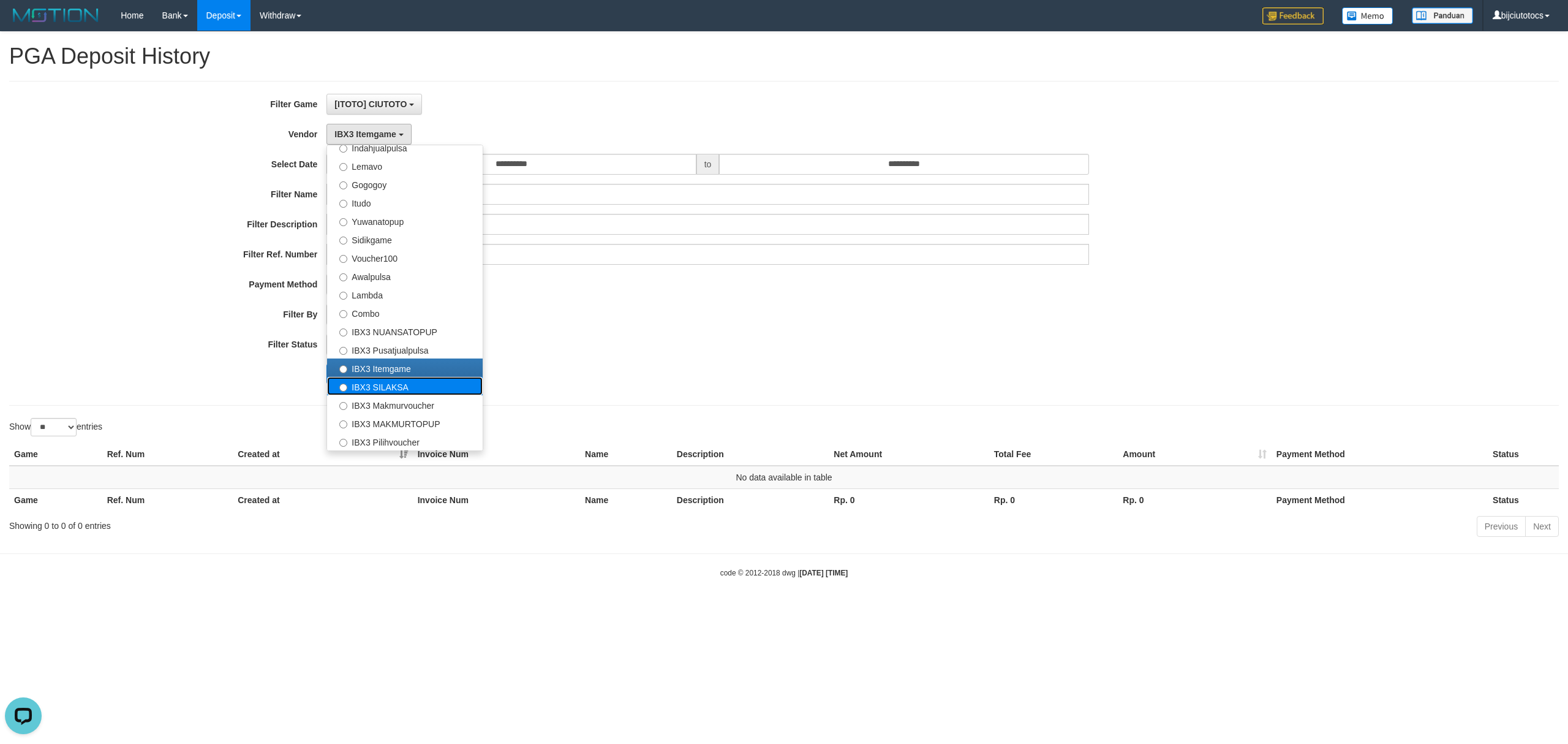 click on "IBX3 SILAKSA" at bounding box center (405, 386) 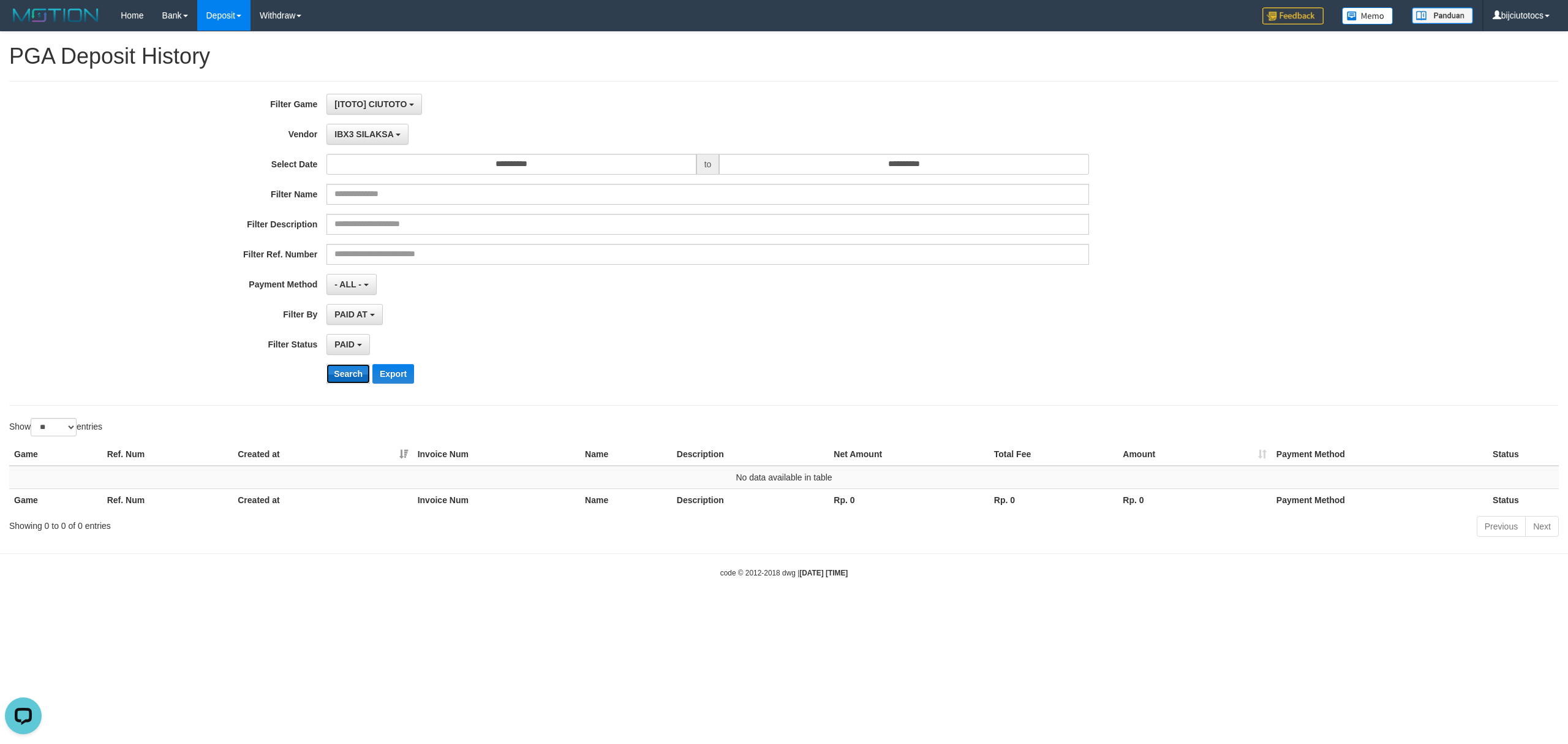 click on "Search" at bounding box center [348, 374] 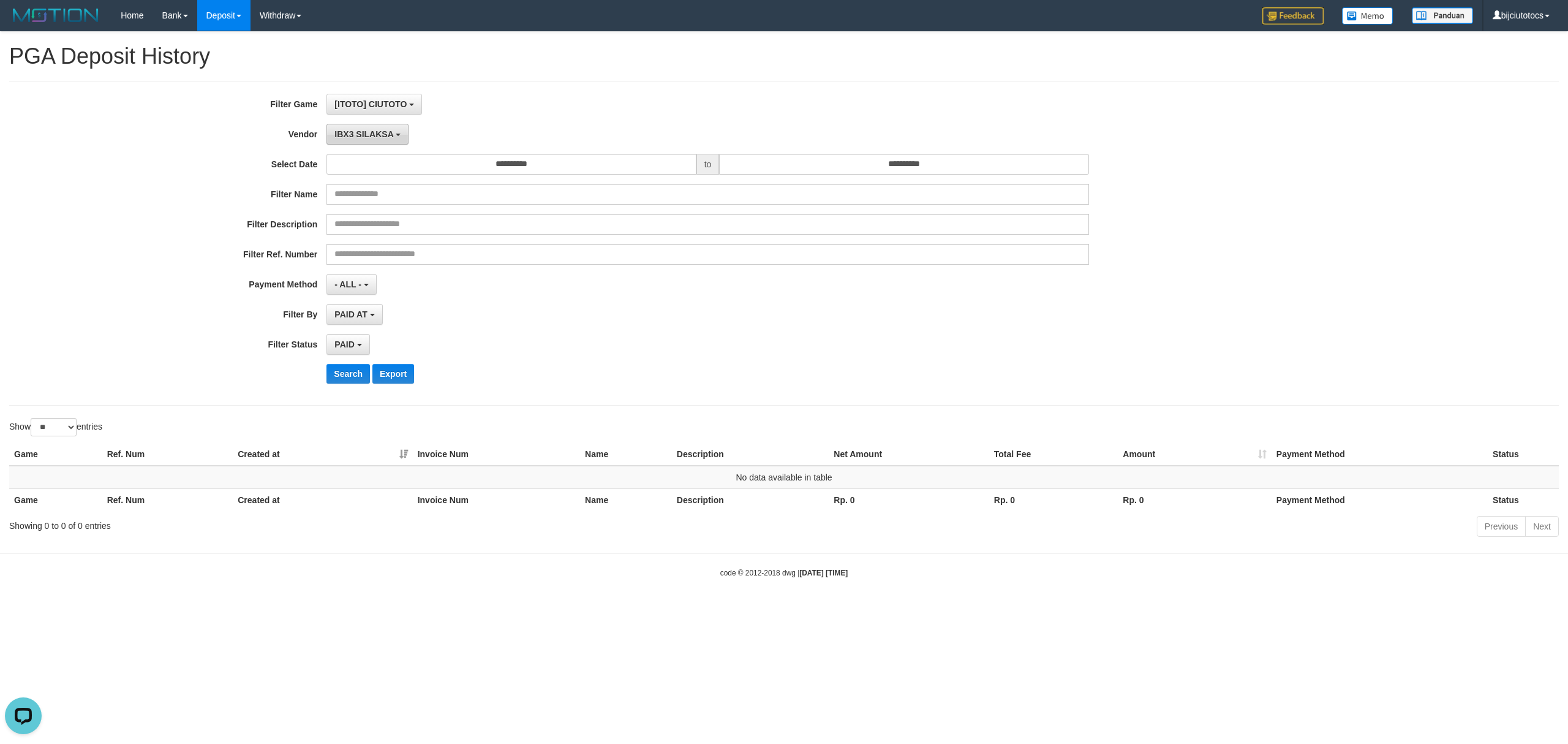 click on "IBX3 SILAKSA" at bounding box center [368, 134] 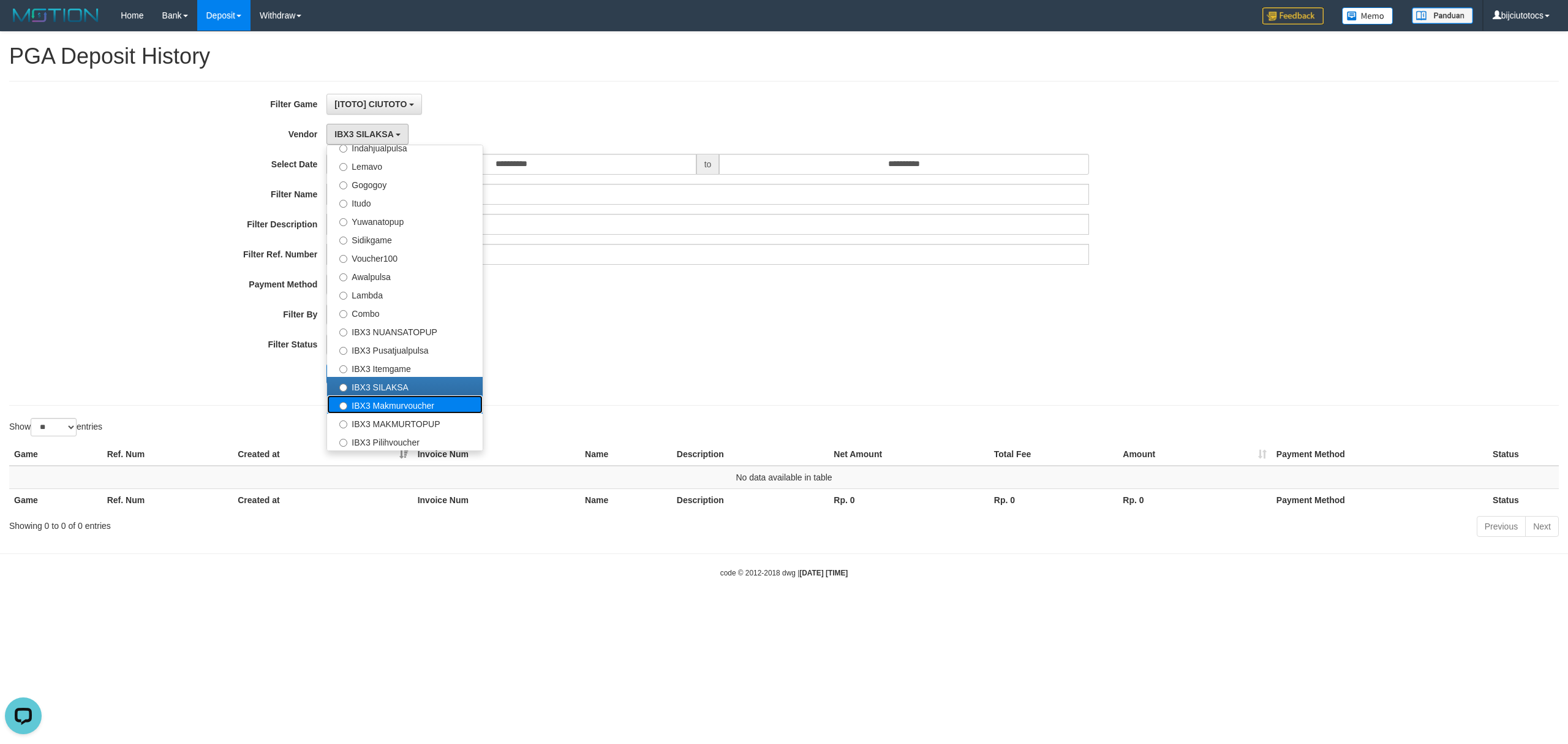 click on "IBX3 Makmurvoucher" at bounding box center [405, 404] 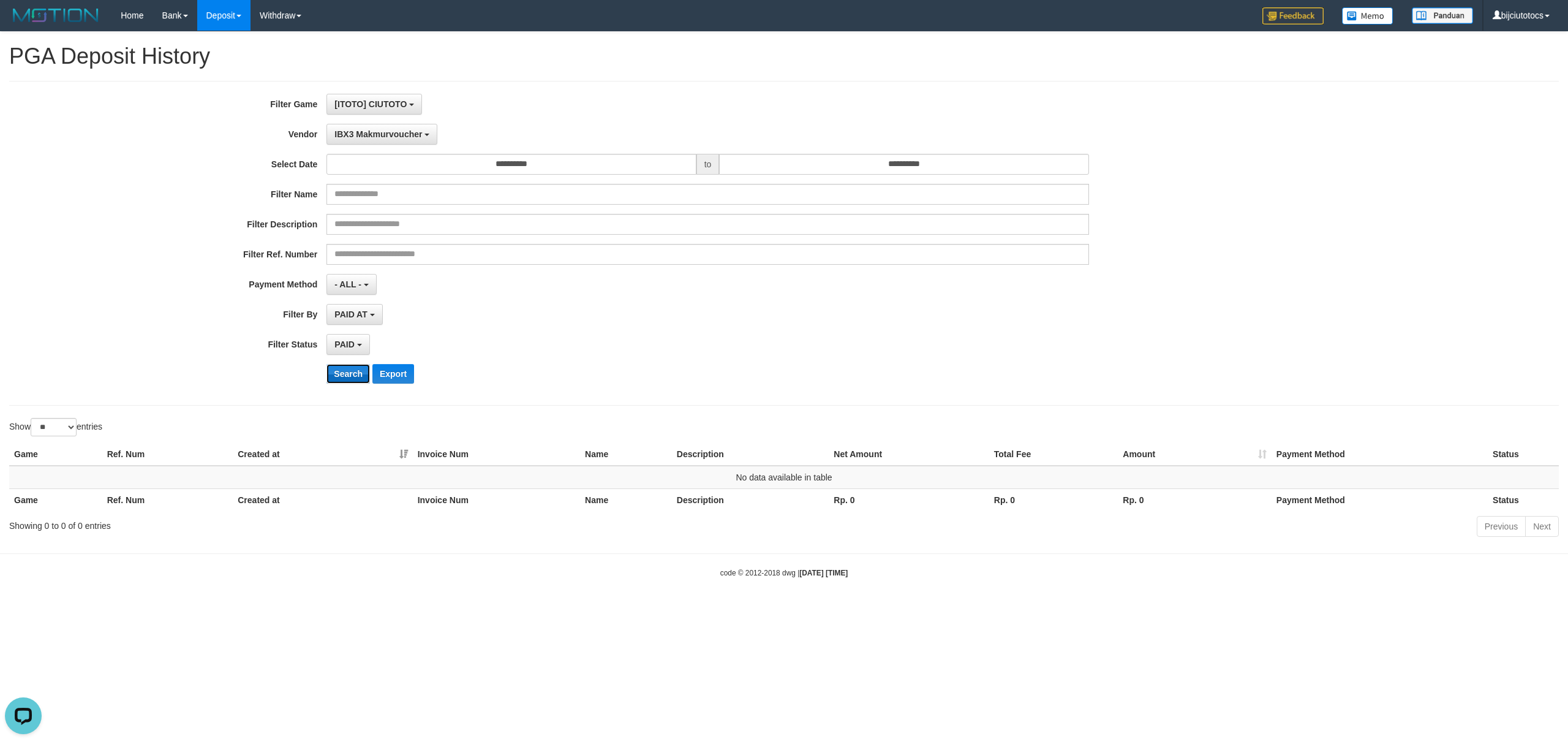 click on "Search" at bounding box center [348, 374] 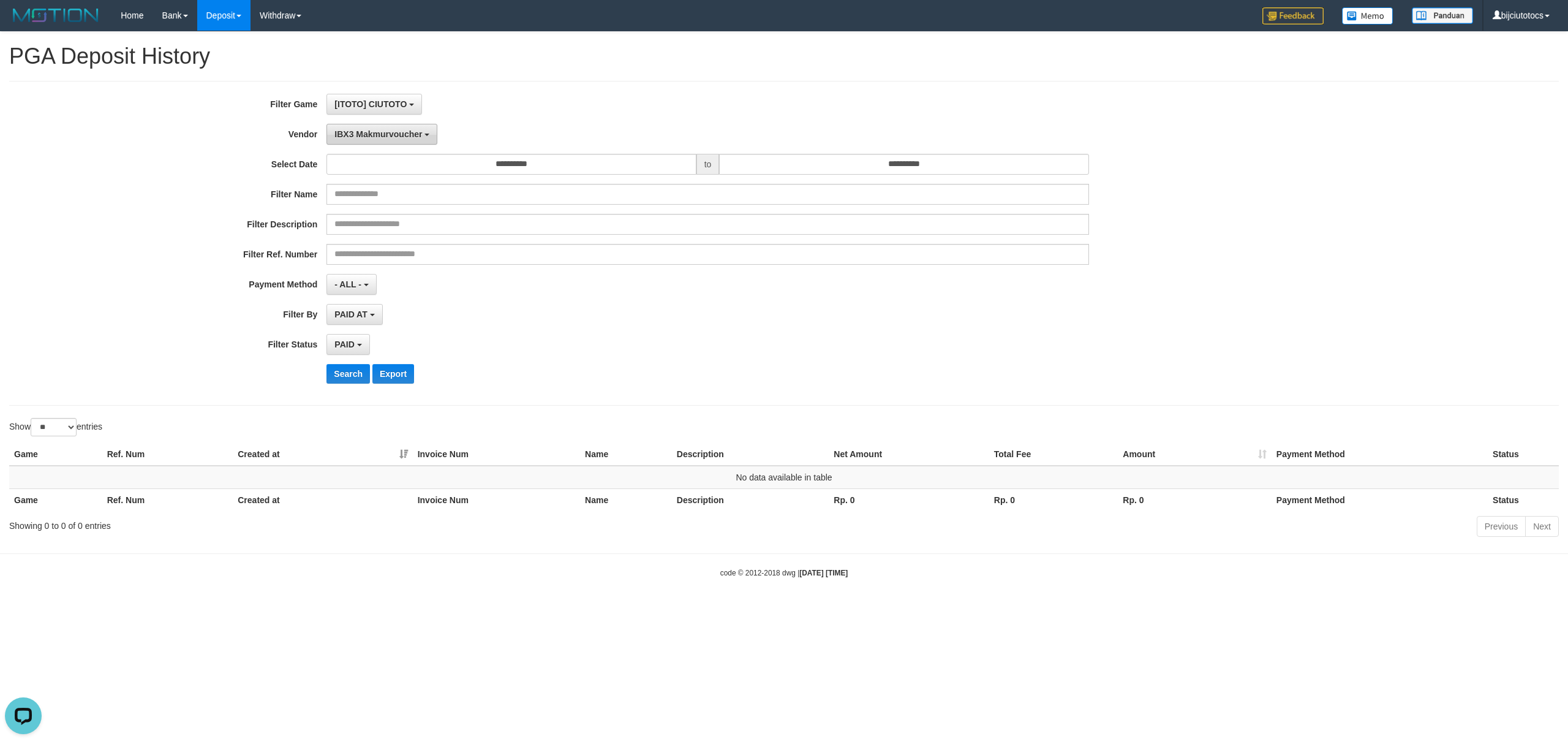 click on "IBX3 Makmurvoucher" at bounding box center [382, 134] 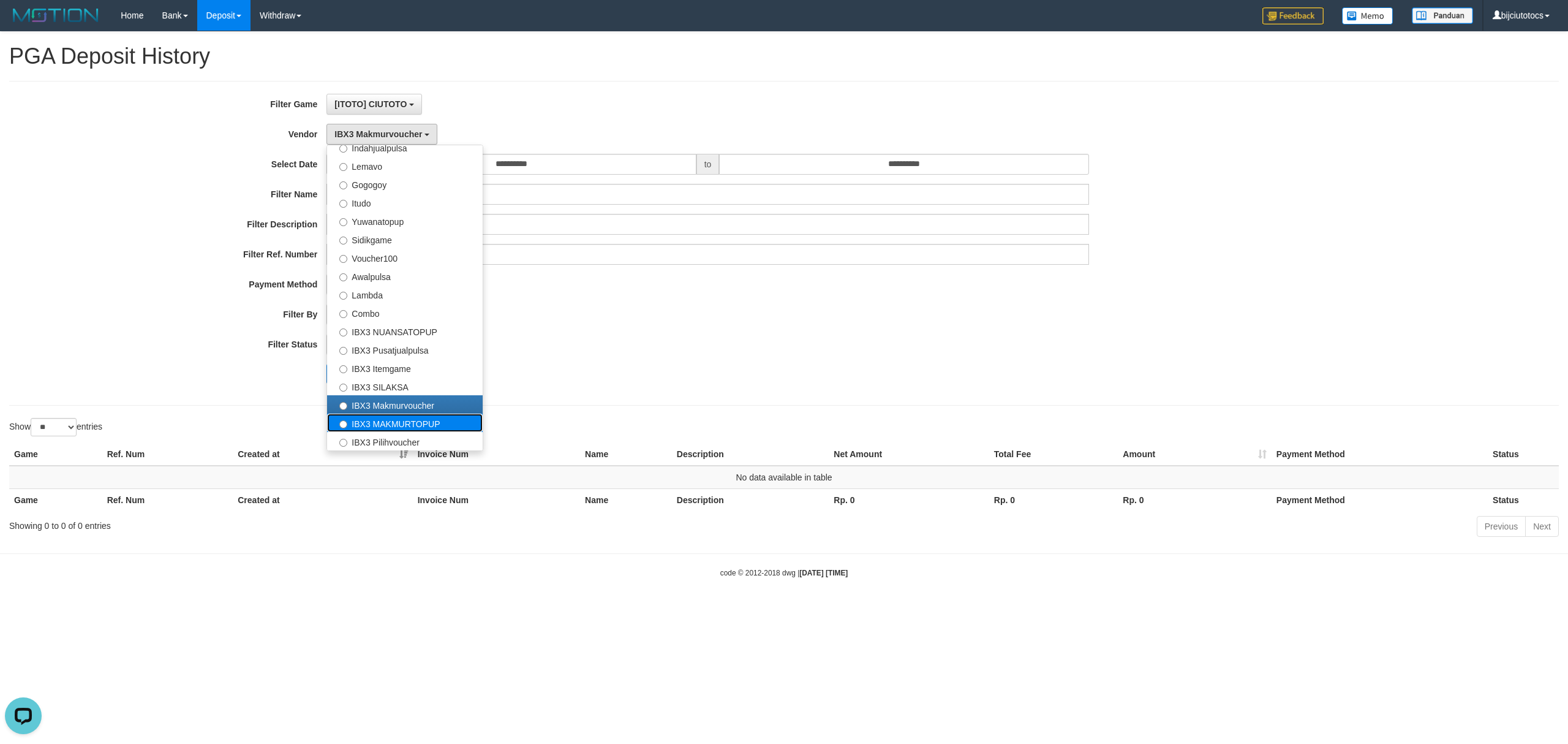 click on "IBX3 MAKMURTOPUP" at bounding box center (405, 423) 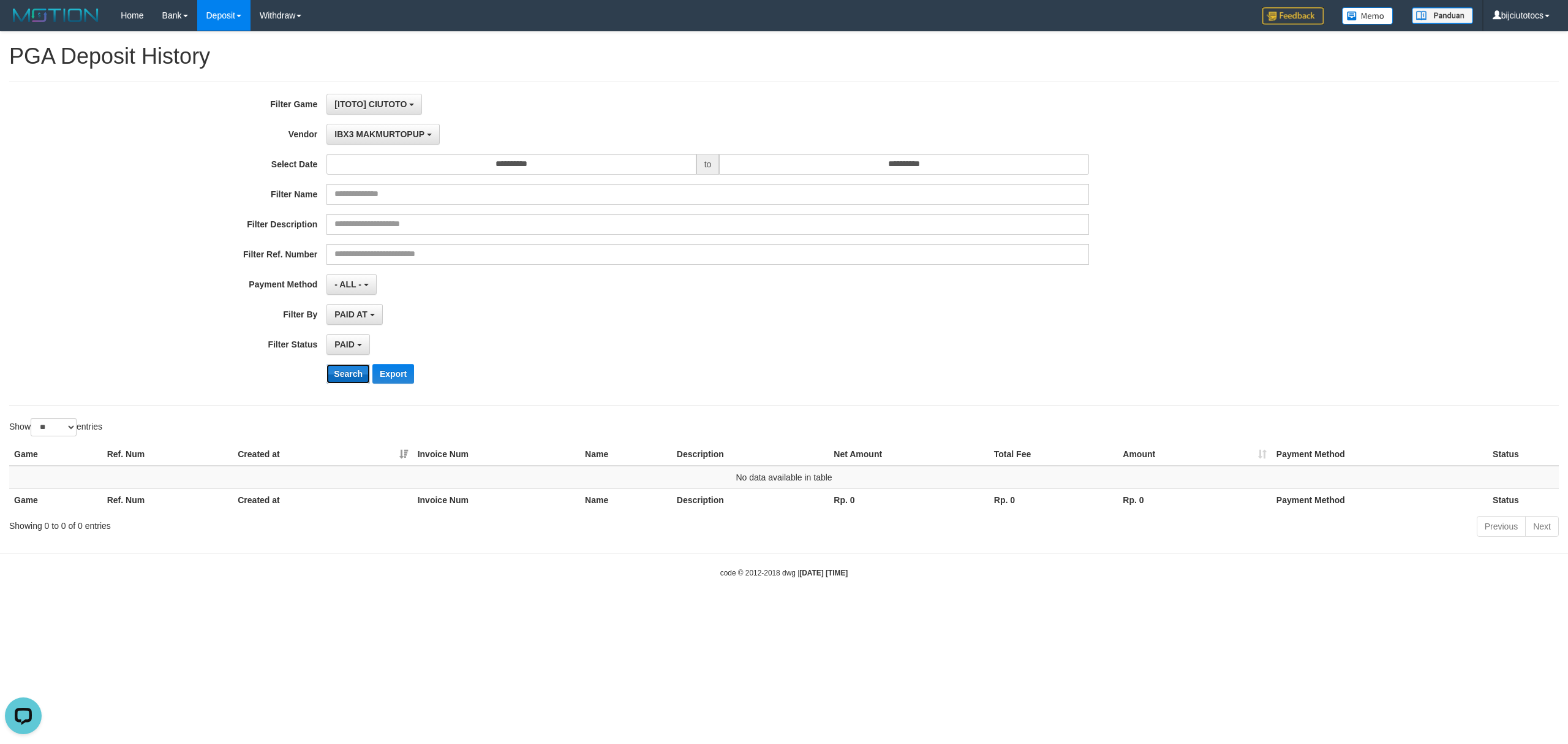 click on "Search" at bounding box center [348, 374] 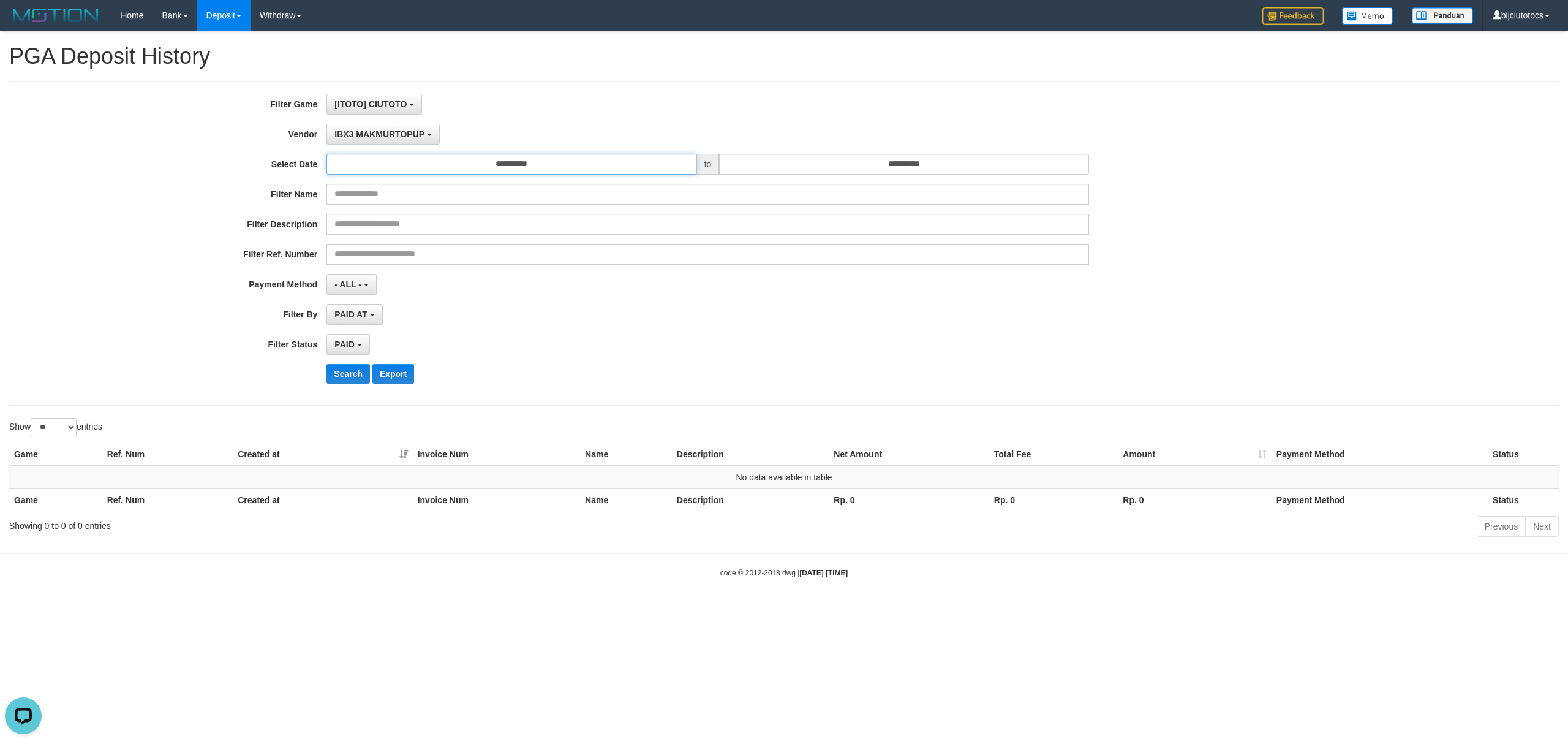 click on "**********" at bounding box center (511, 164) 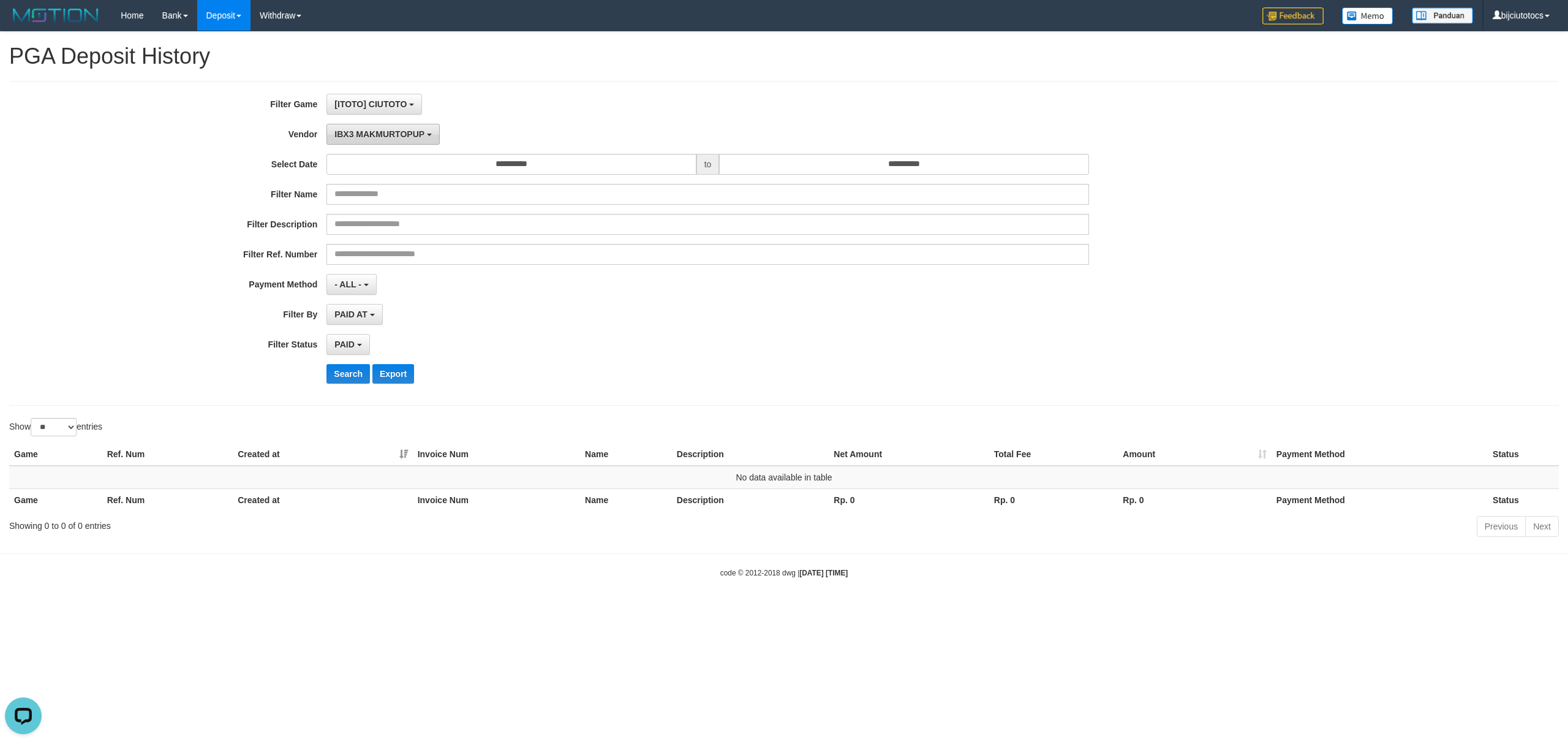 click on "IBX3 MAKMURTOPUP" at bounding box center [379, 134] 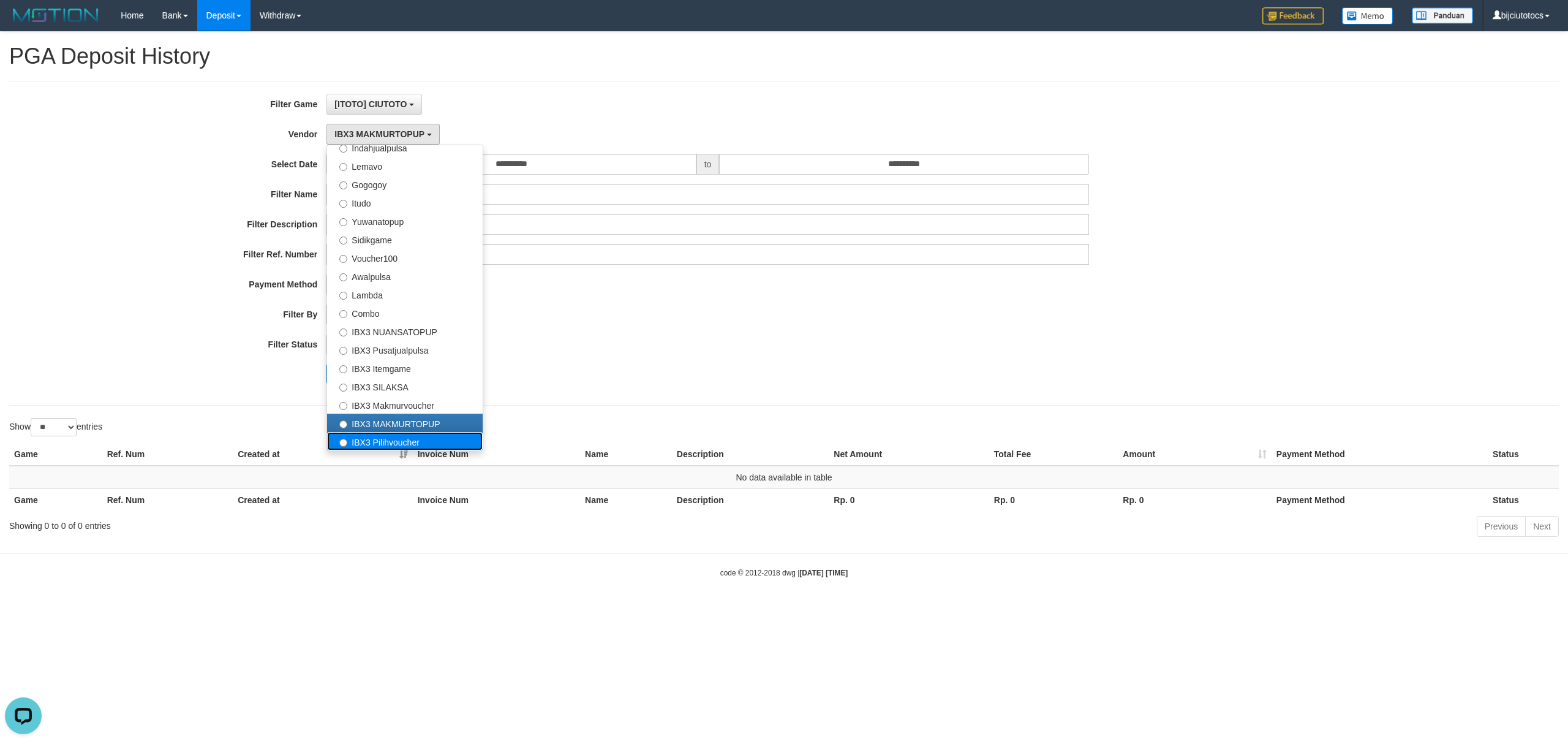 click on "IBX3 Pilihvoucher" at bounding box center (405, 441) 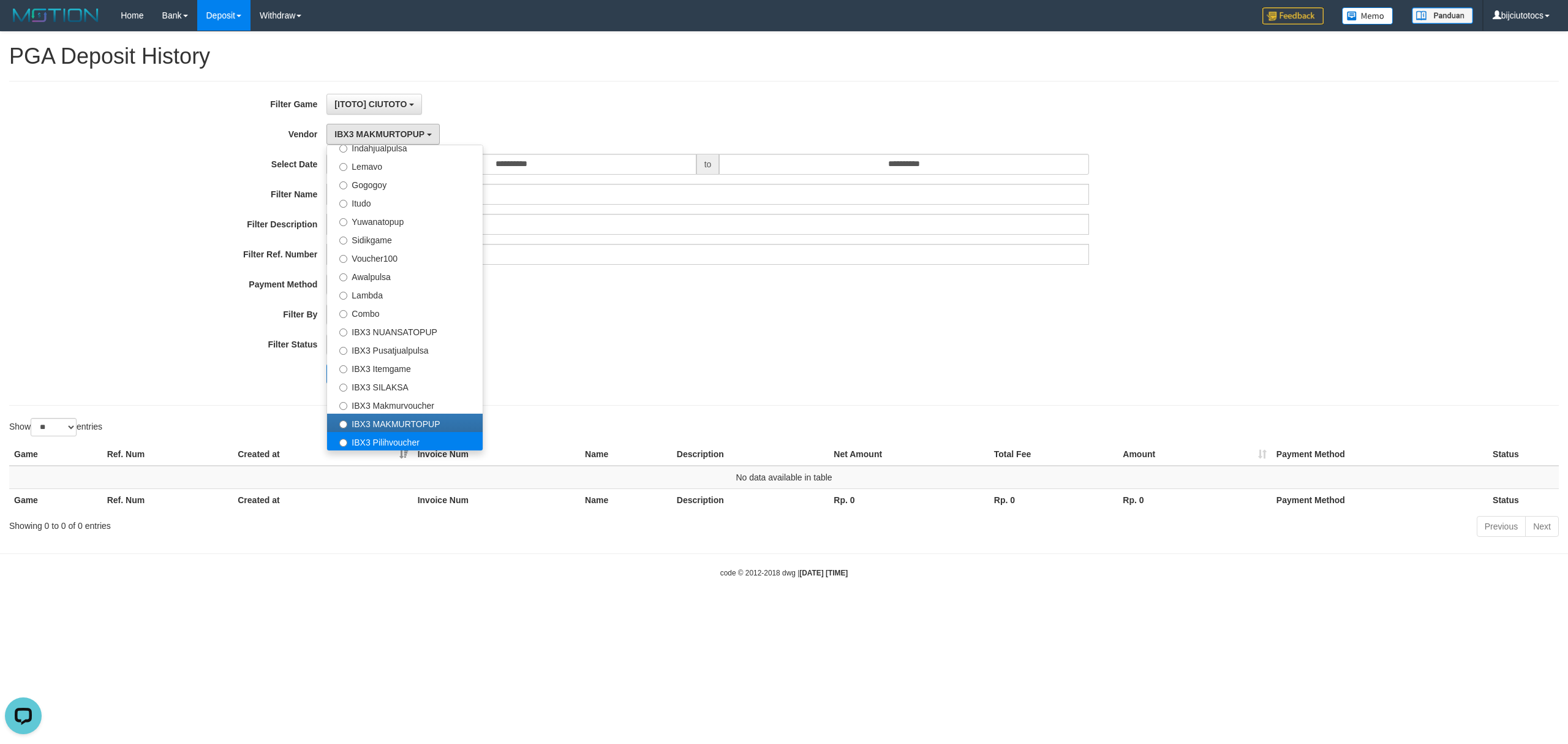 select on "**********" 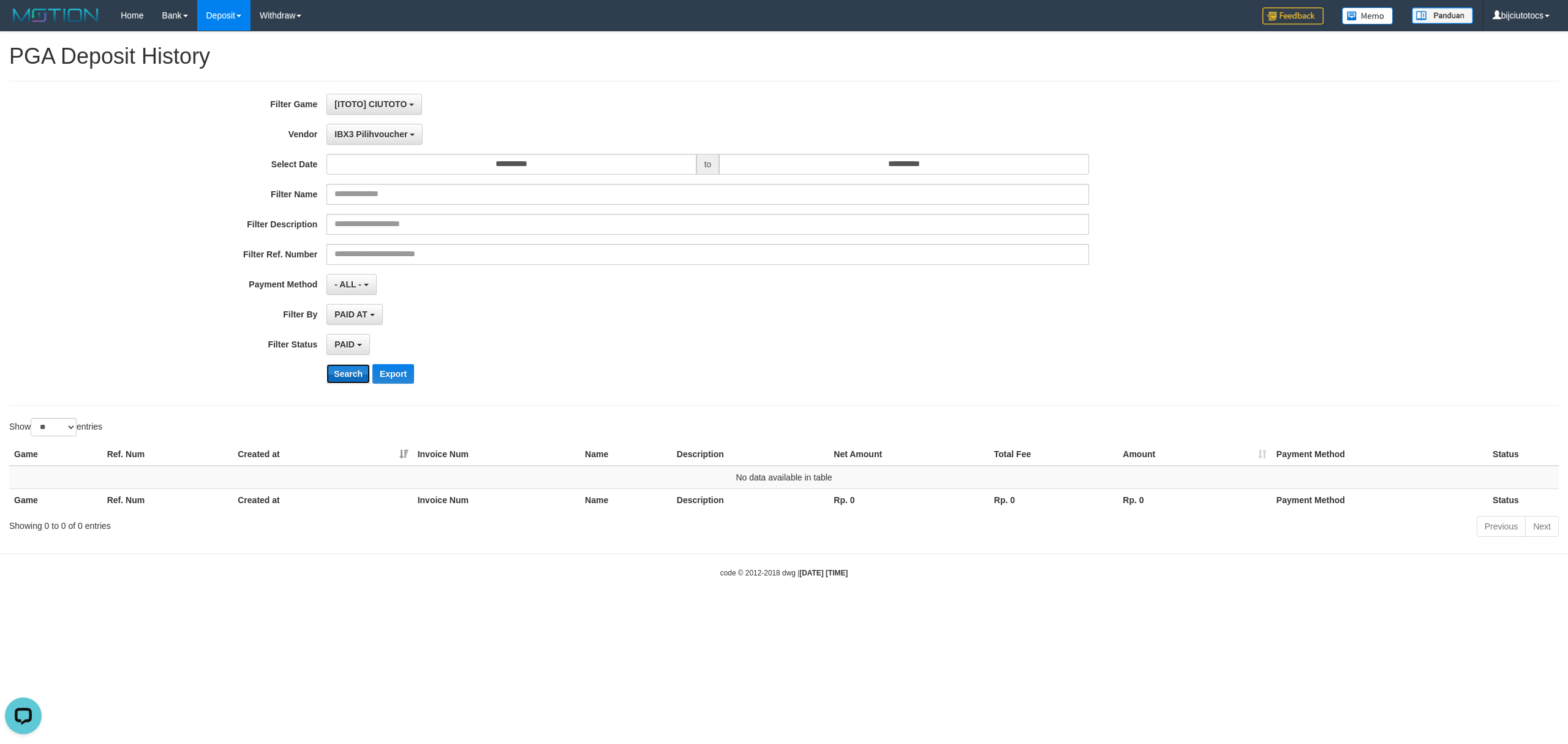 click on "Search" at bounding box center (348, 374) 